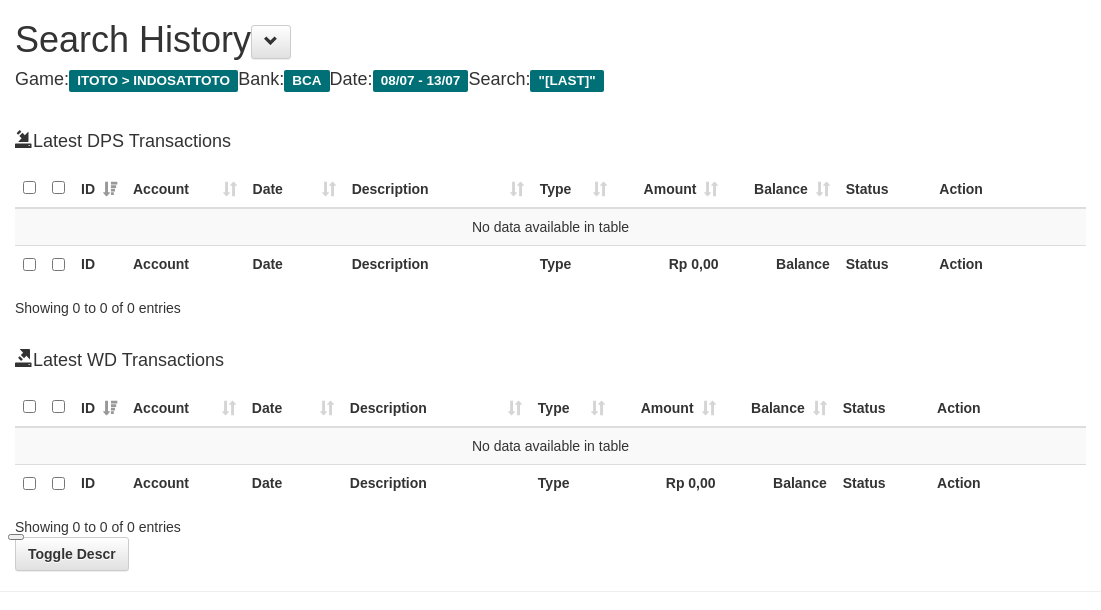 scroll, scrollTop: 0, scrollLeft: 0, axis: both 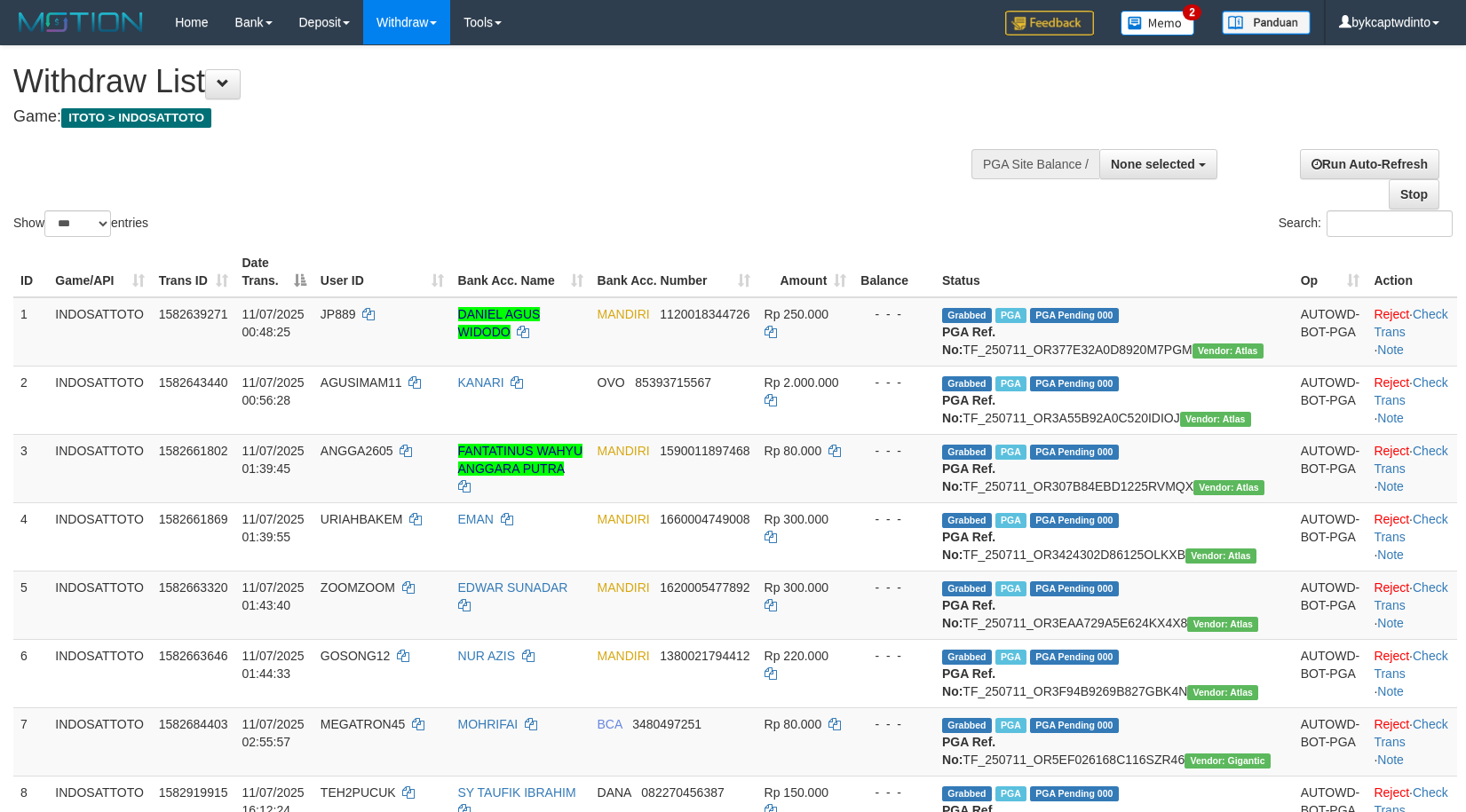 select 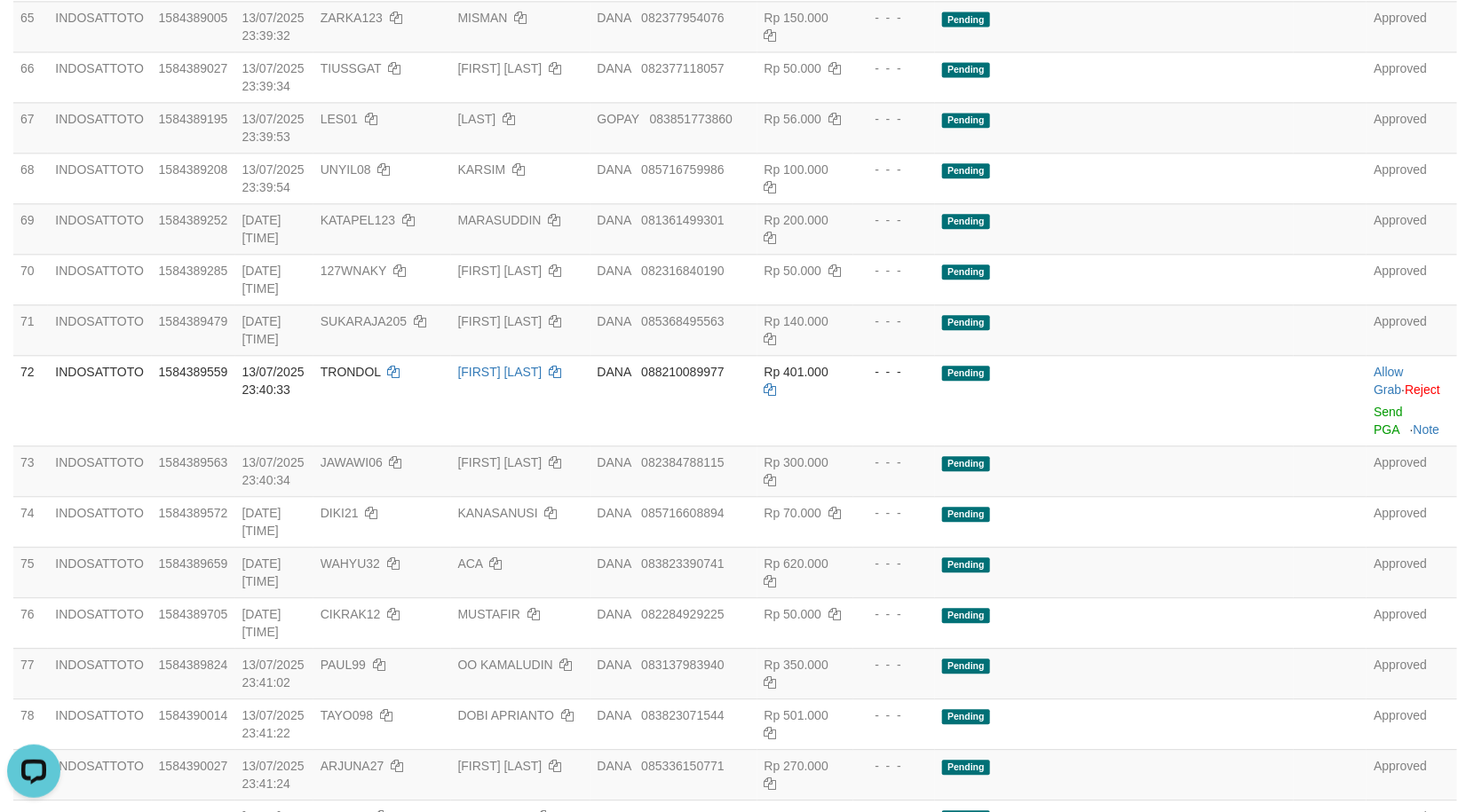 scroll, scrollTop: 0, scrollLeft: 0, axis: both 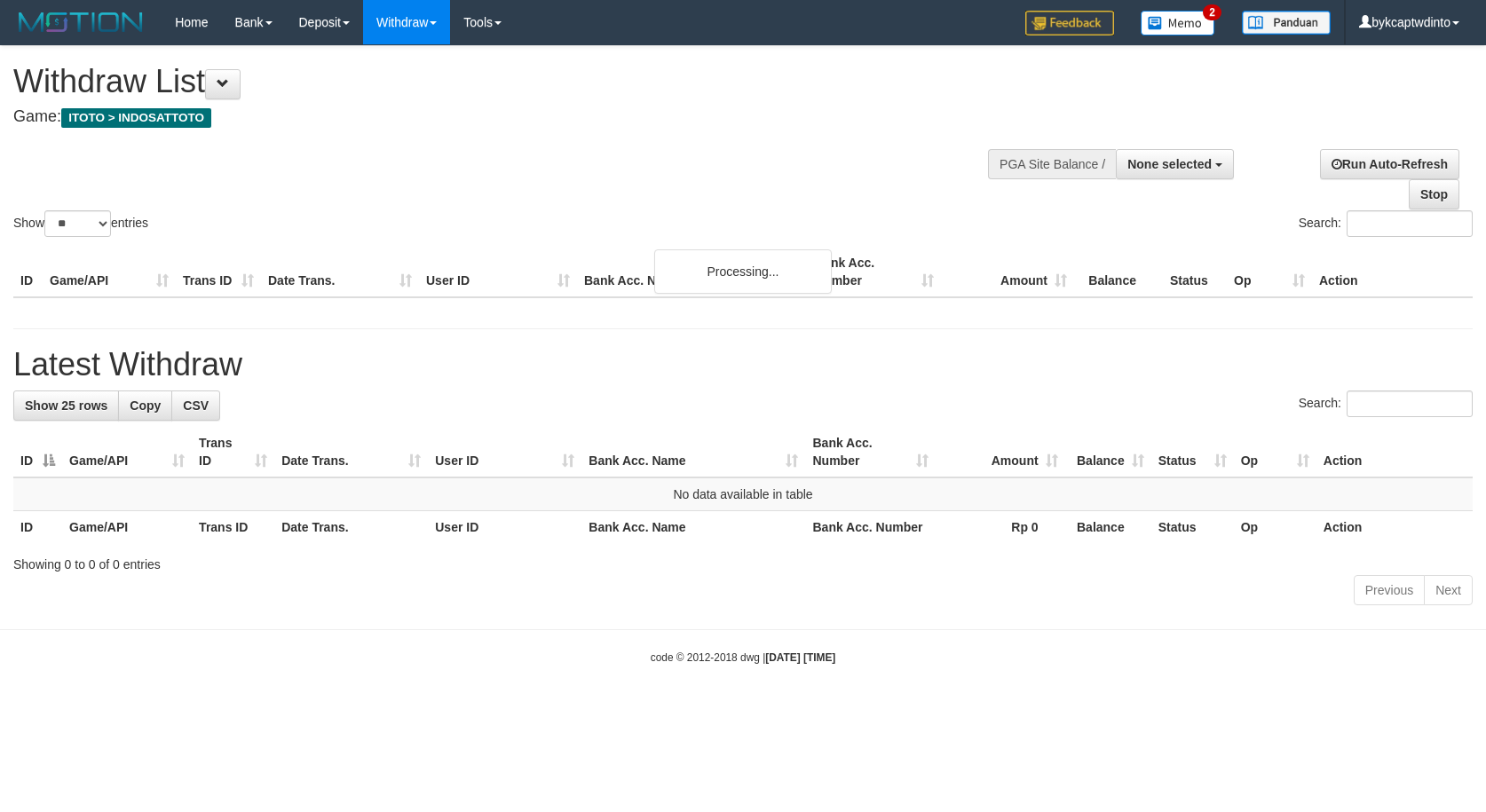 select 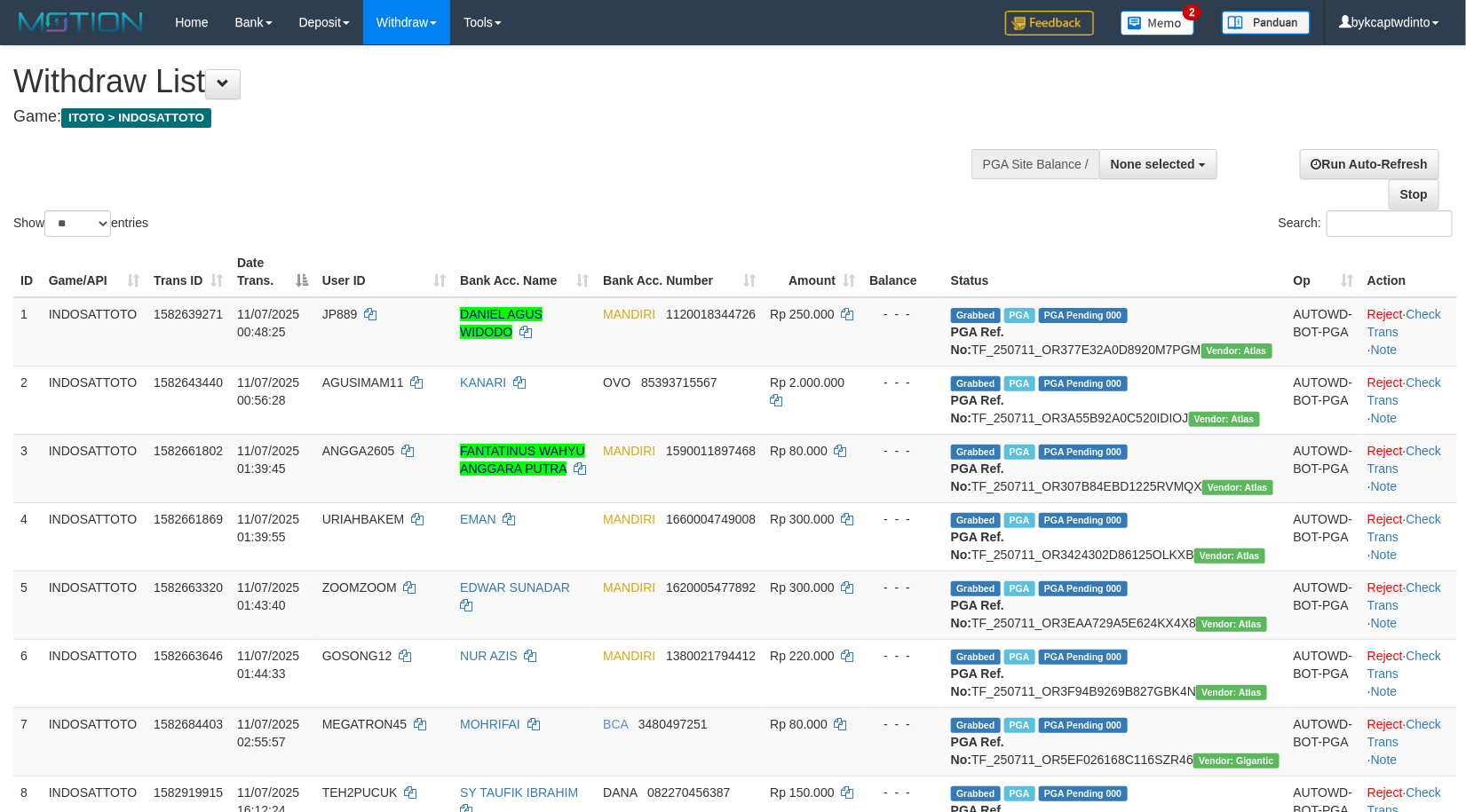 scroll, scrollTop: 2077, scrollLeft: 0, axis: vertical 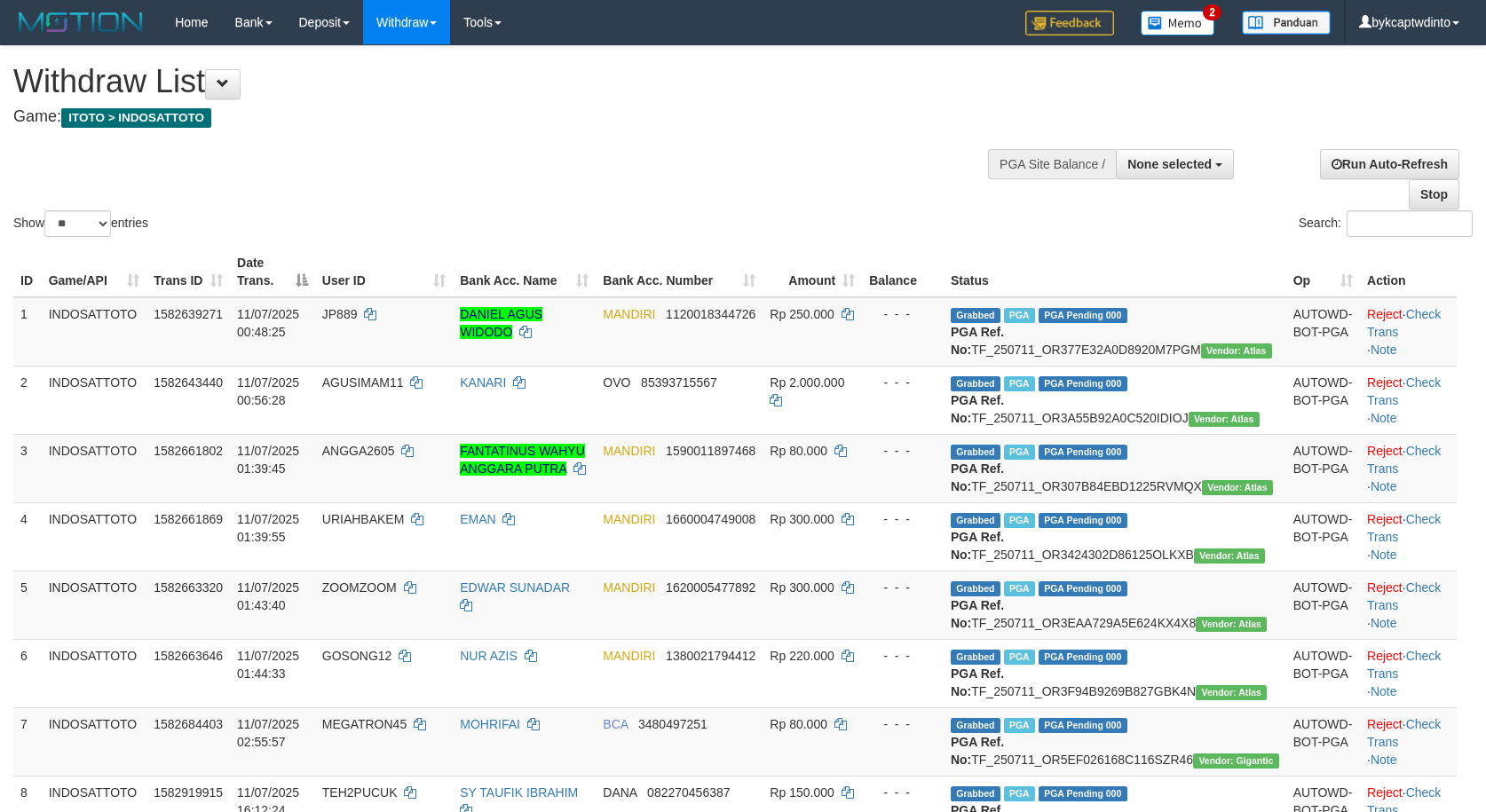 select 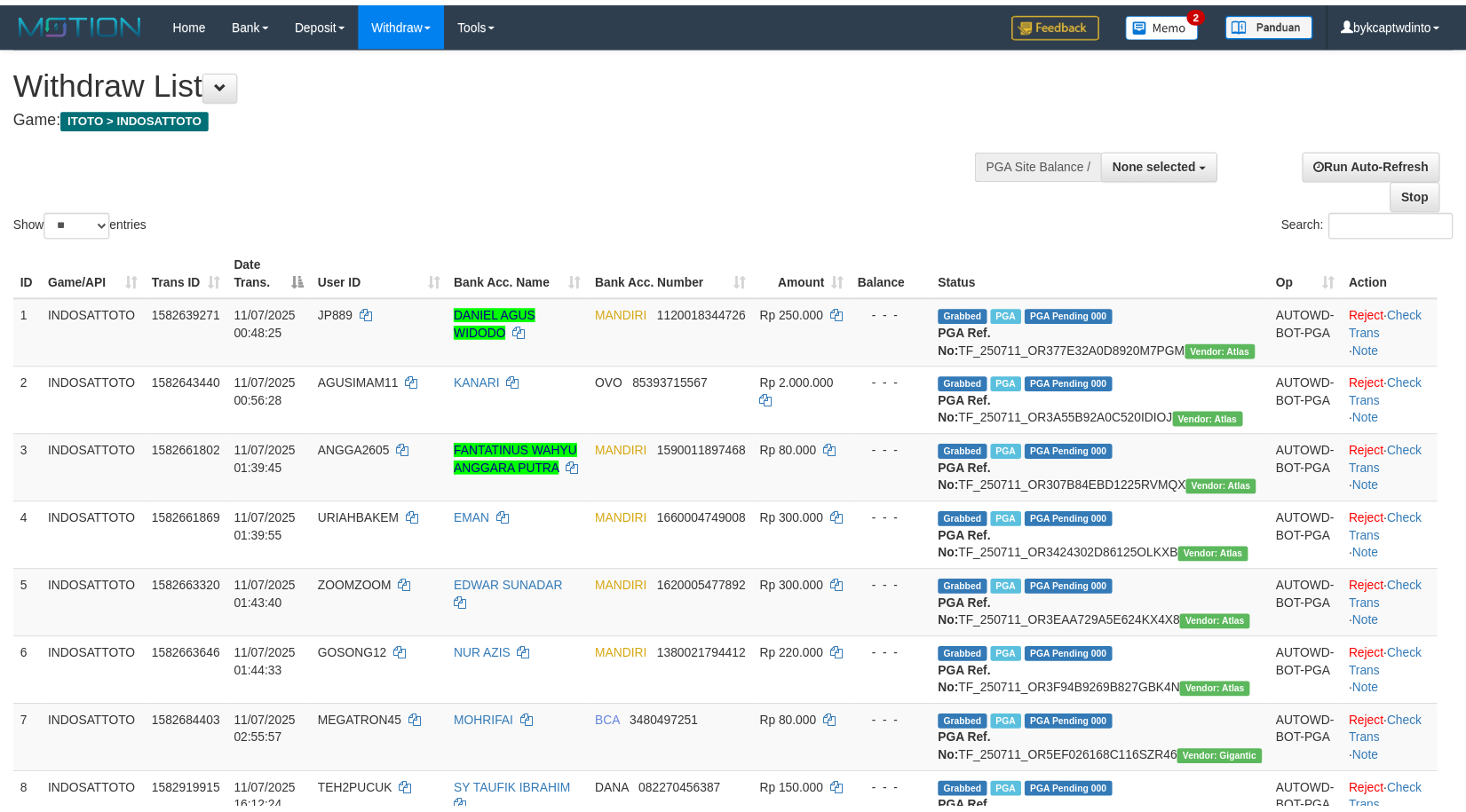 scroll, scrollTop: 2077, scrollLeft: 0, axis: vertical 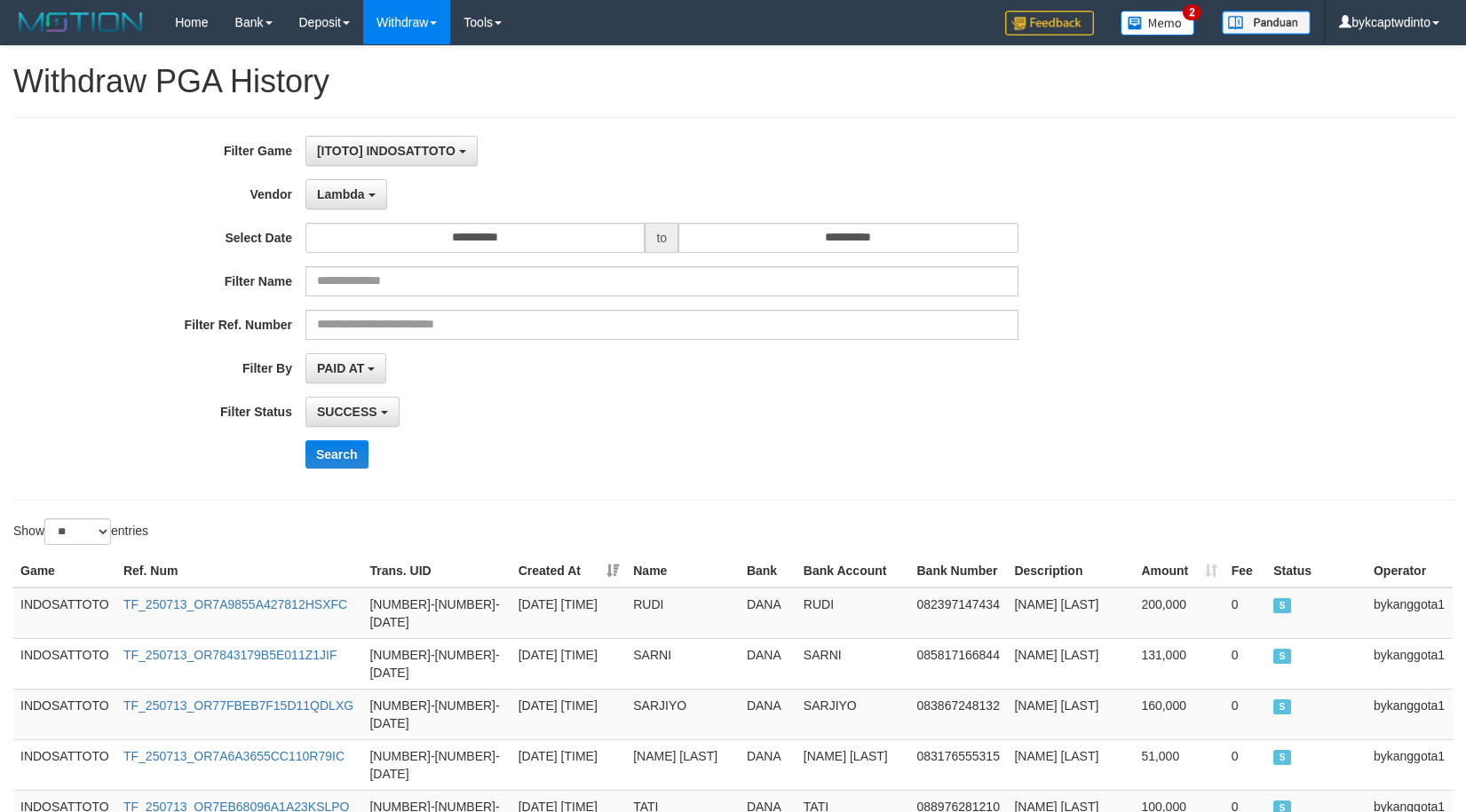 select on "**********" 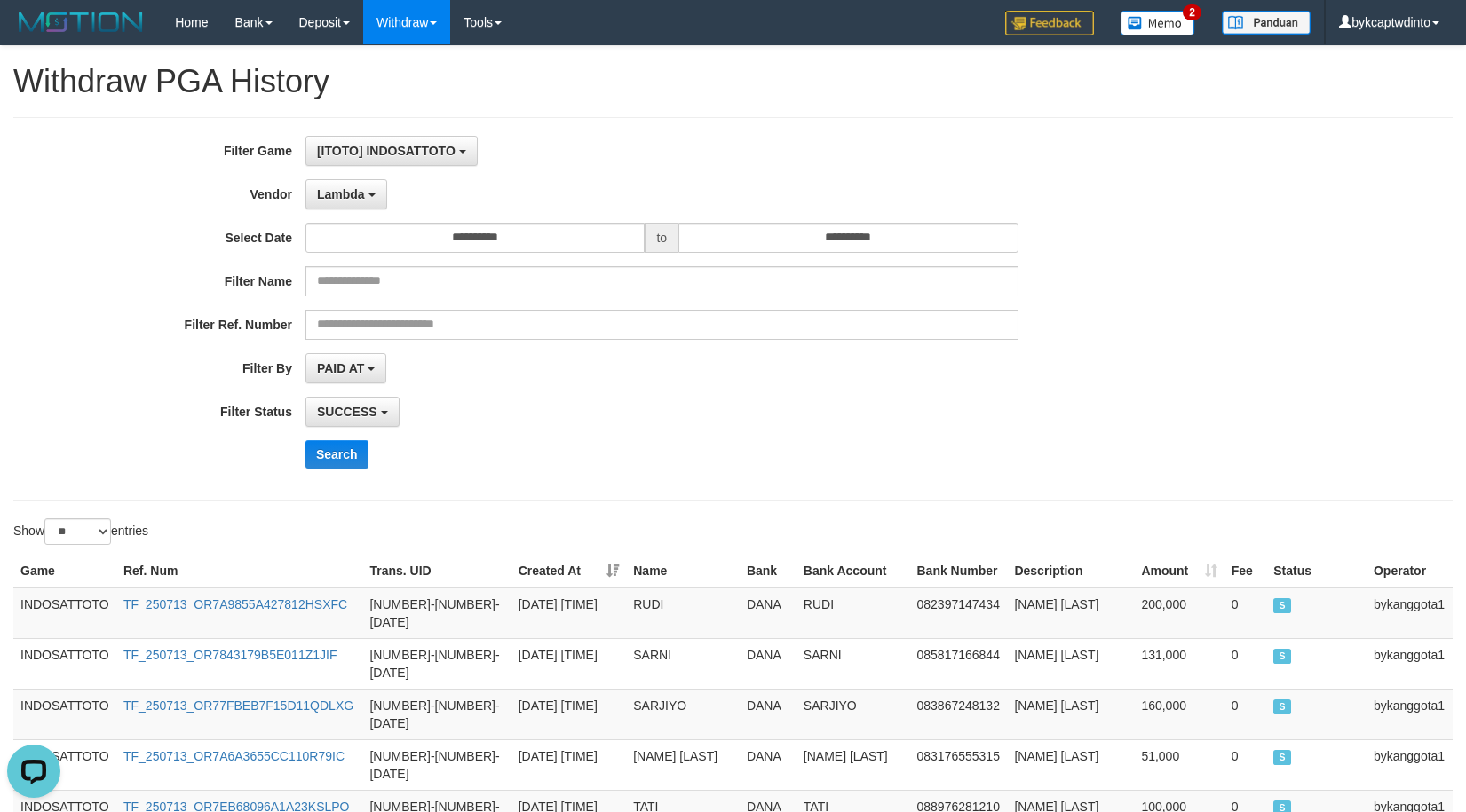 scroll, scrollTop: 786, scrollLeft: 0, axis: vertical 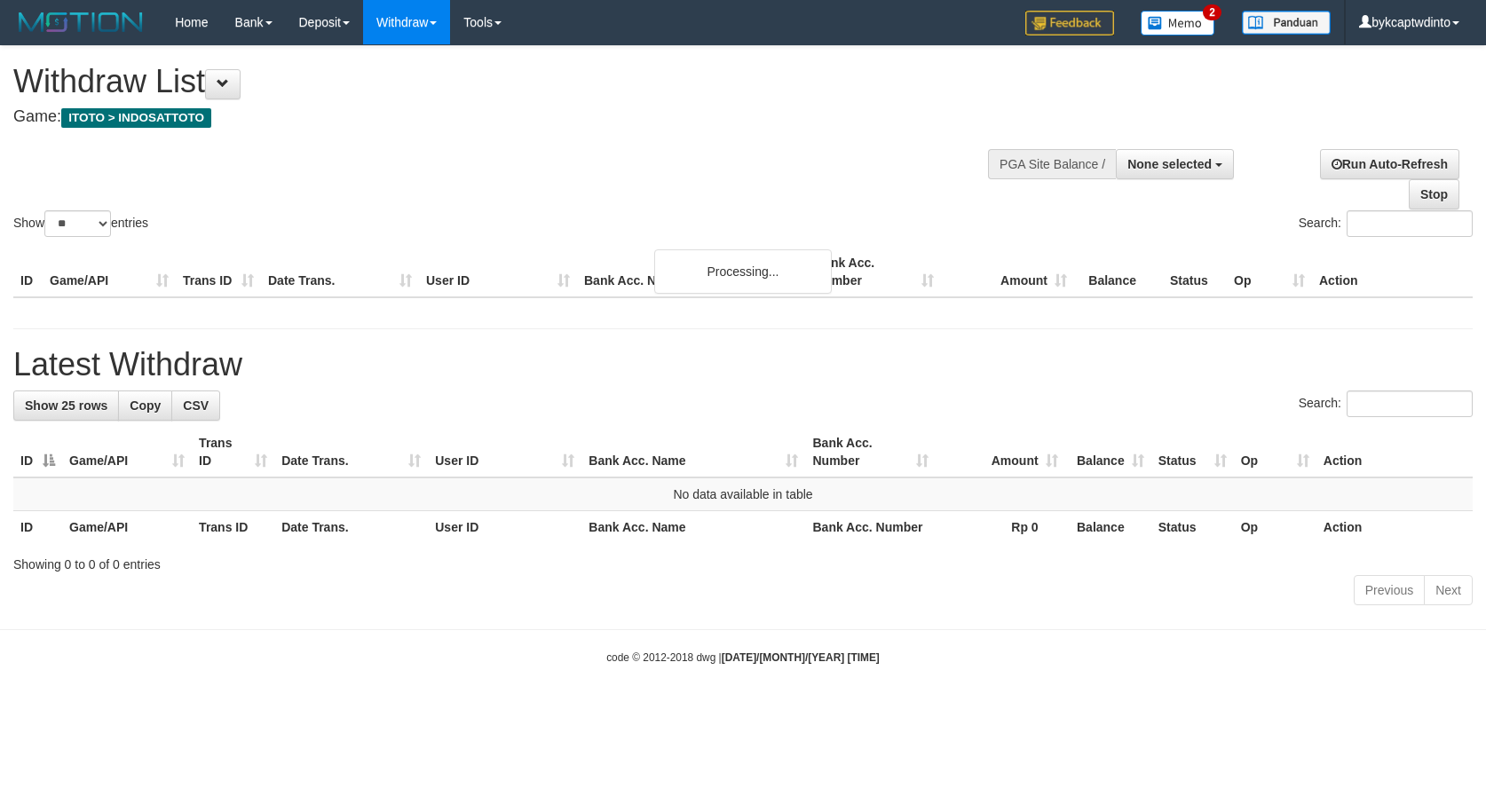 select 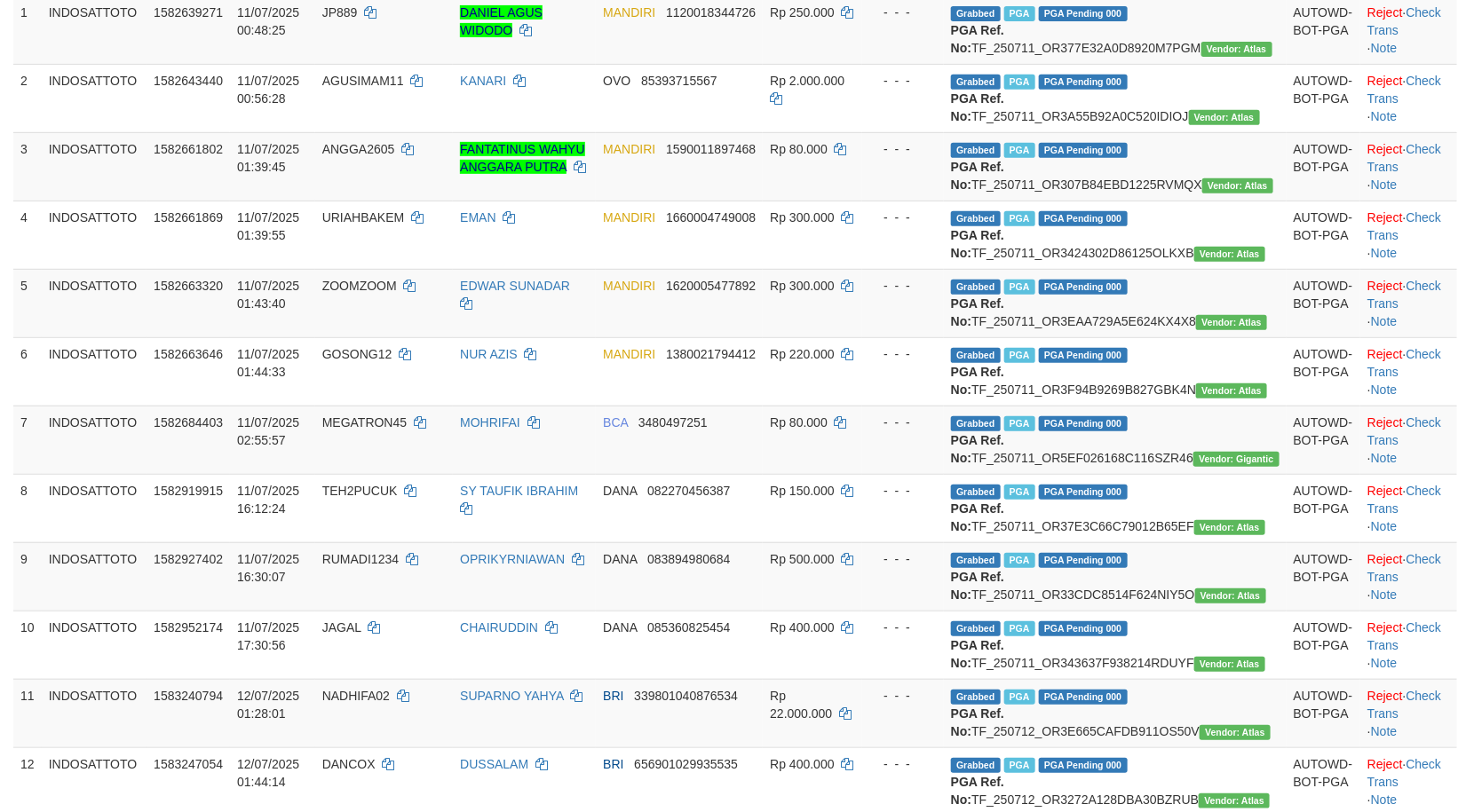 scroll, scrollTop: 248, scrollLeft: 0, axis: vertical 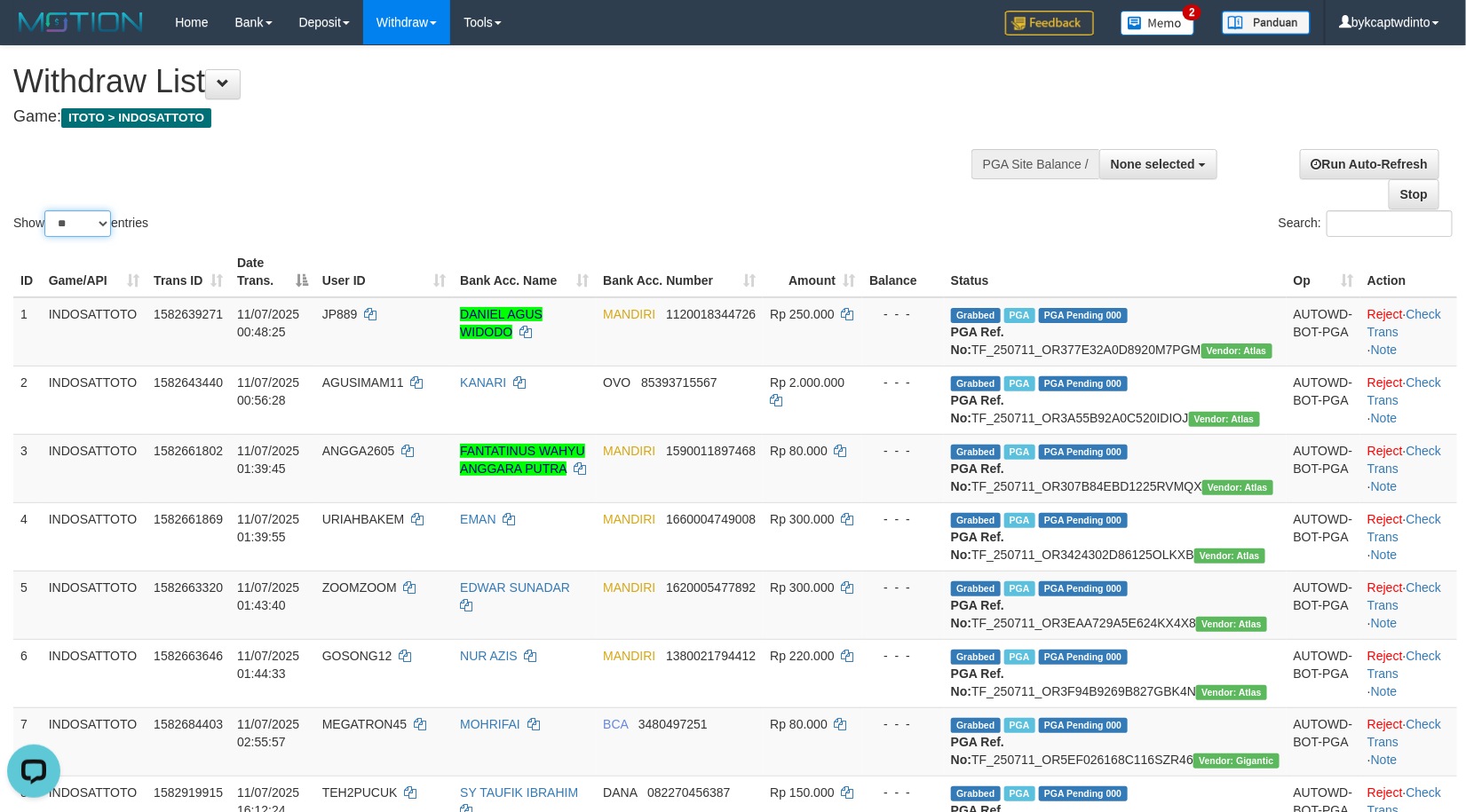 click on "** ** ** ***" at bounding box center [77, 224] 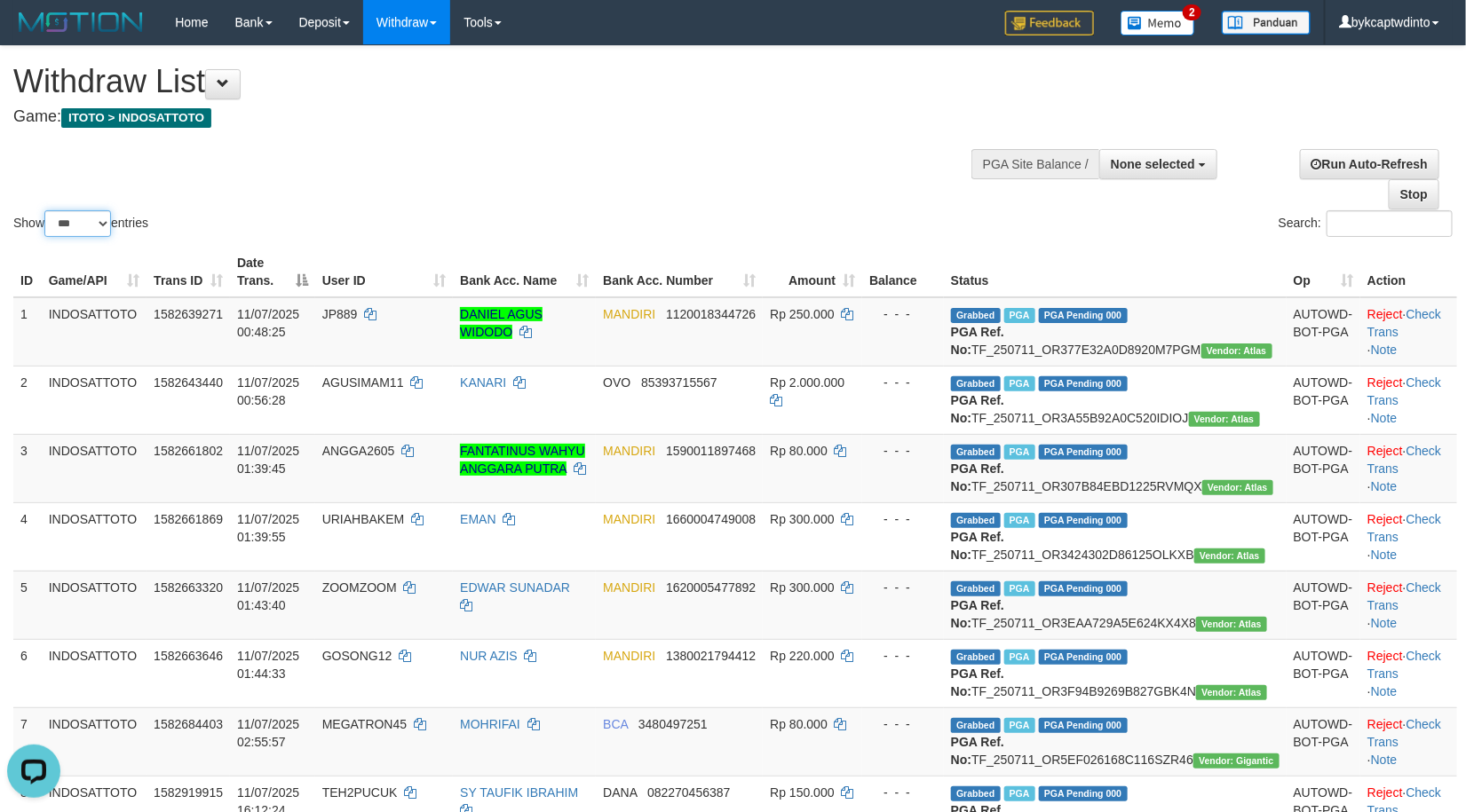 click on "** ** ** ***" at bounding box center [77, 224] 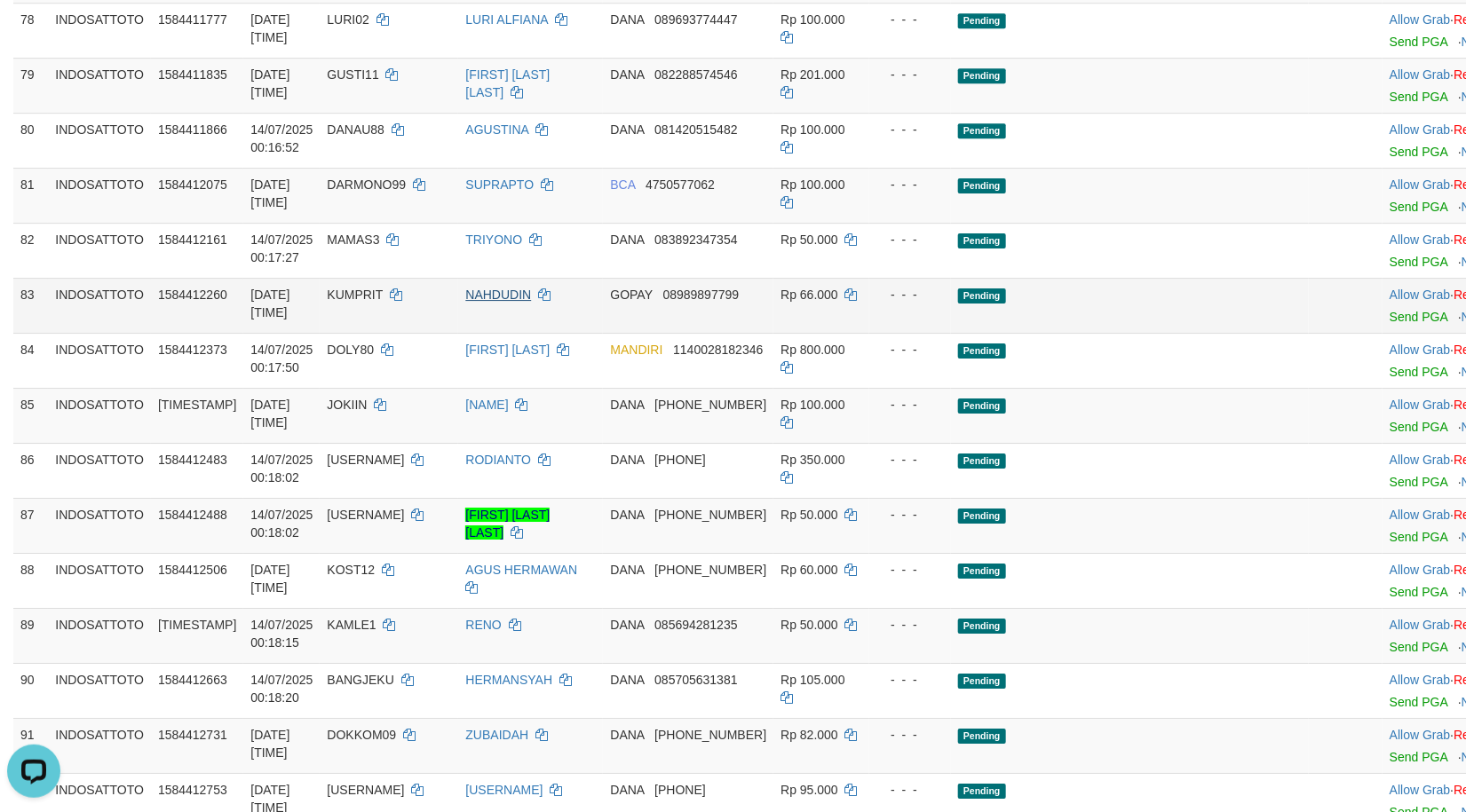 scroll, scrollTop: 5325, scrollLeft: 0, axis: vertical 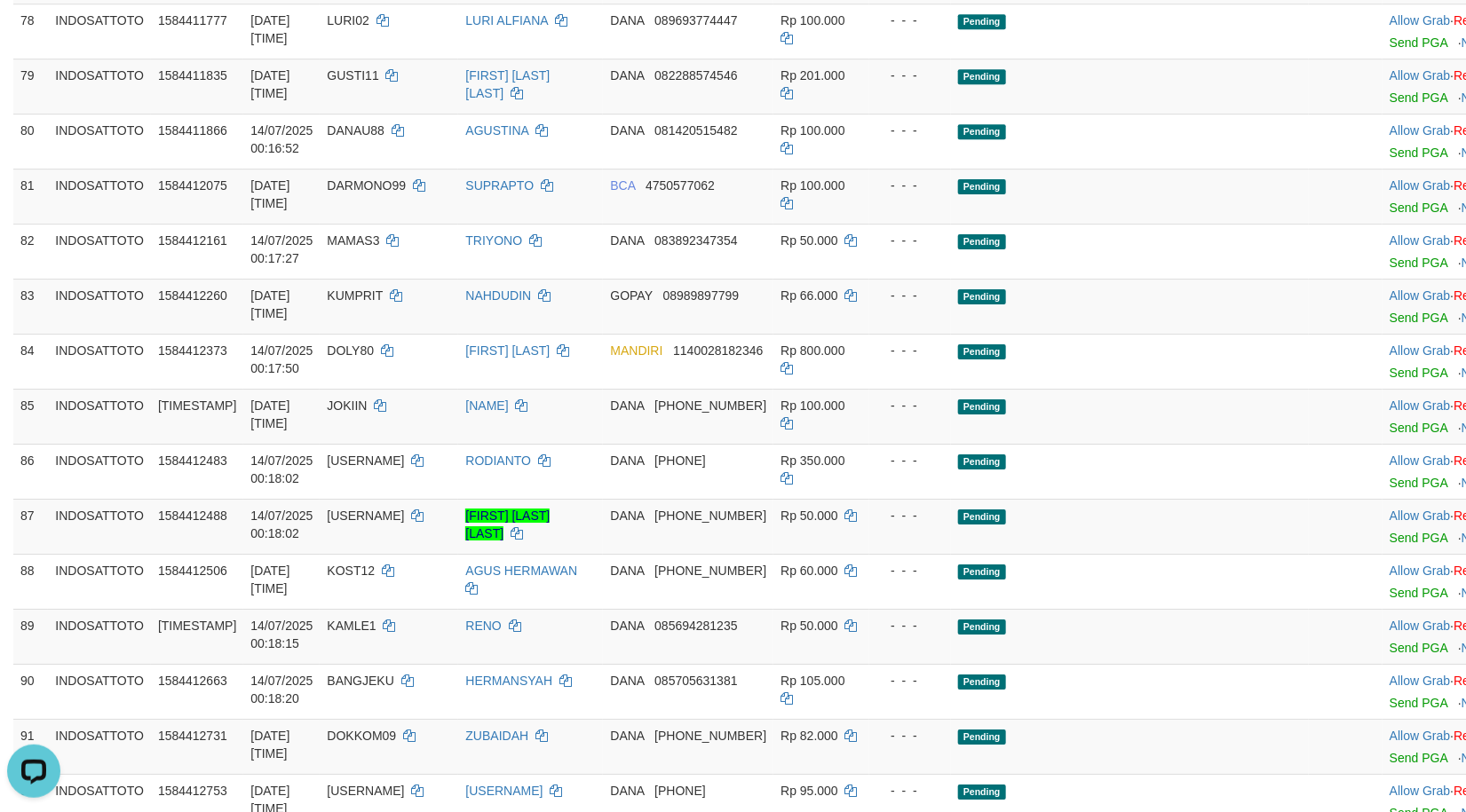 click on "SUHONGKONG99" at bounding box center [389, -627] 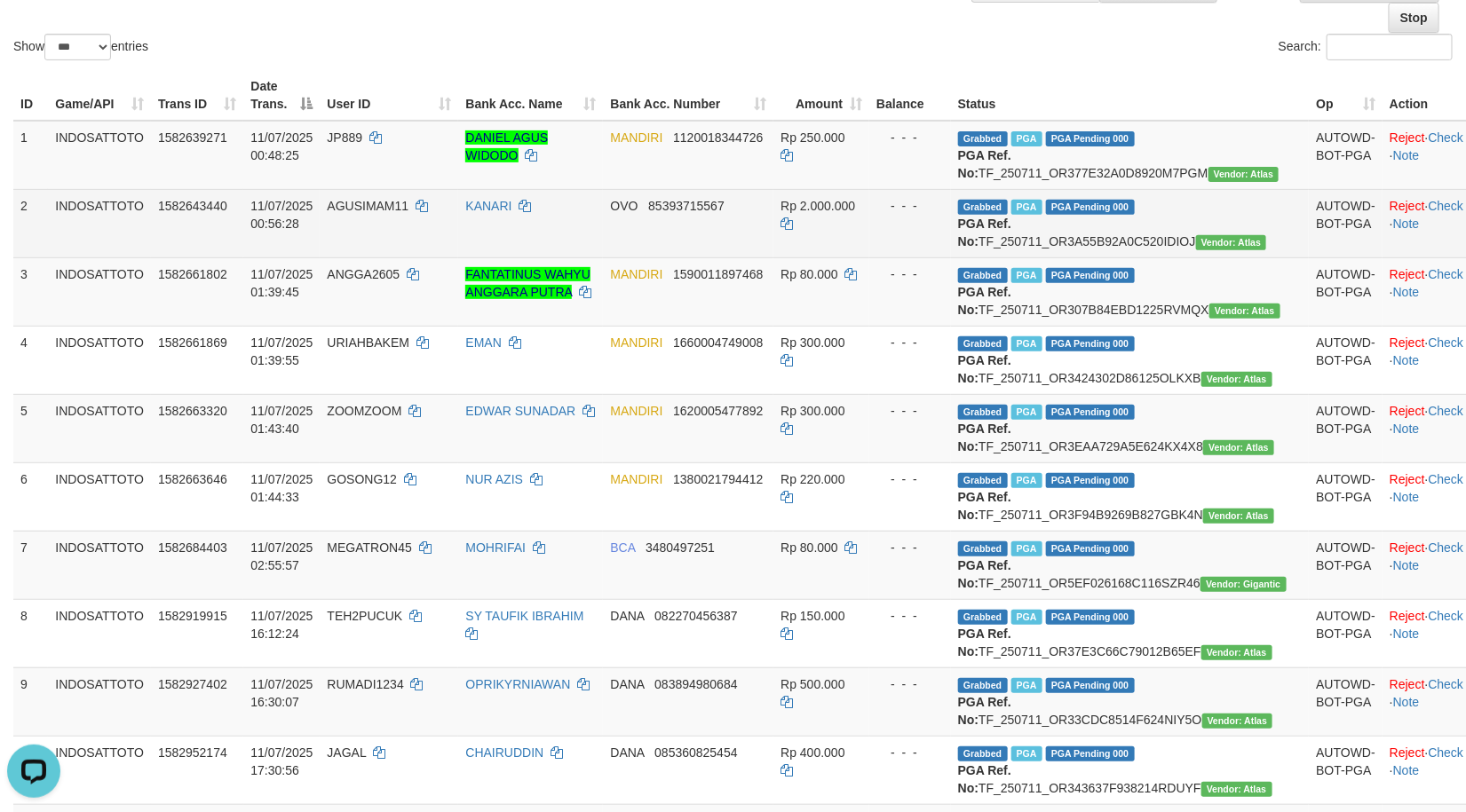 scroll, scrollTop: 0, scrollLeft: 0, axis: both 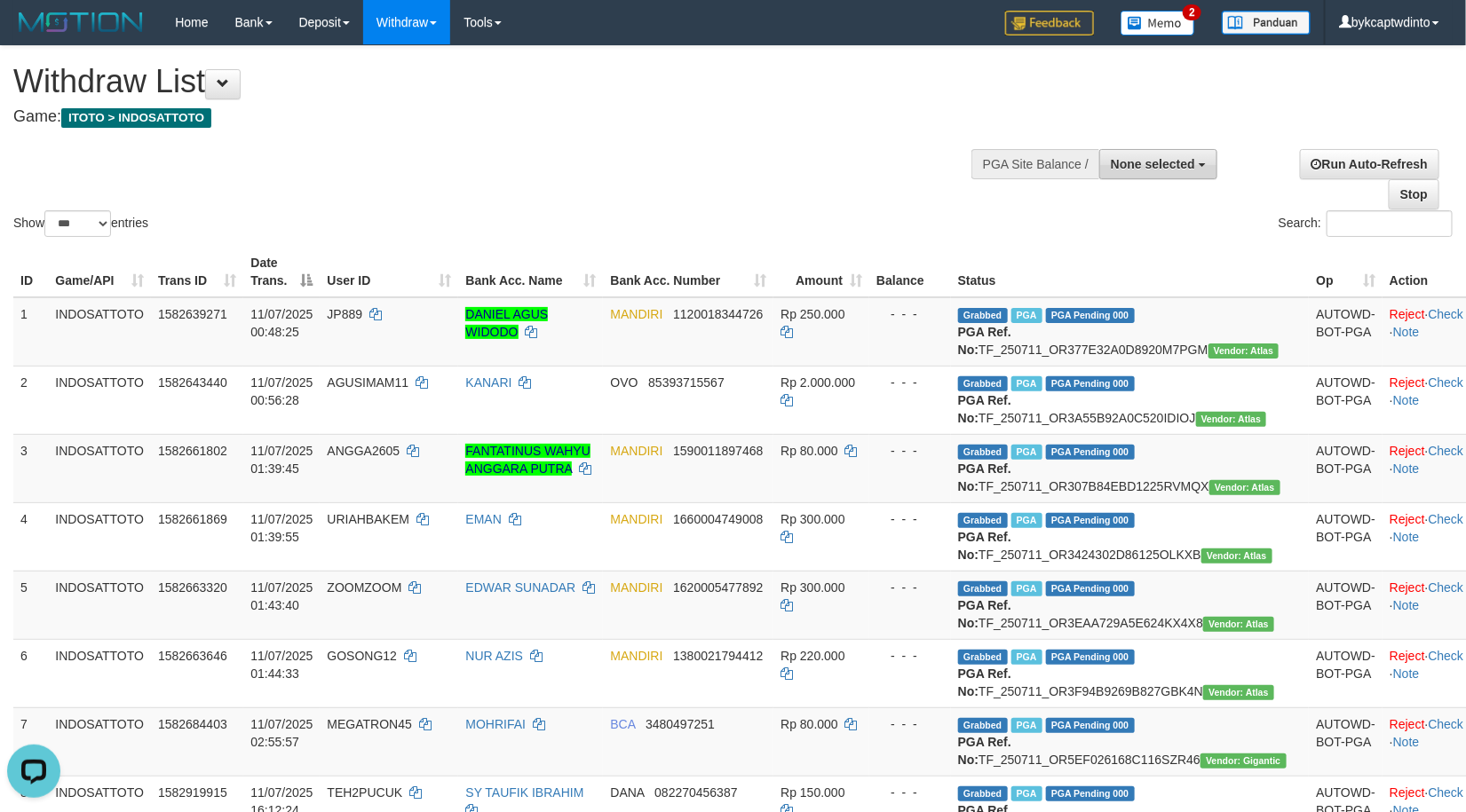 click on "None selected" at bounding box center (1153, 164) 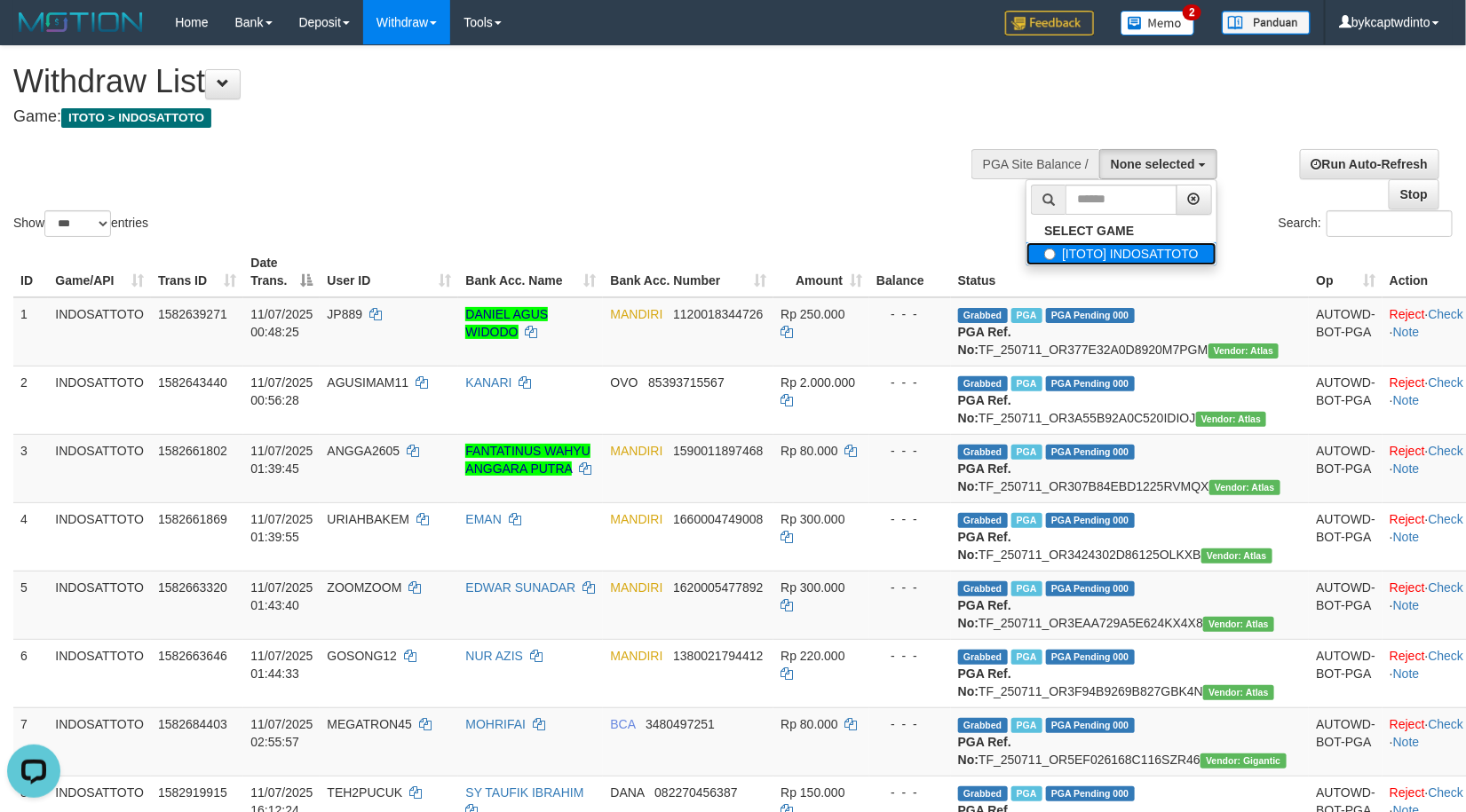 click on "[ITOTO] INDOSATTOTO" at bounding box center [1121, 254] 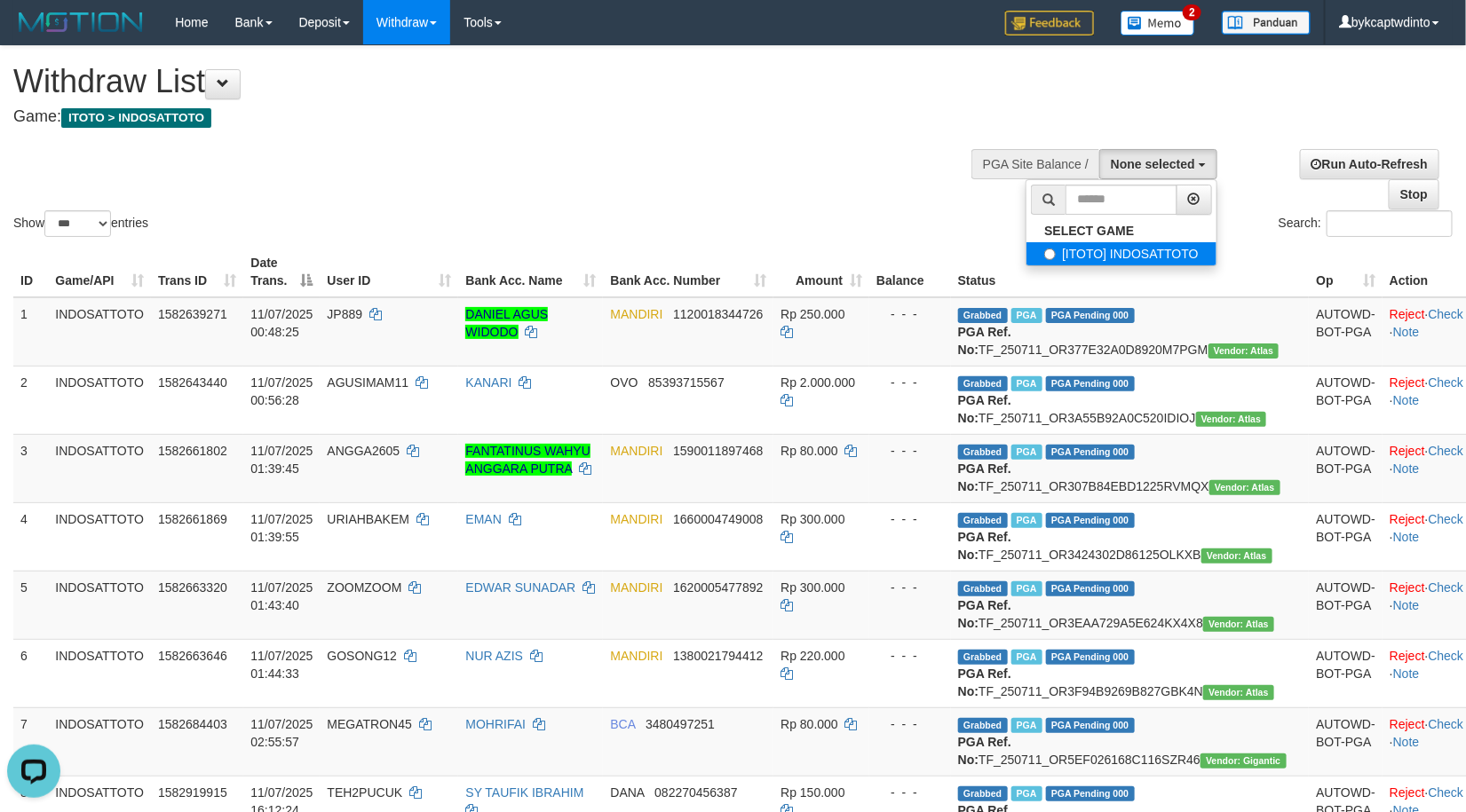 select on "****" 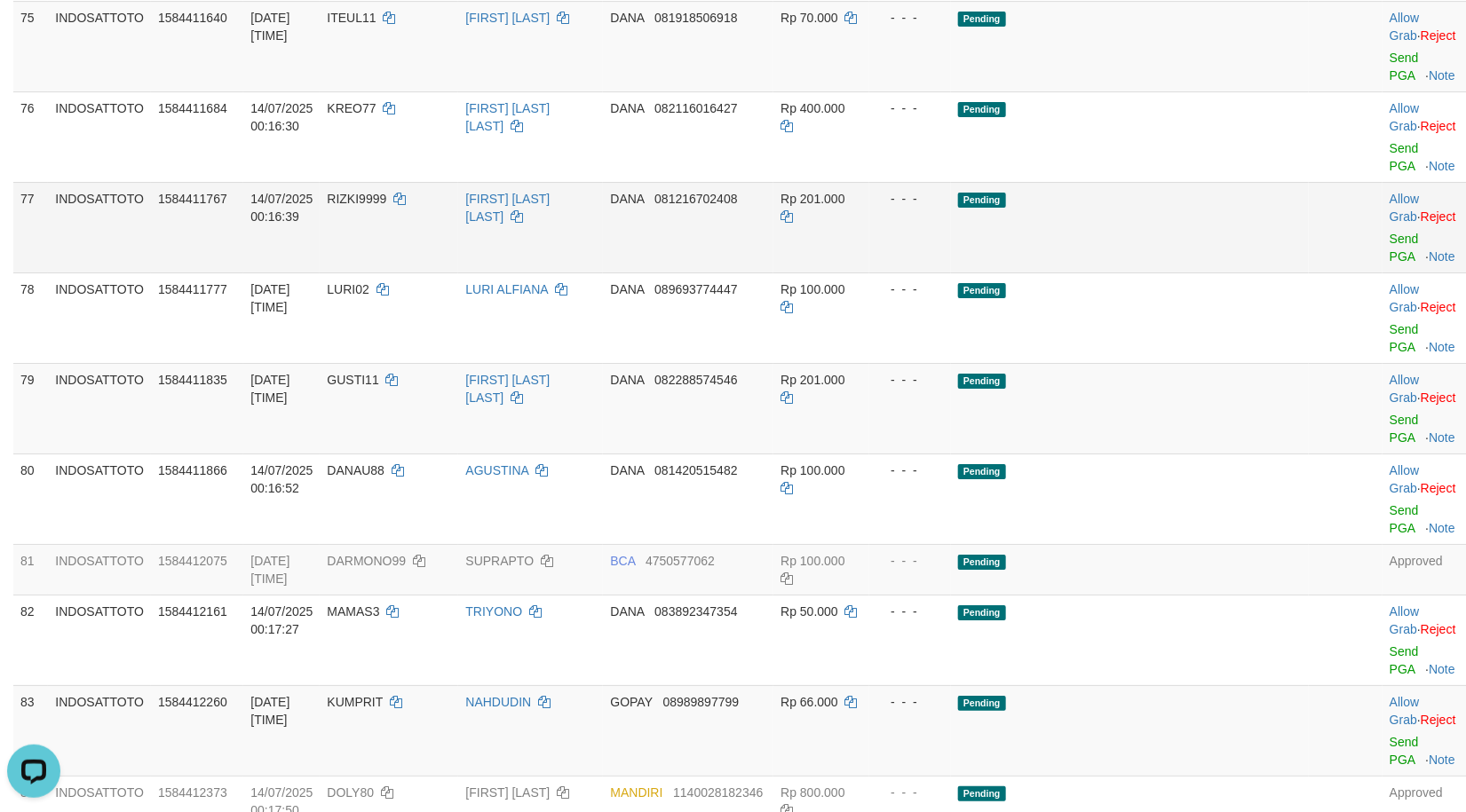 scroll, scrollTop: 5680, scrollLeft: 0, axis: vertical 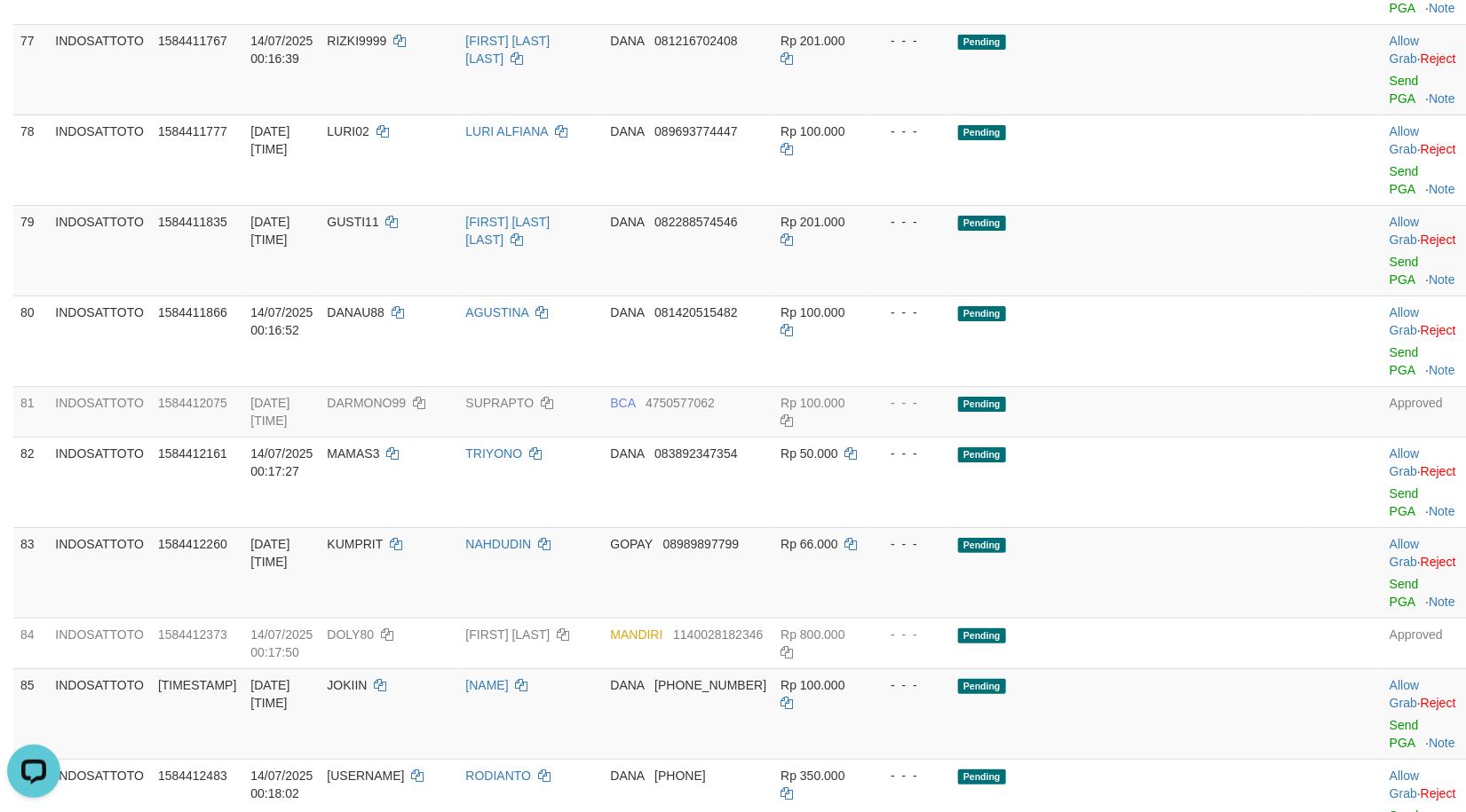 drag, startPoint x: 446, startPoint y: 186, endPoint x: 318, endPoint y: 209, distance: 130.04999 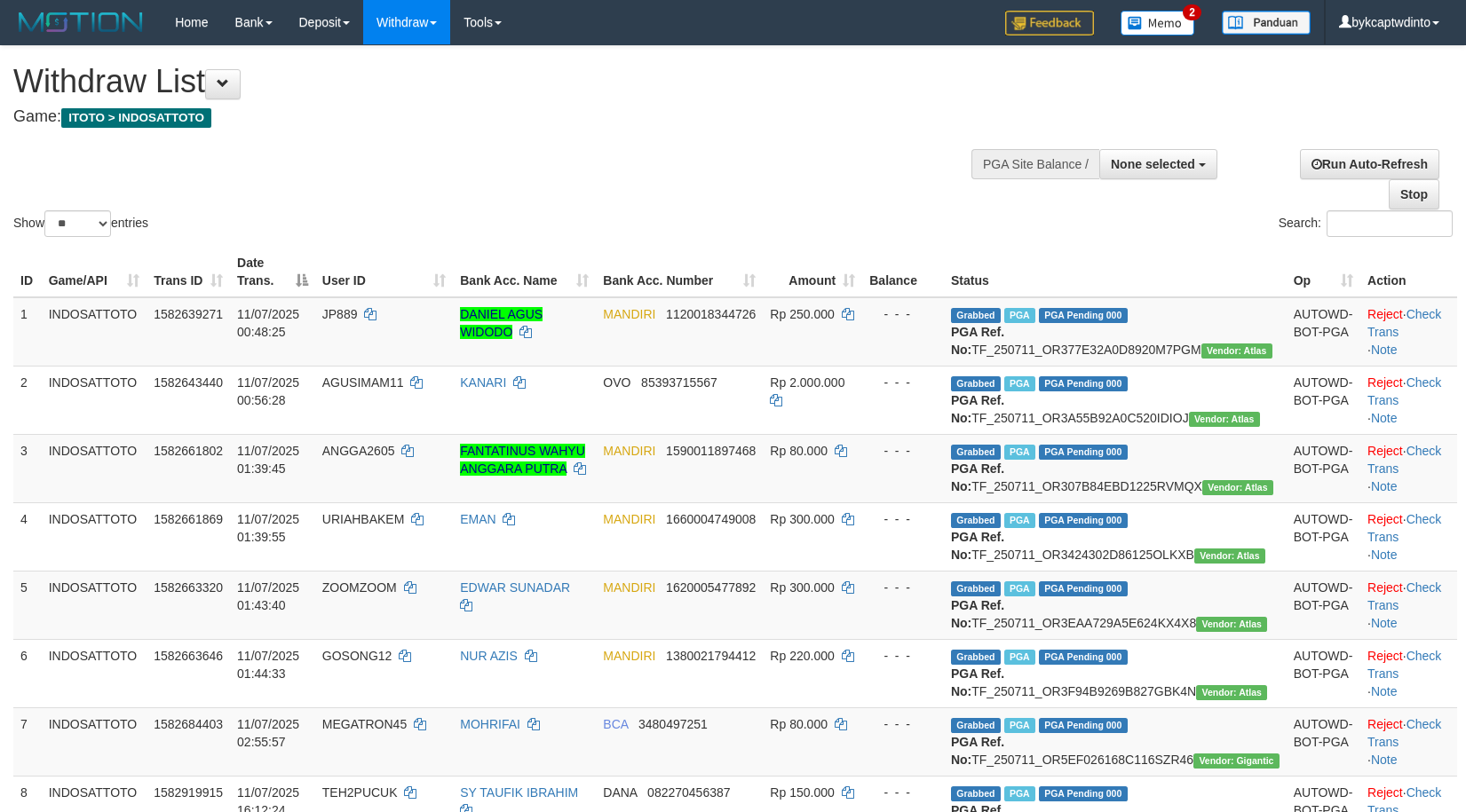 select 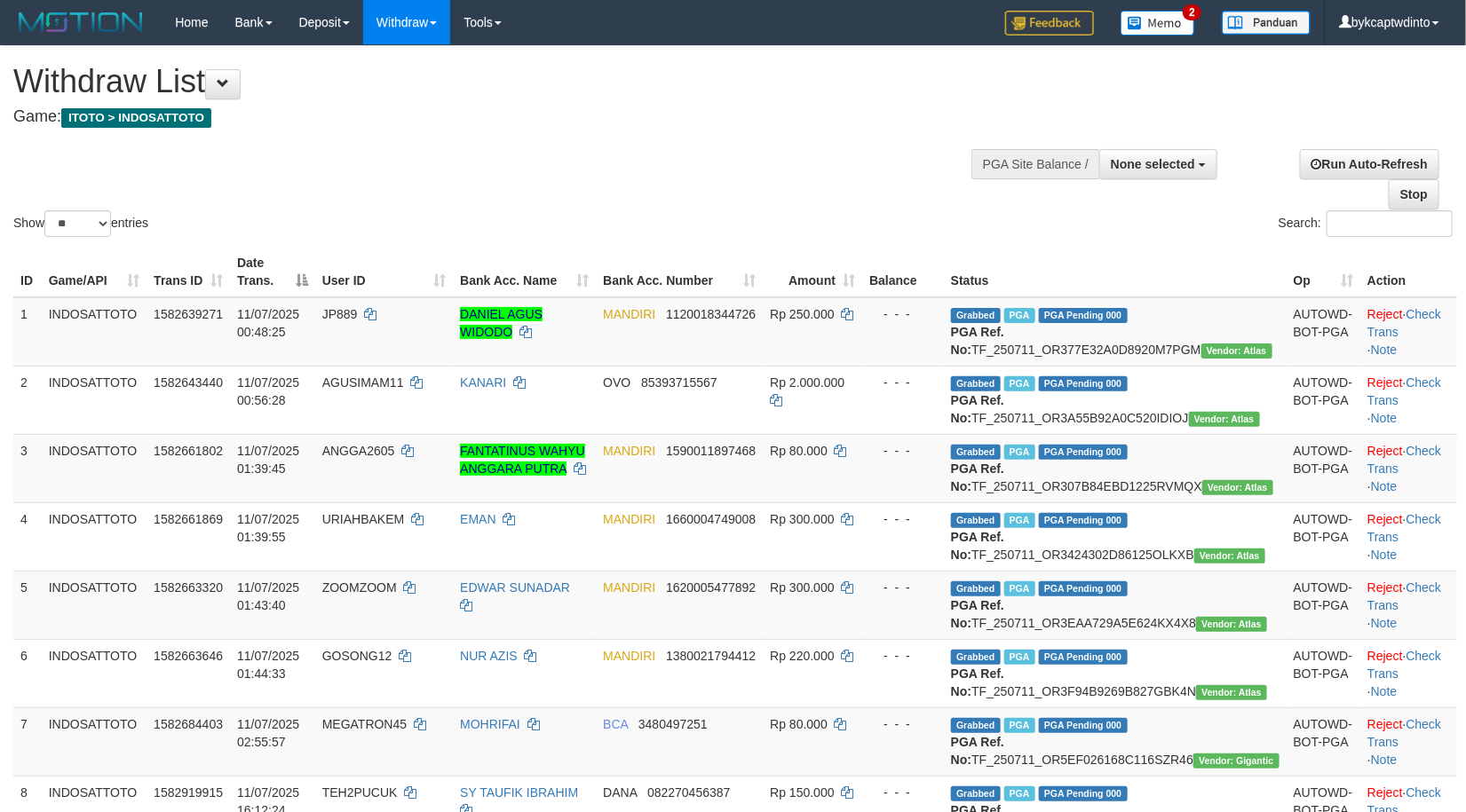 scroll, scrollTop: 3283, scrollLeft: 0, axis: vertical 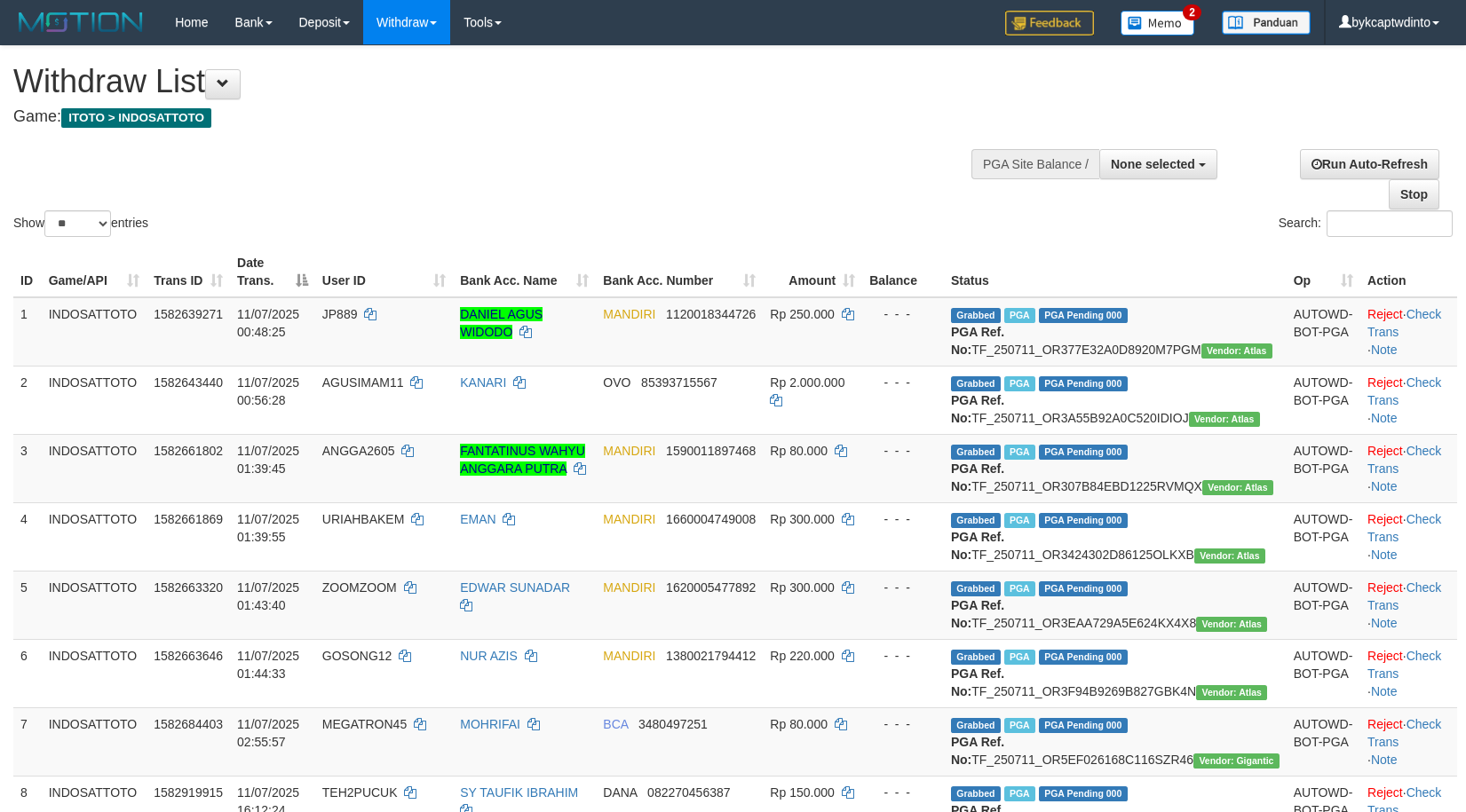 select 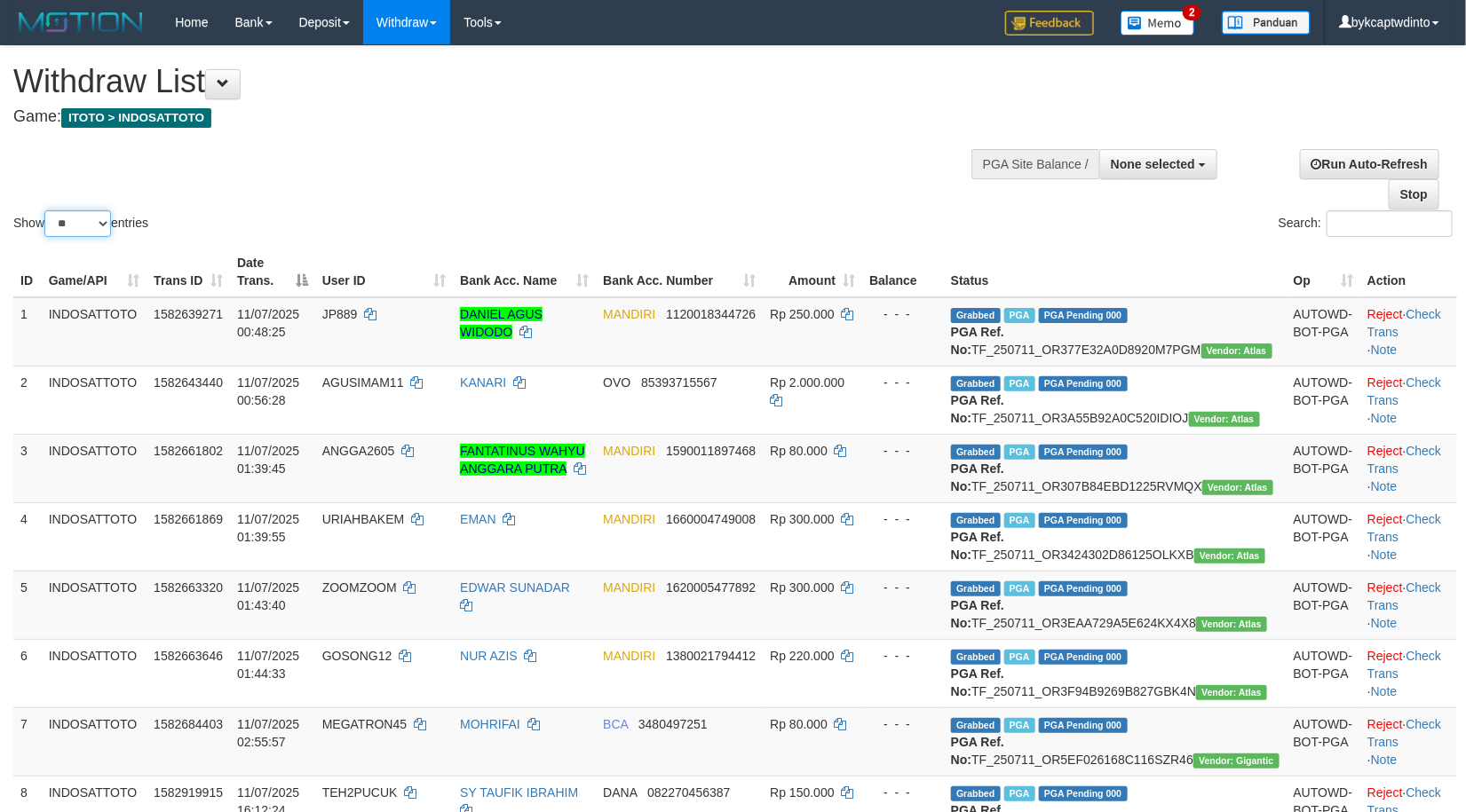 click on "** ** ** ***" at bounding box center (77, 224) 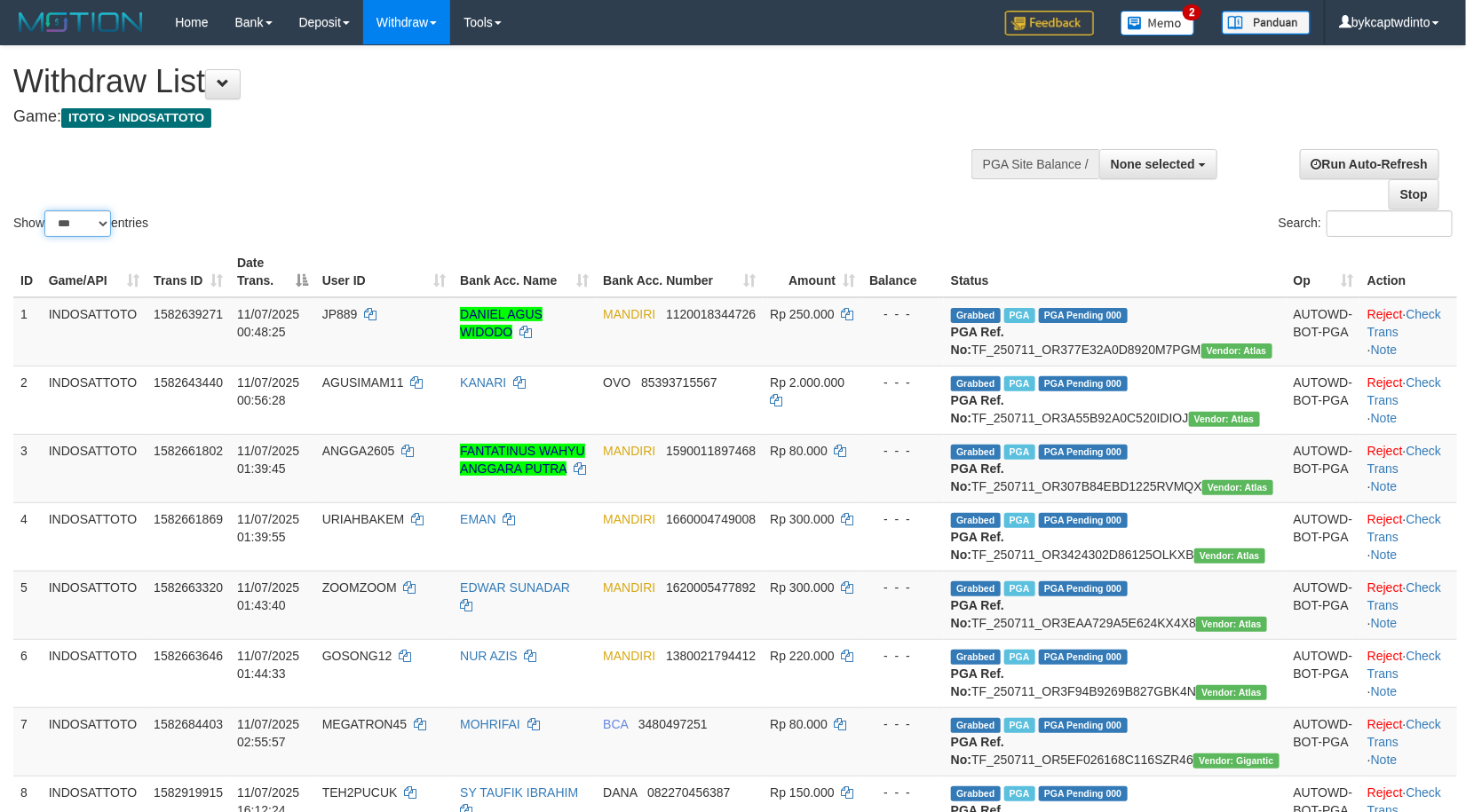 click on "** ** ** ***" at bounding box center [77, 224] 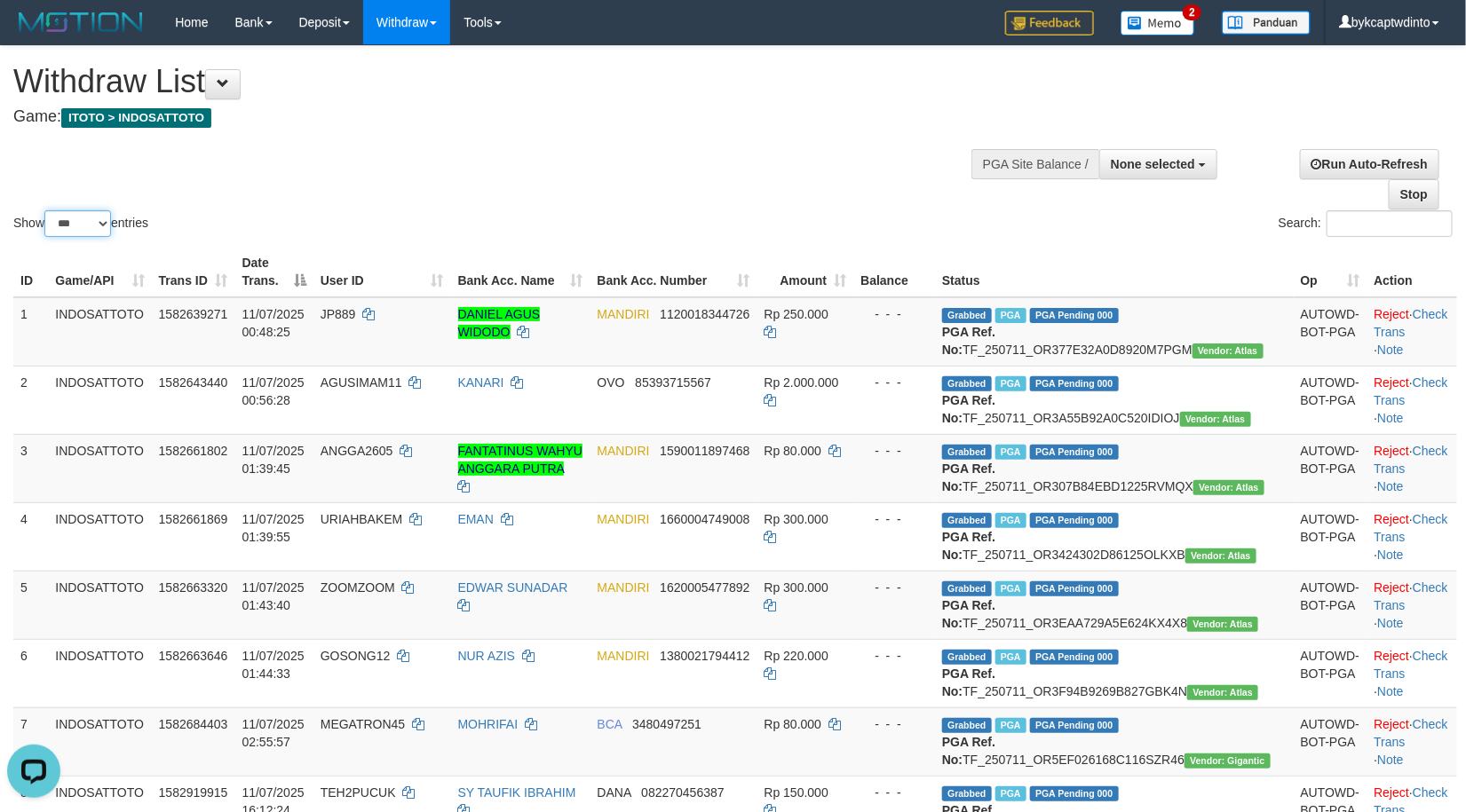 scroll, scrollTop: 0, scrollLeft: 0, axis: both 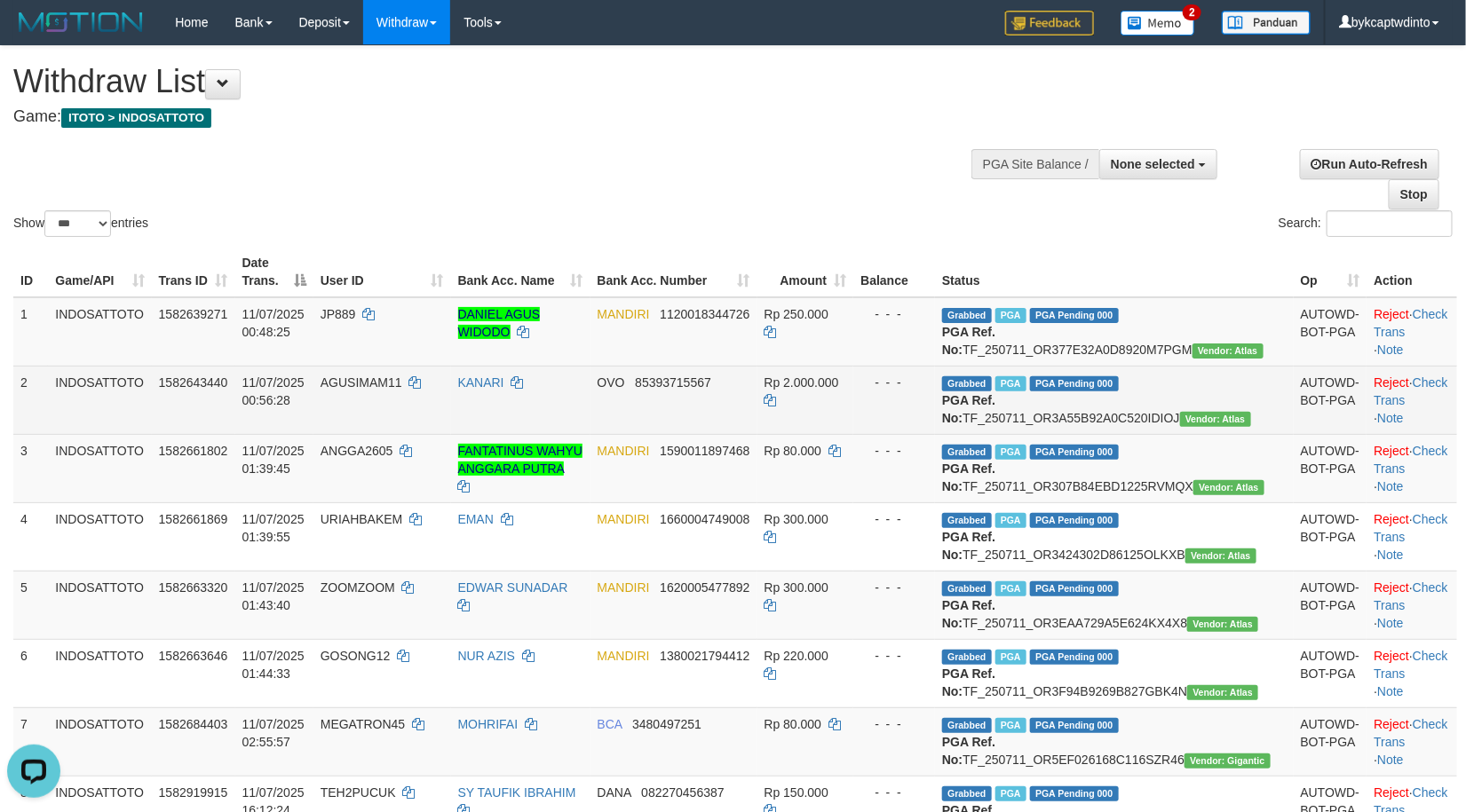click on "11/07/2025 00:56:28" at bounding box center (274, 399) 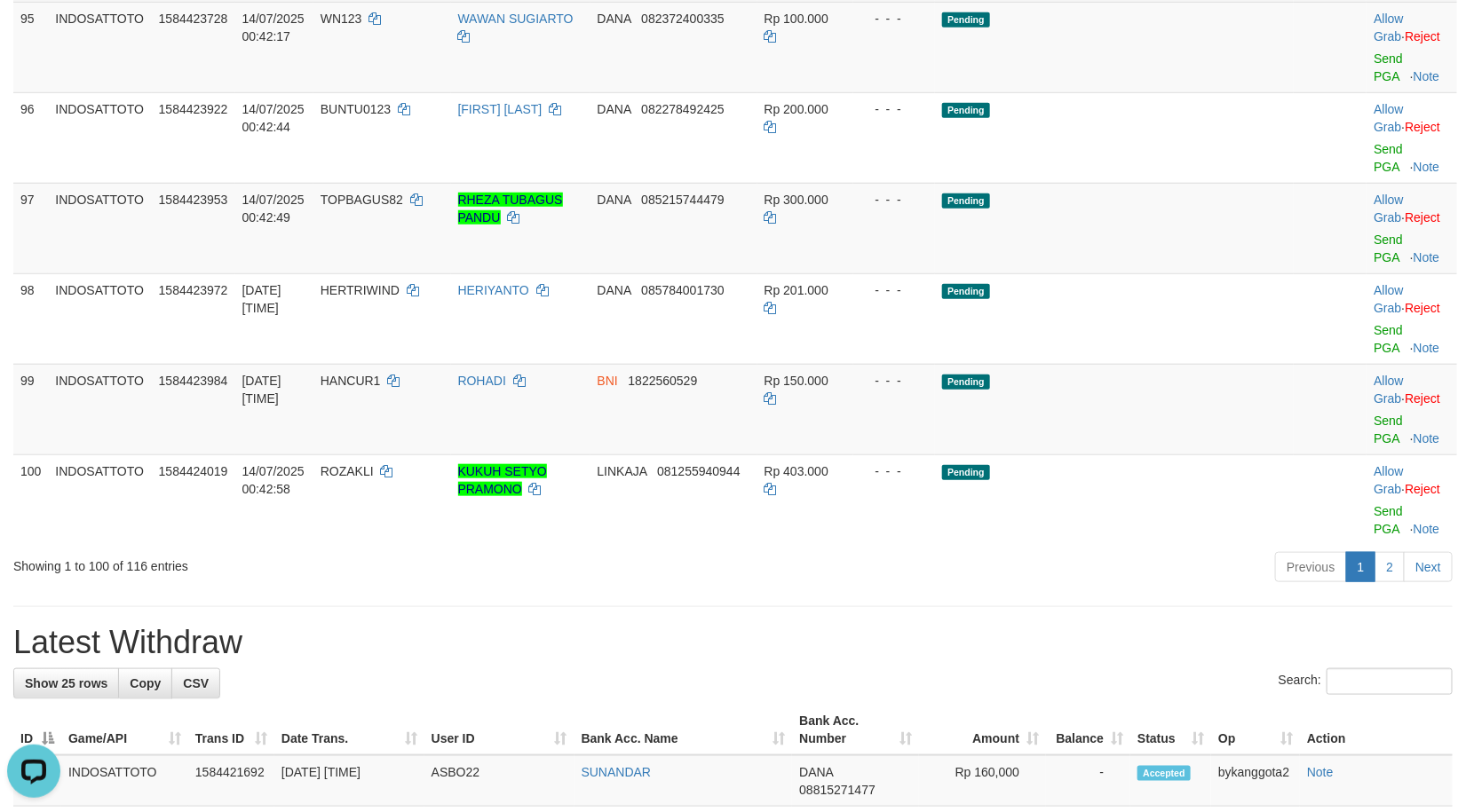 scroll, scrollTop: 7277, scrollLeft: 0, axis: vertical 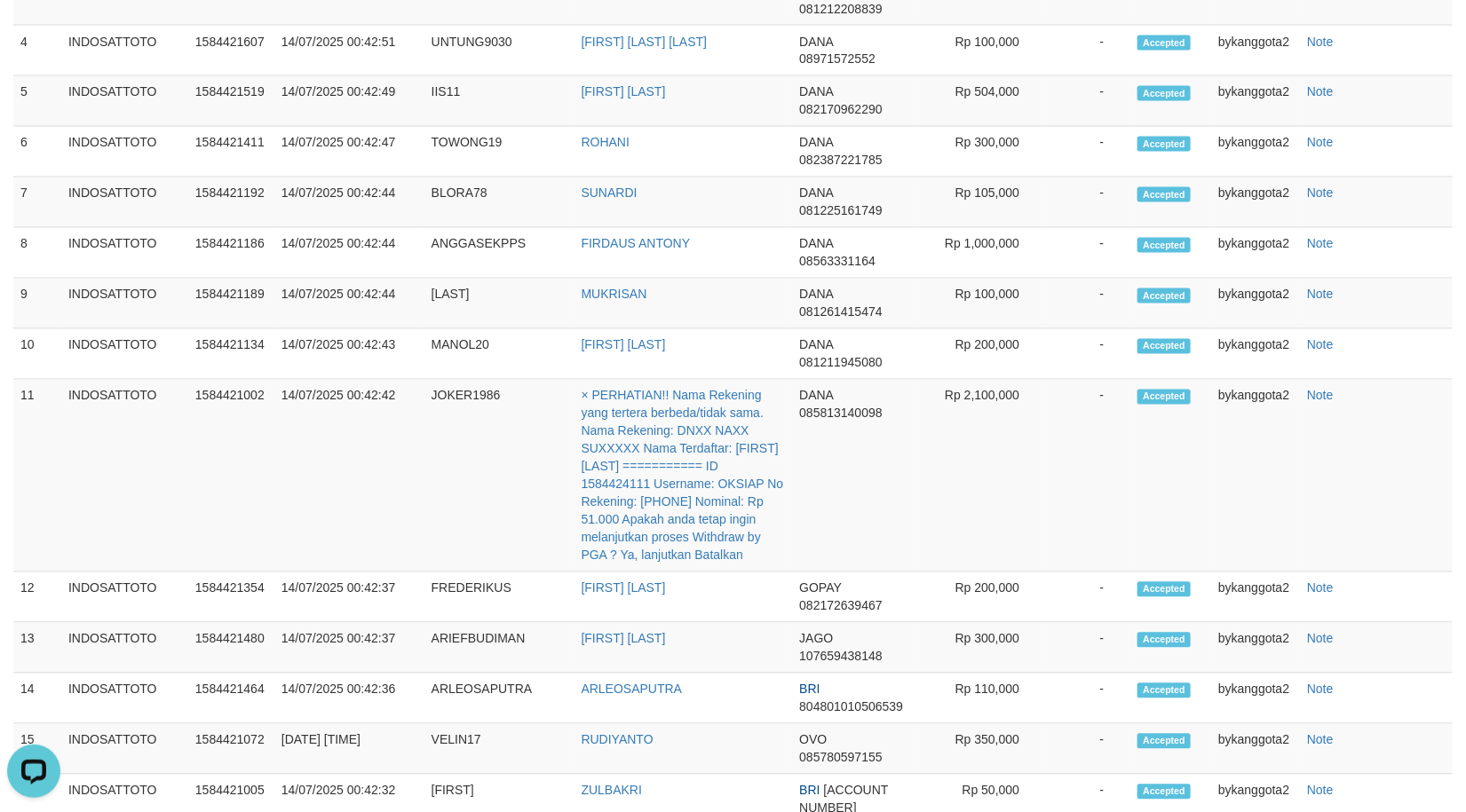 click on "2" at bounding box center [1390, -315] 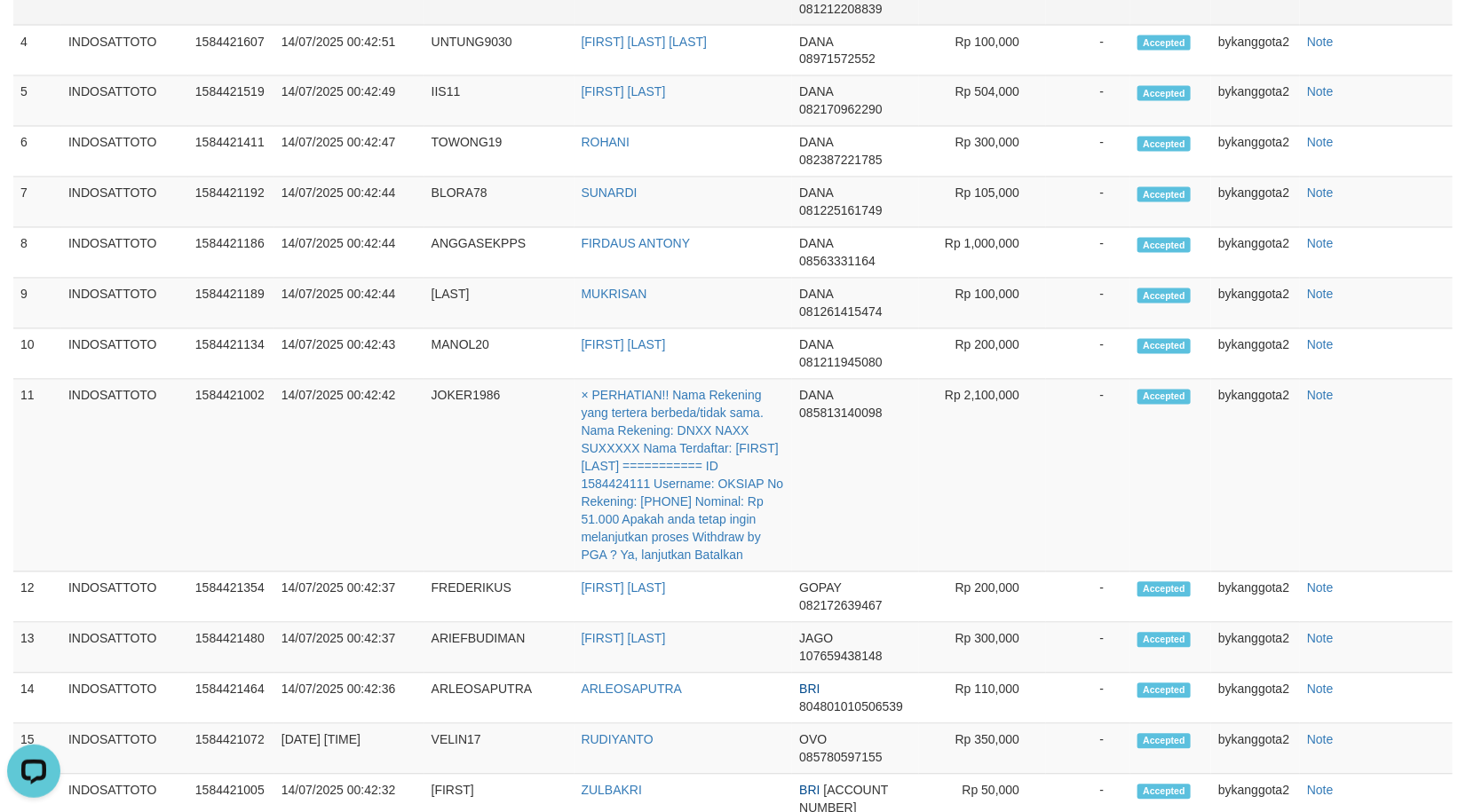 scroll, scrollTop: 1066, scrollLeft: 0, axis: vertical 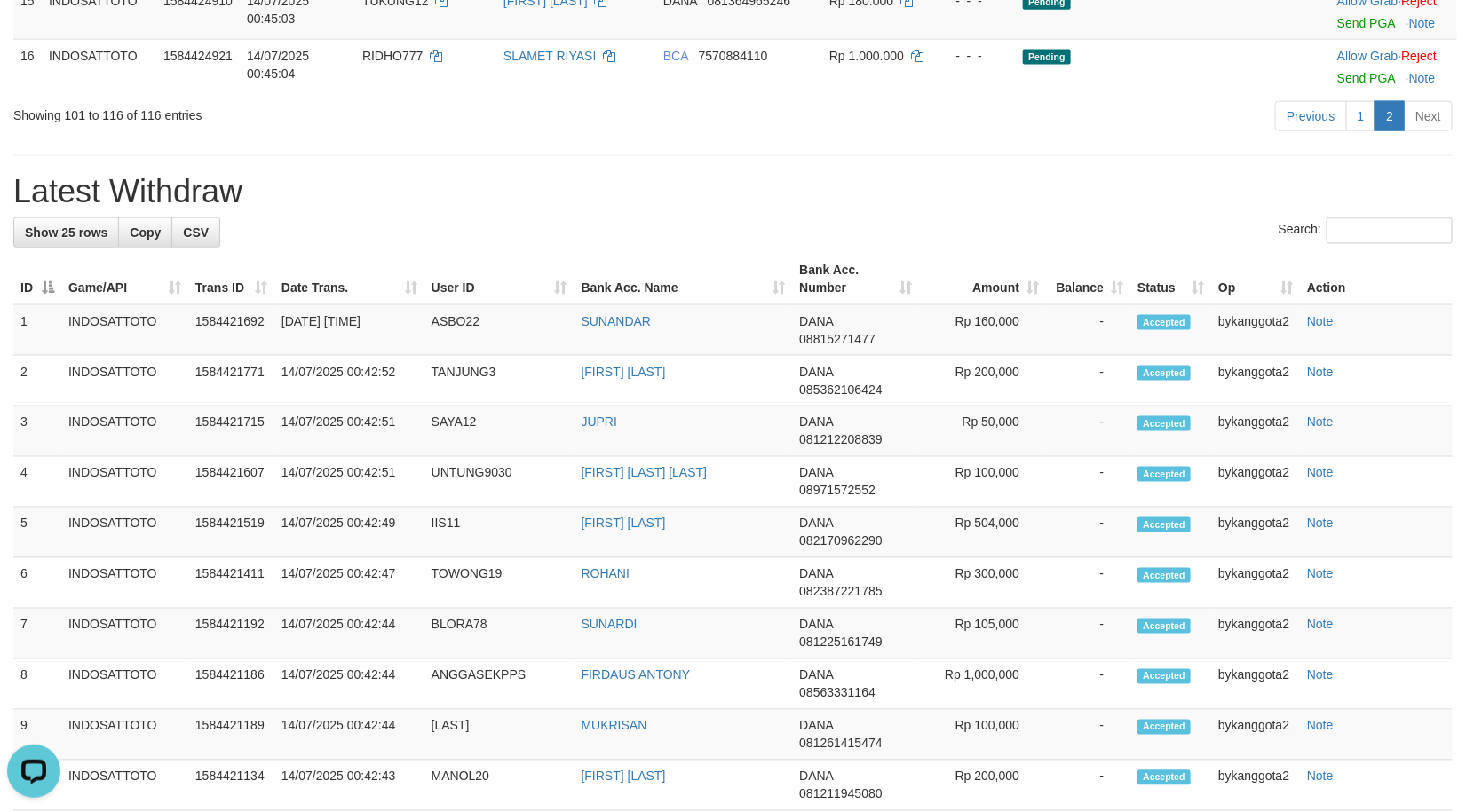 click on "Latest Withdraw" at bounding box center [733, 192] 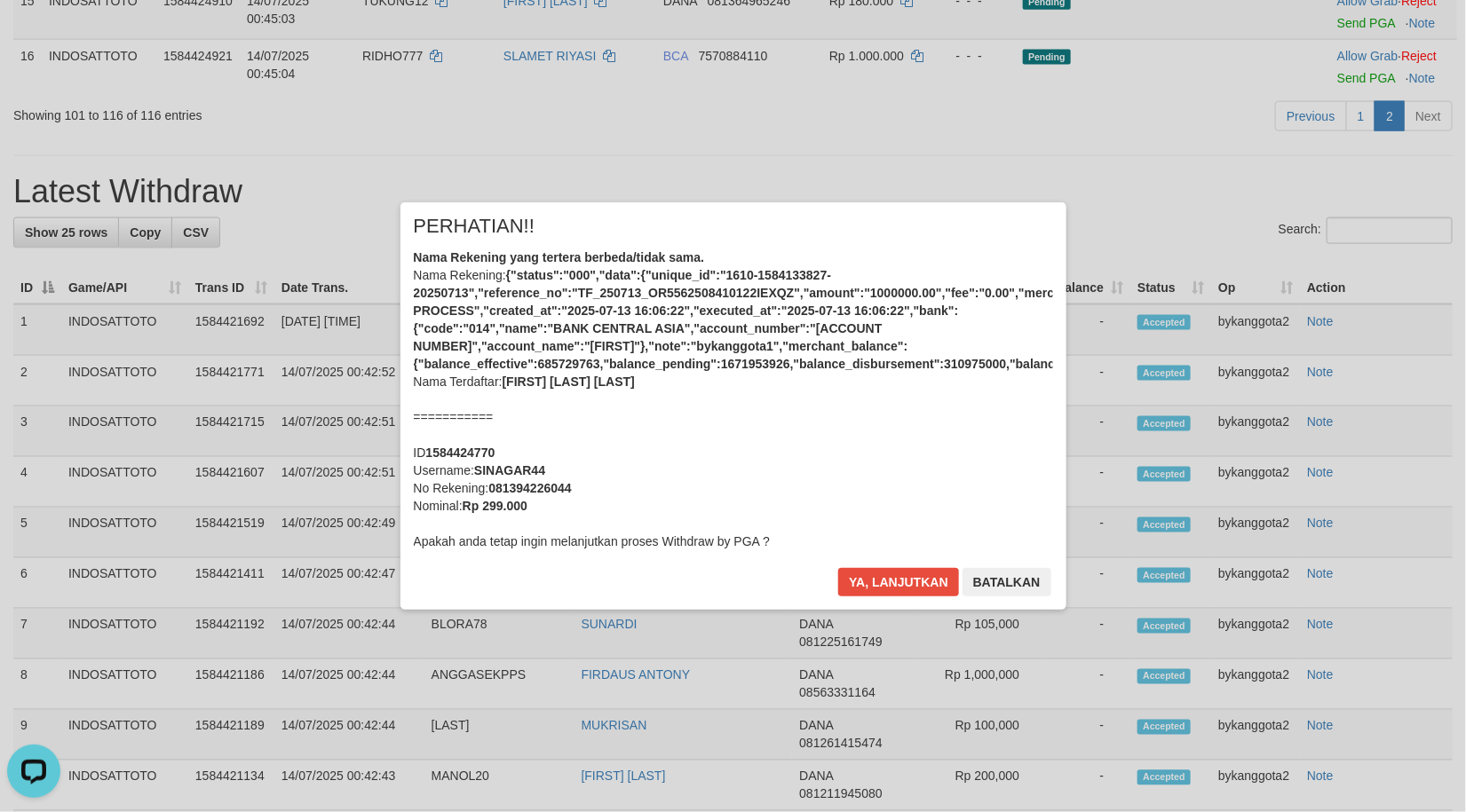 click on "× PERHATIAN!! Nama Rekening yang tertera berbeda/tidak sama. Nama Rekening:  DNXX AZXX JAXXXXXXX HUXXX Nama Terdaftar:  AZAM JAMALUDIN HUSNI =========== ID  1584424770 Username:  SINAGAR44 No Rekening:  081394226044 Nominal:  Rp 299.000 Apakah anda tetap ingin melanjutkan proses Withdraw by PGA ? Ya, lanjutkan Batalkan" at bounding box center [733, 406] 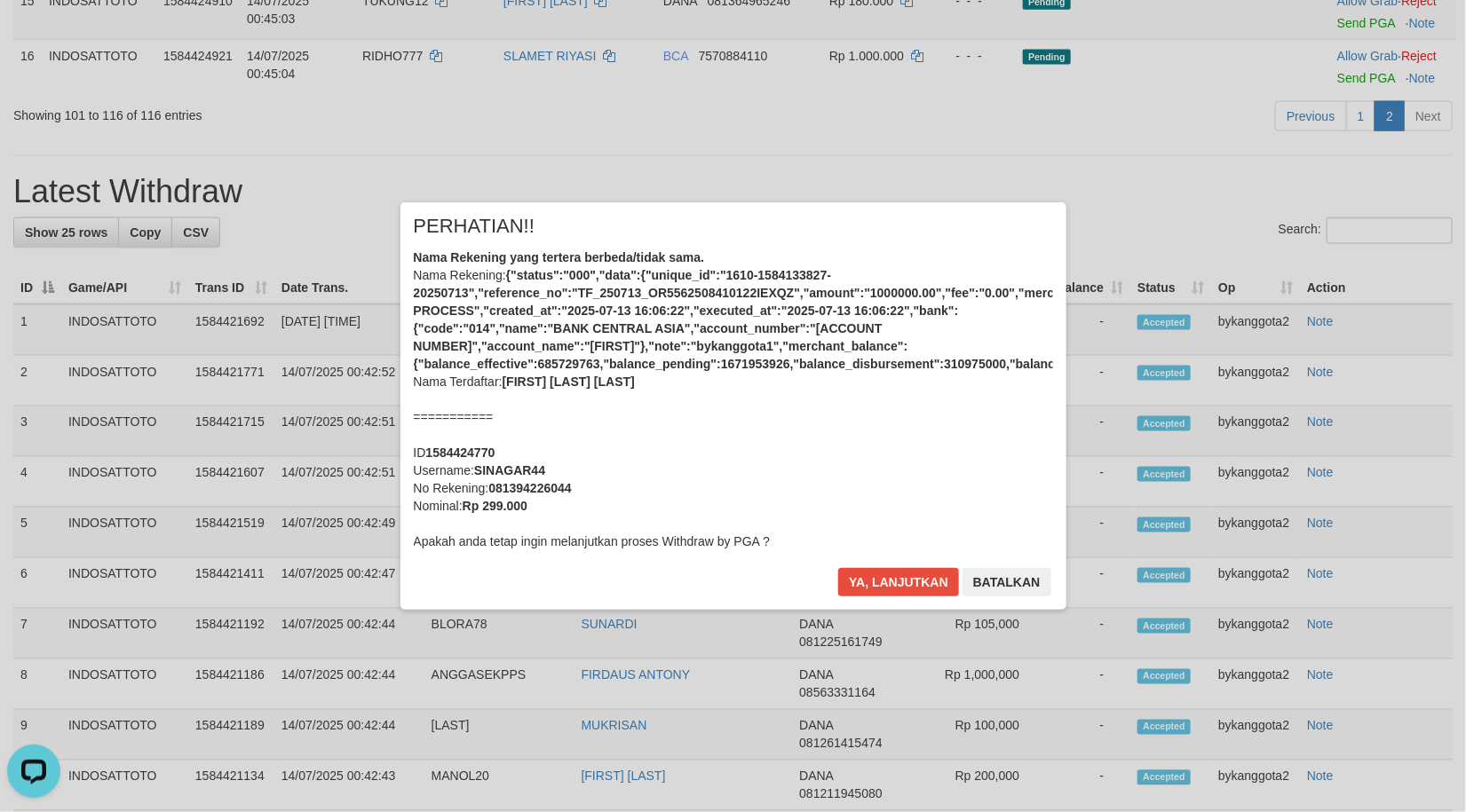scroll, scrollTop: 1776, scrollLeft: 0, axis: vertical 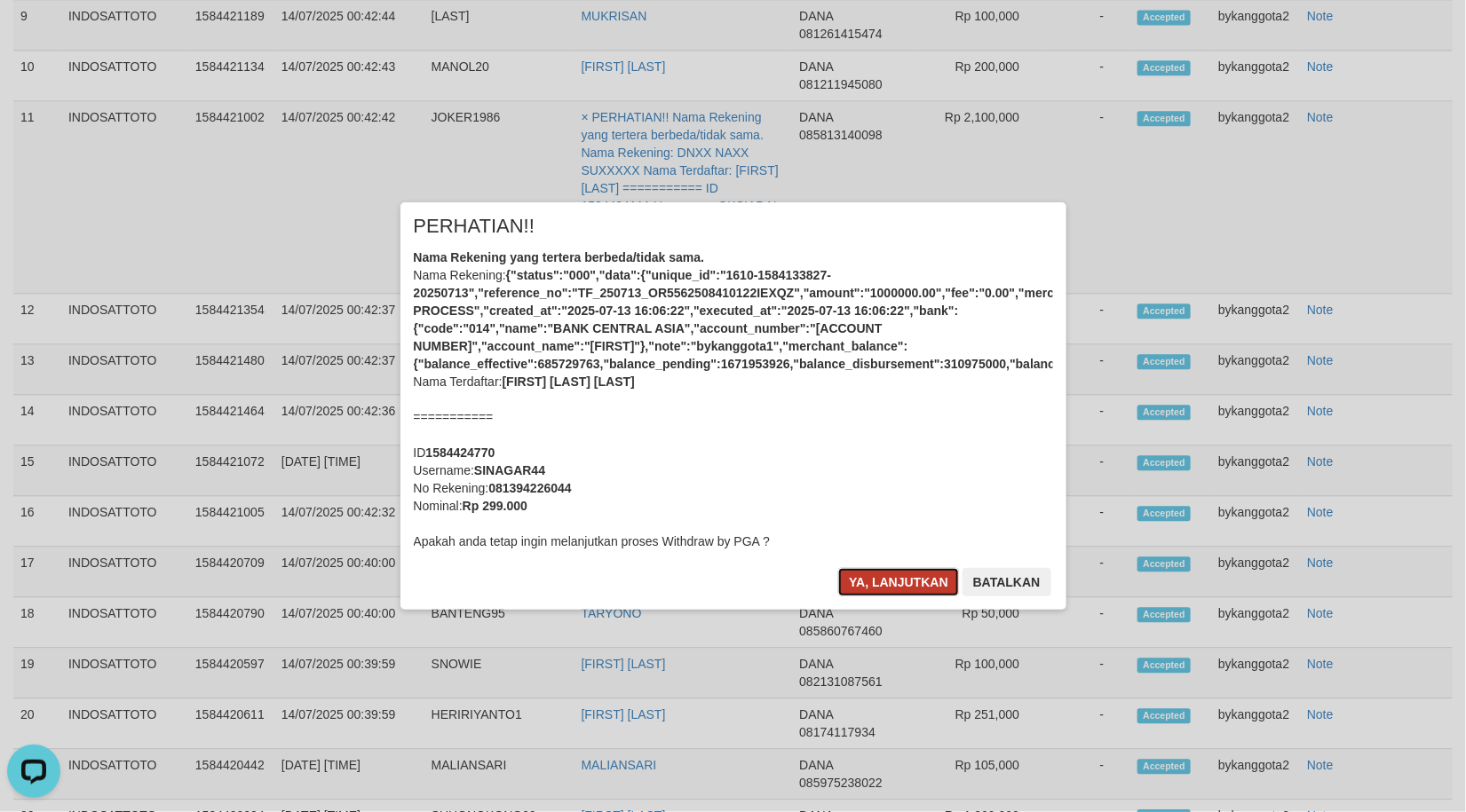 click on "Ya, lanjutkan" at bounding box center [899, 582] 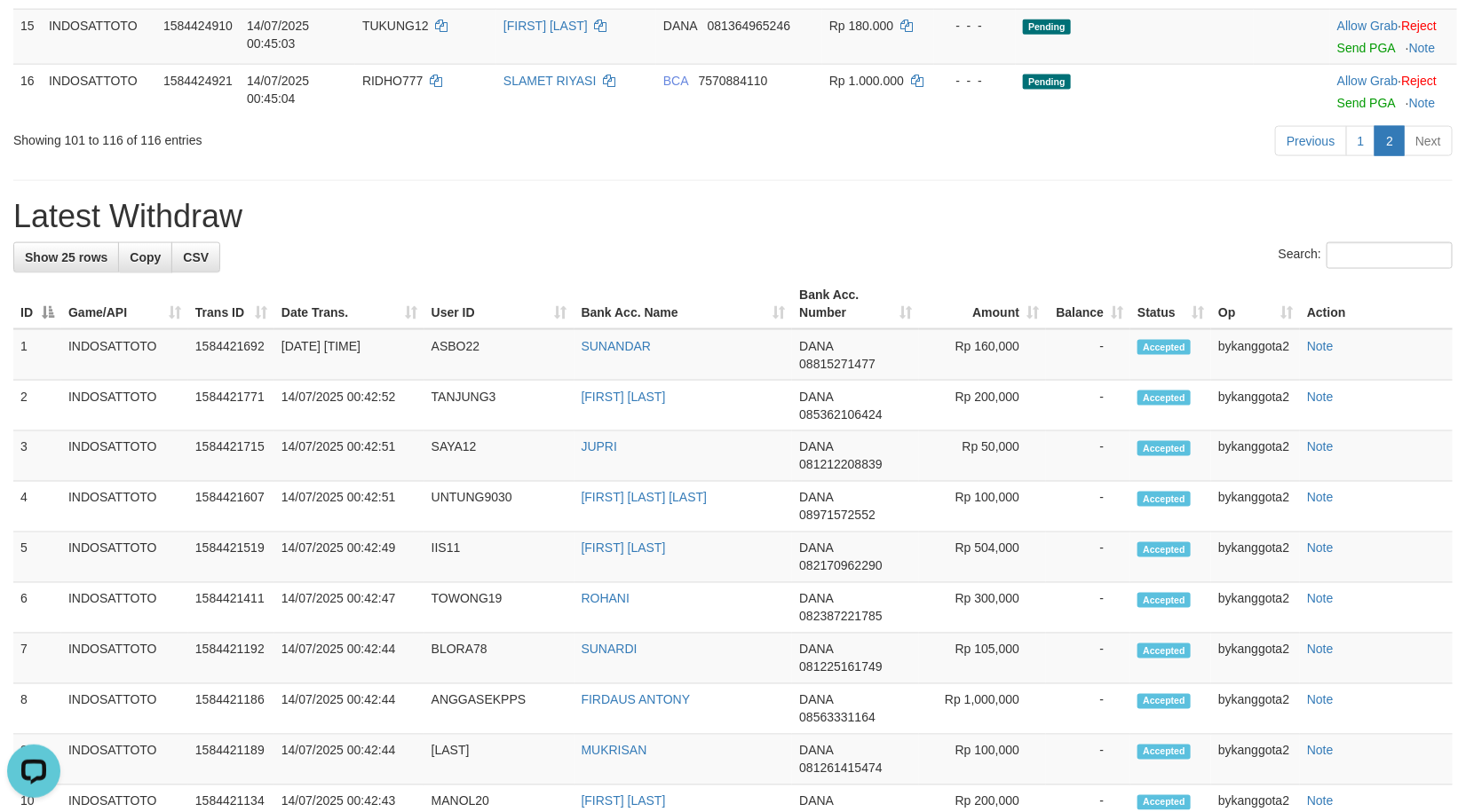 scroll, scrollTop: 1010, scrollLeft: 0, axis: vertical 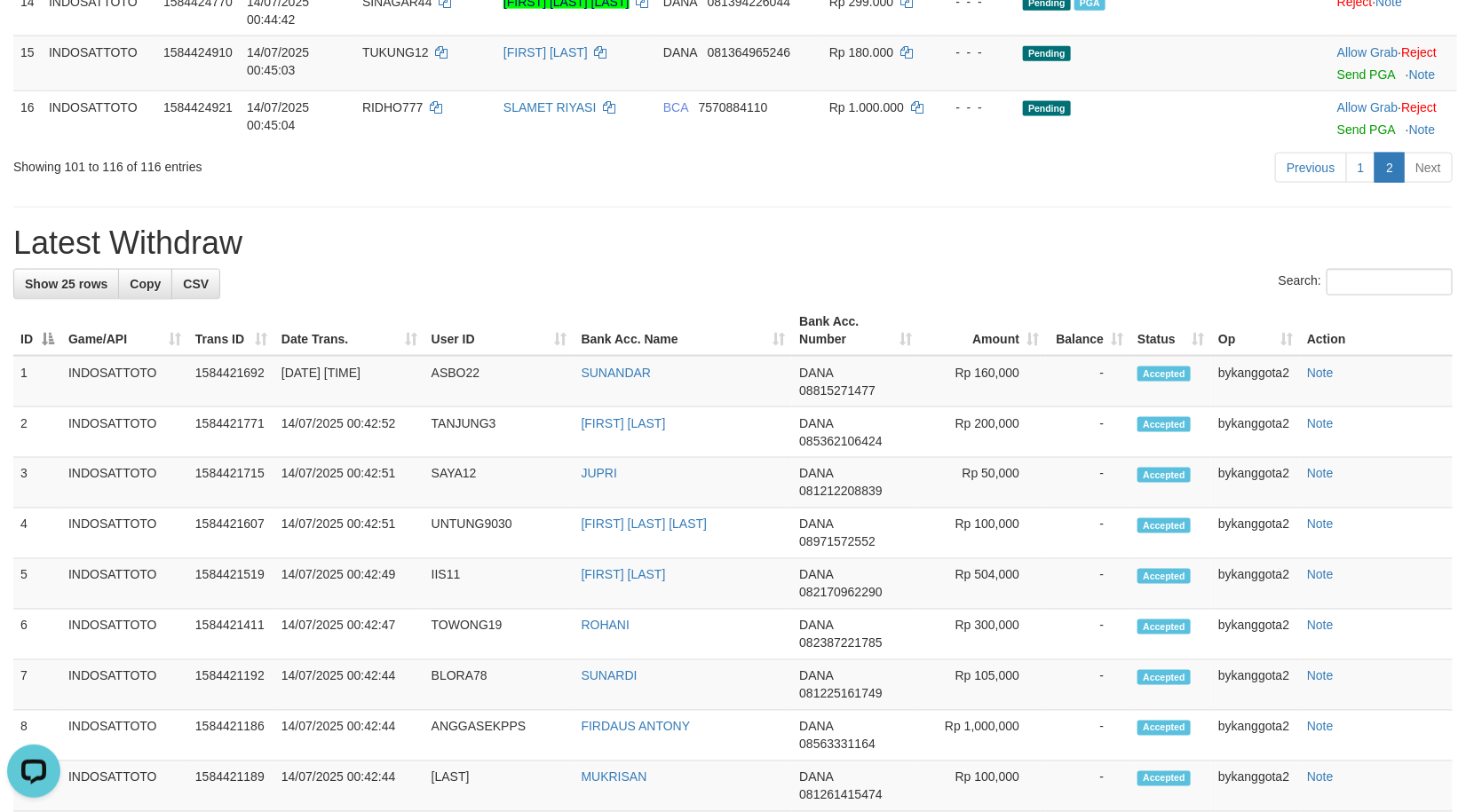click at bounding box center [1393, -43] 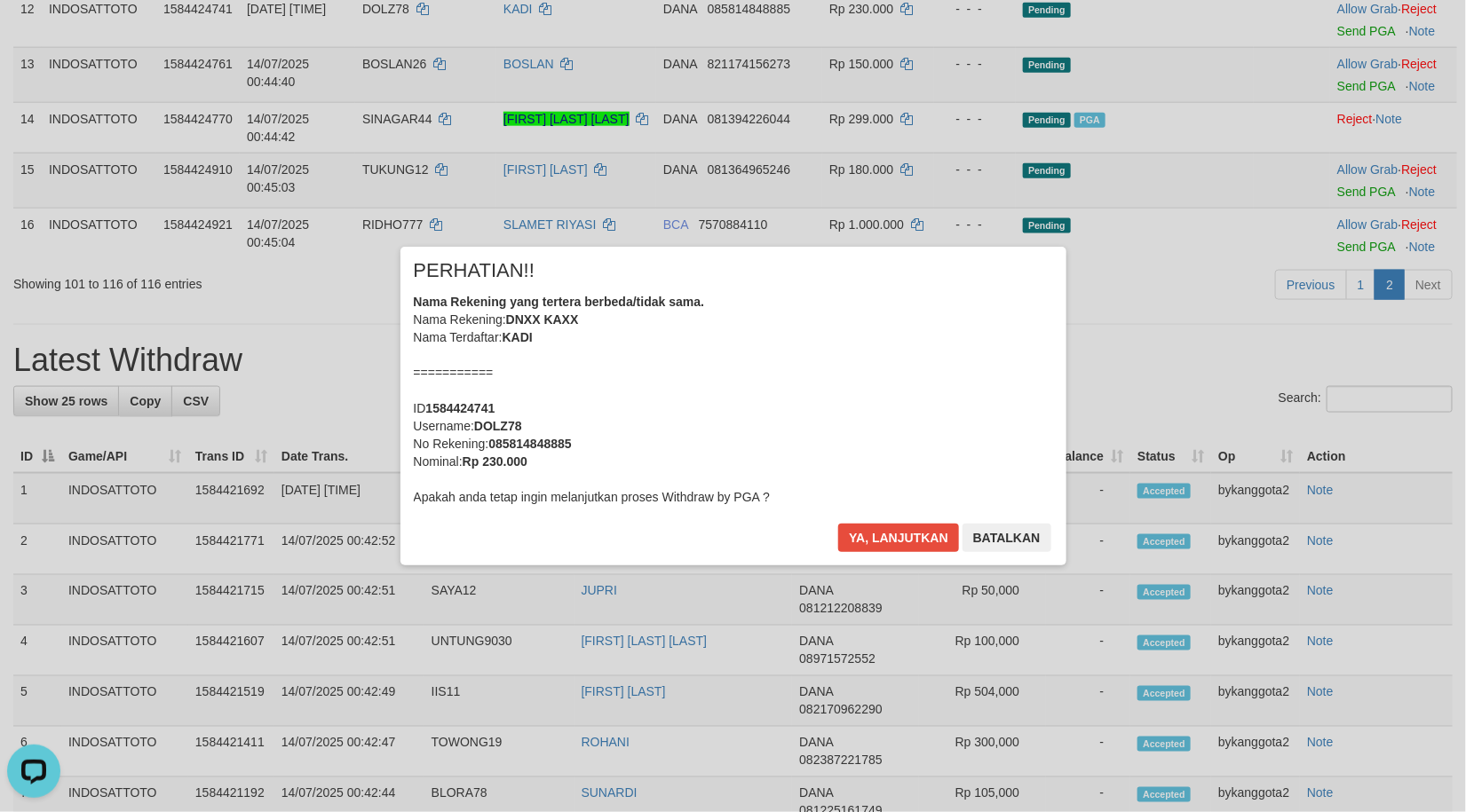 scroll, scrollTop: 833, scrollLeft: 0, axis: vertical 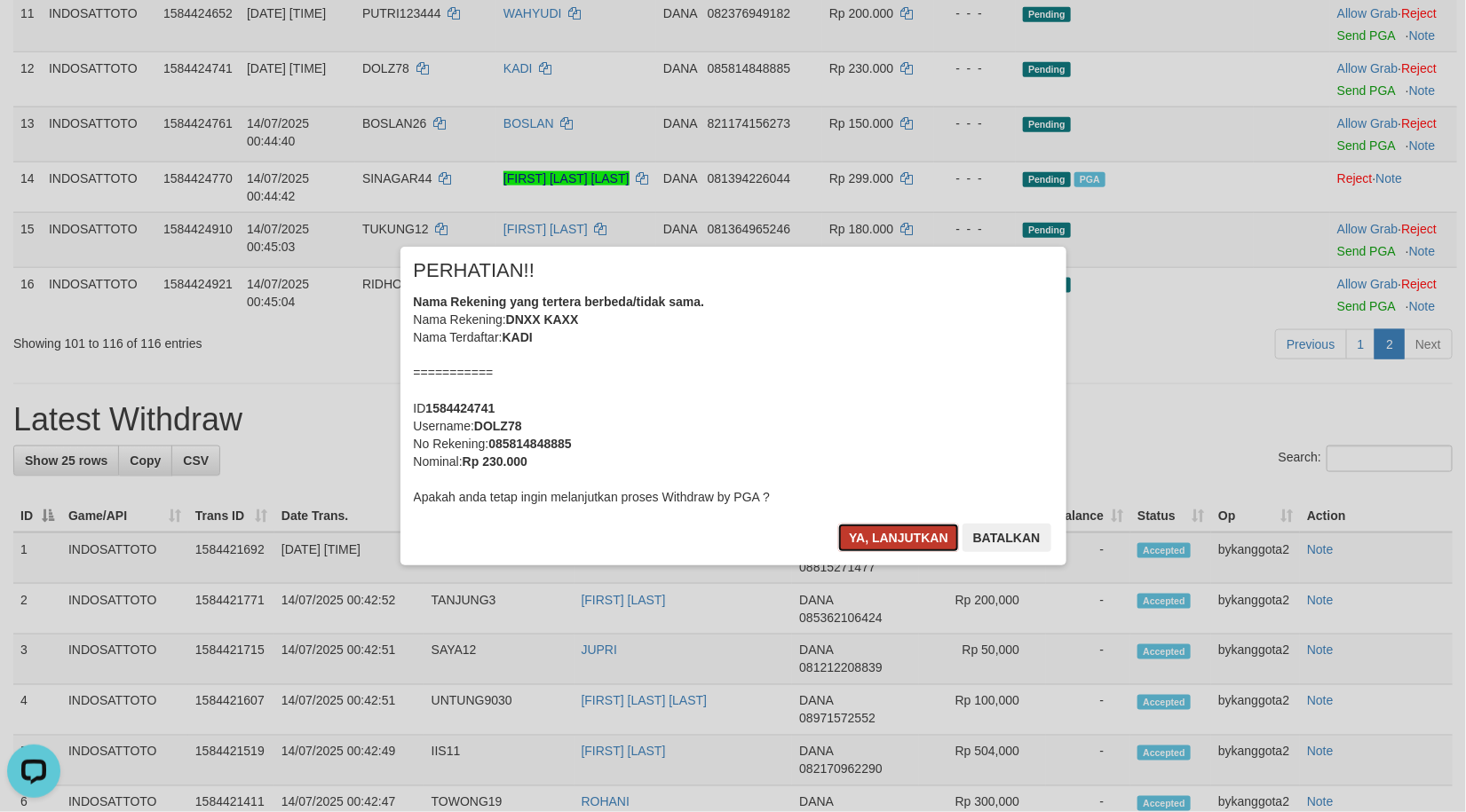 click on "Ya, lanjutkan" at bounding box center (899, 538) 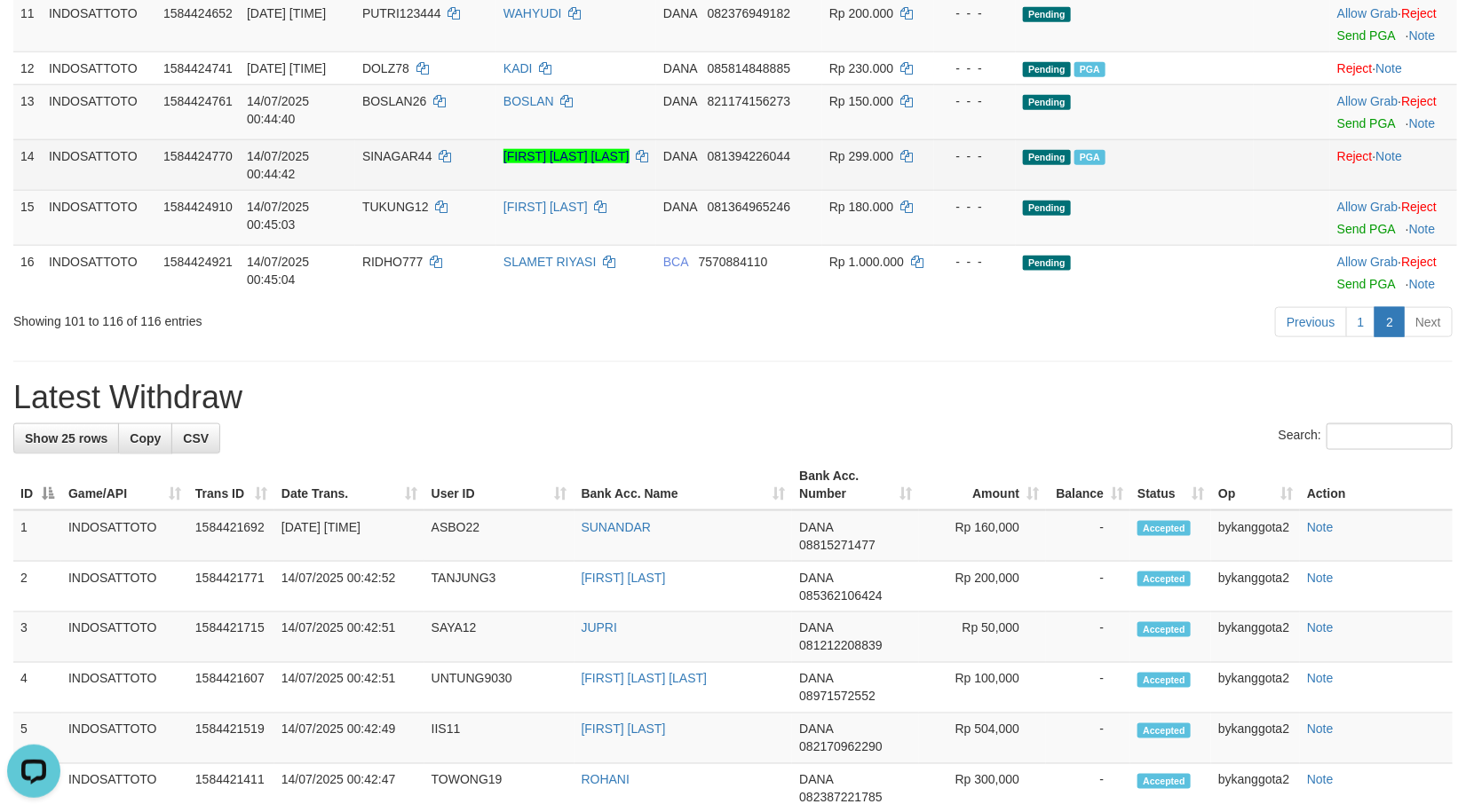scroll, scrollTop: 812, scrollLeft: 0, axis: vertical 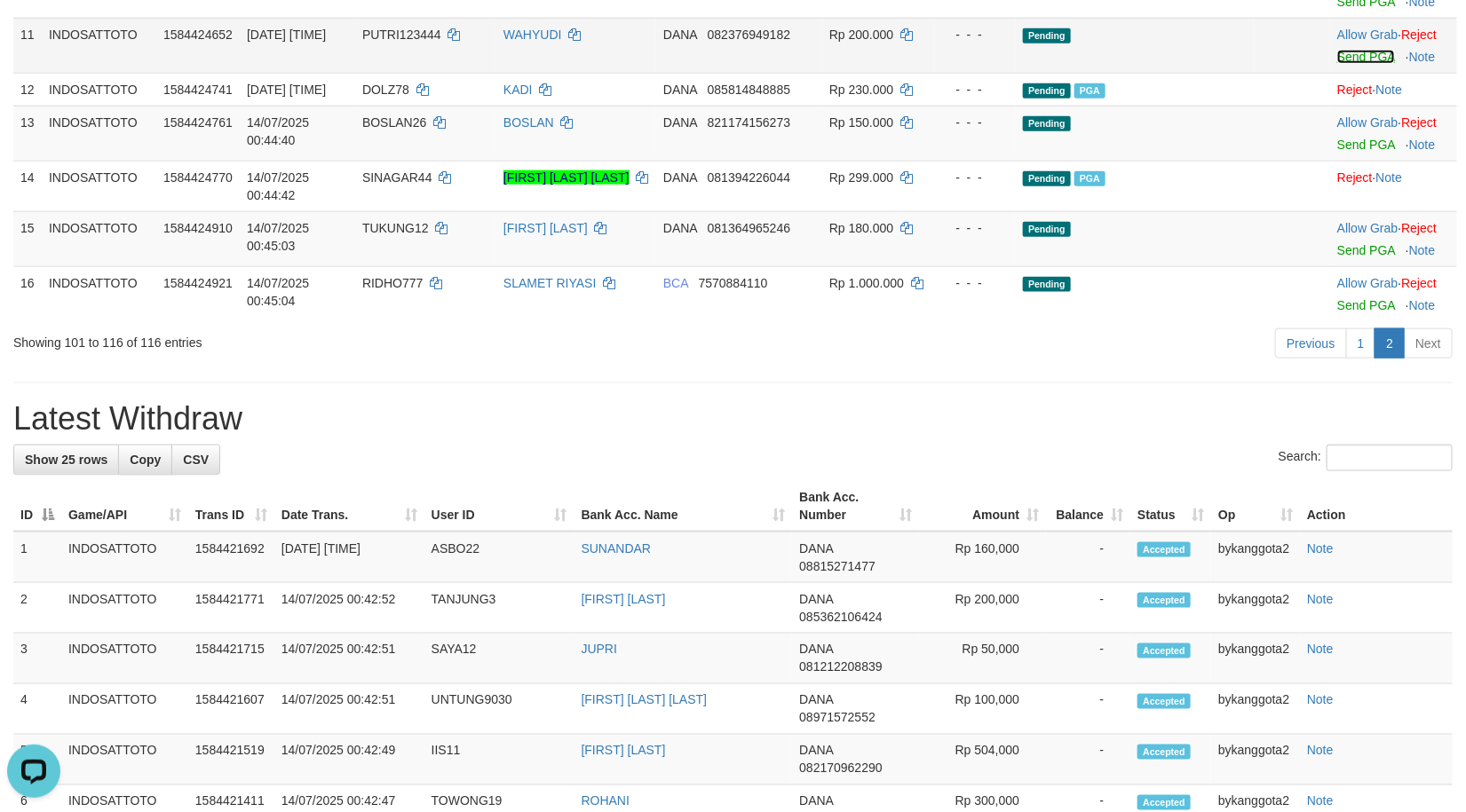 click on "Send PGA" at bounding box center (1366, 57) 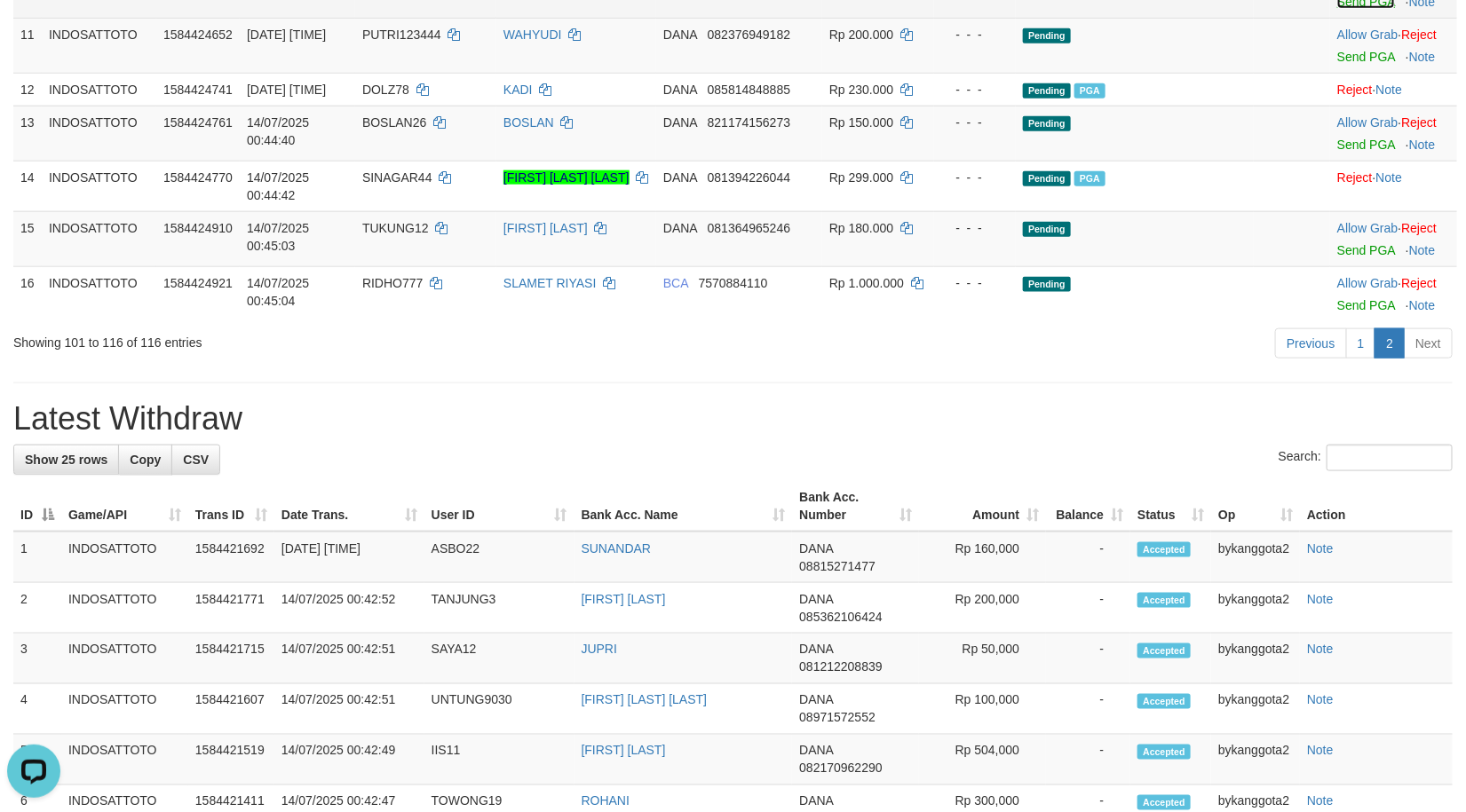 click on "Send PGA" at bounding box center (1366, 2) 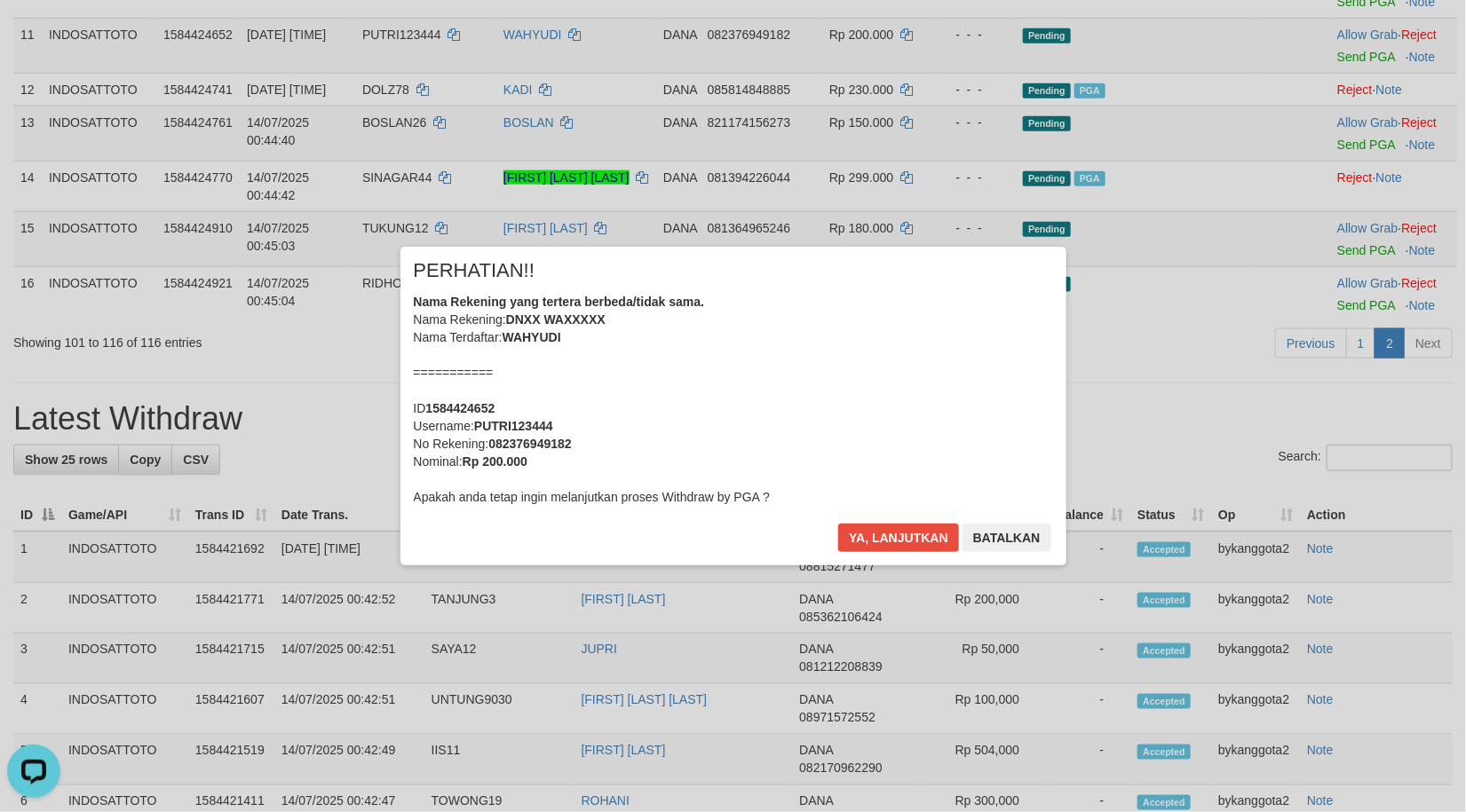 click on "Toggle navigation
Home
Bank
Account List
Load
By Website
Group
[ITOTO]													INDOSATTOTO
Mutasi Bank
Search
Sync
Note Mutasi
Deposit
DPS Fetch
DPS List
History
PGA History
Note DPS 2" at bounding box center (733, 663) 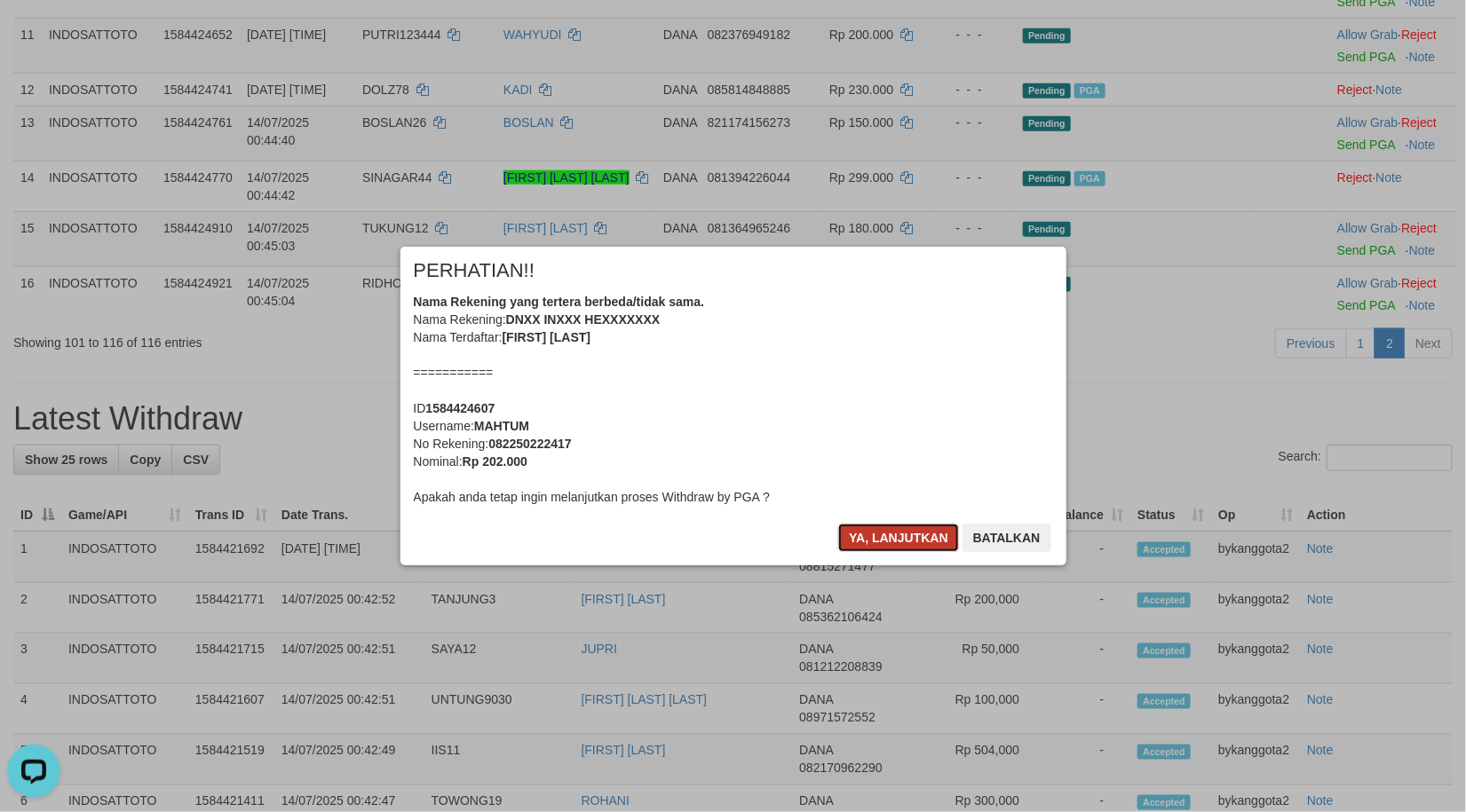 click on "Ya, lanjutkan" at bounding box center (899, 538) 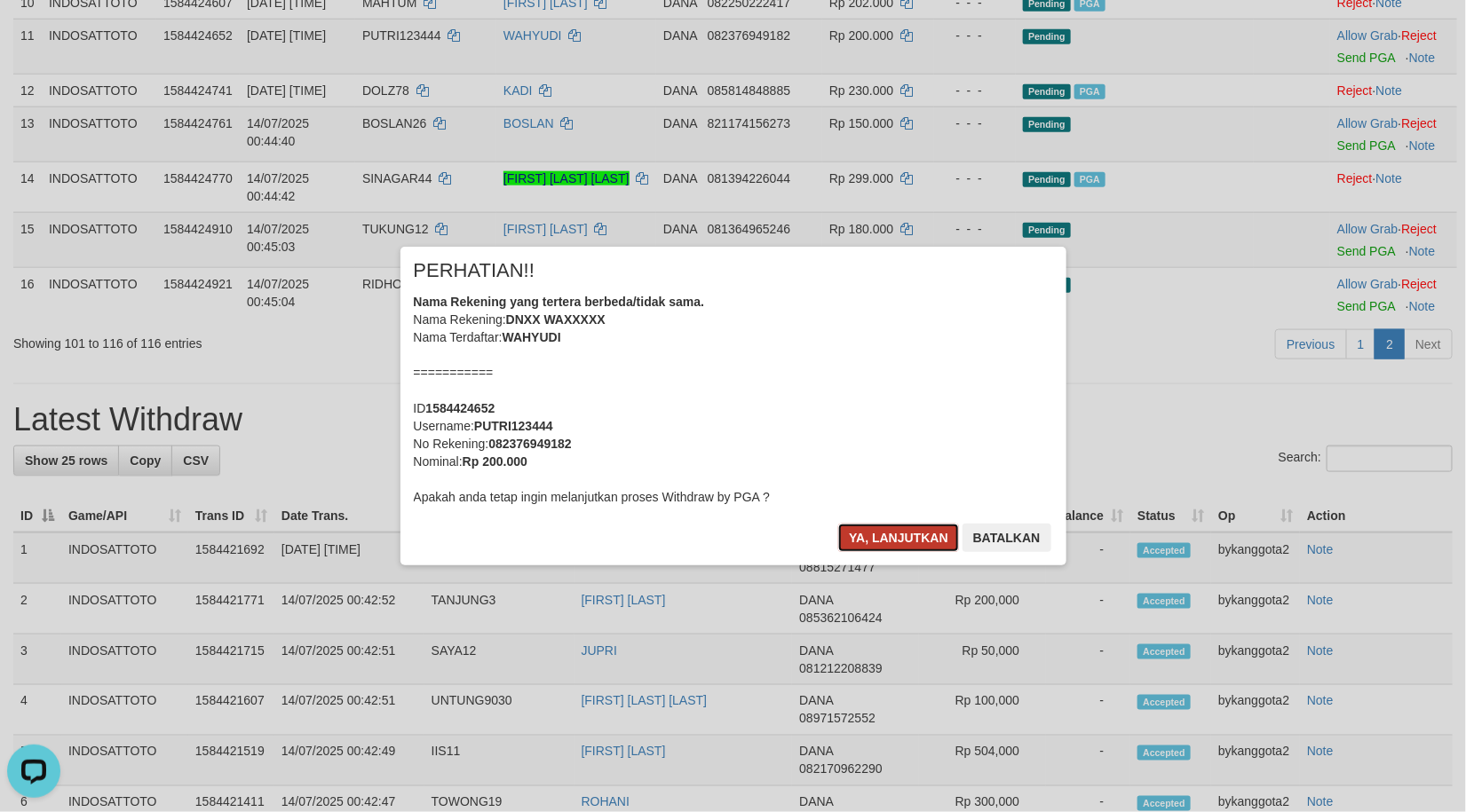 click on "Ya, lanjutkan" at bounding box center [899, 538] 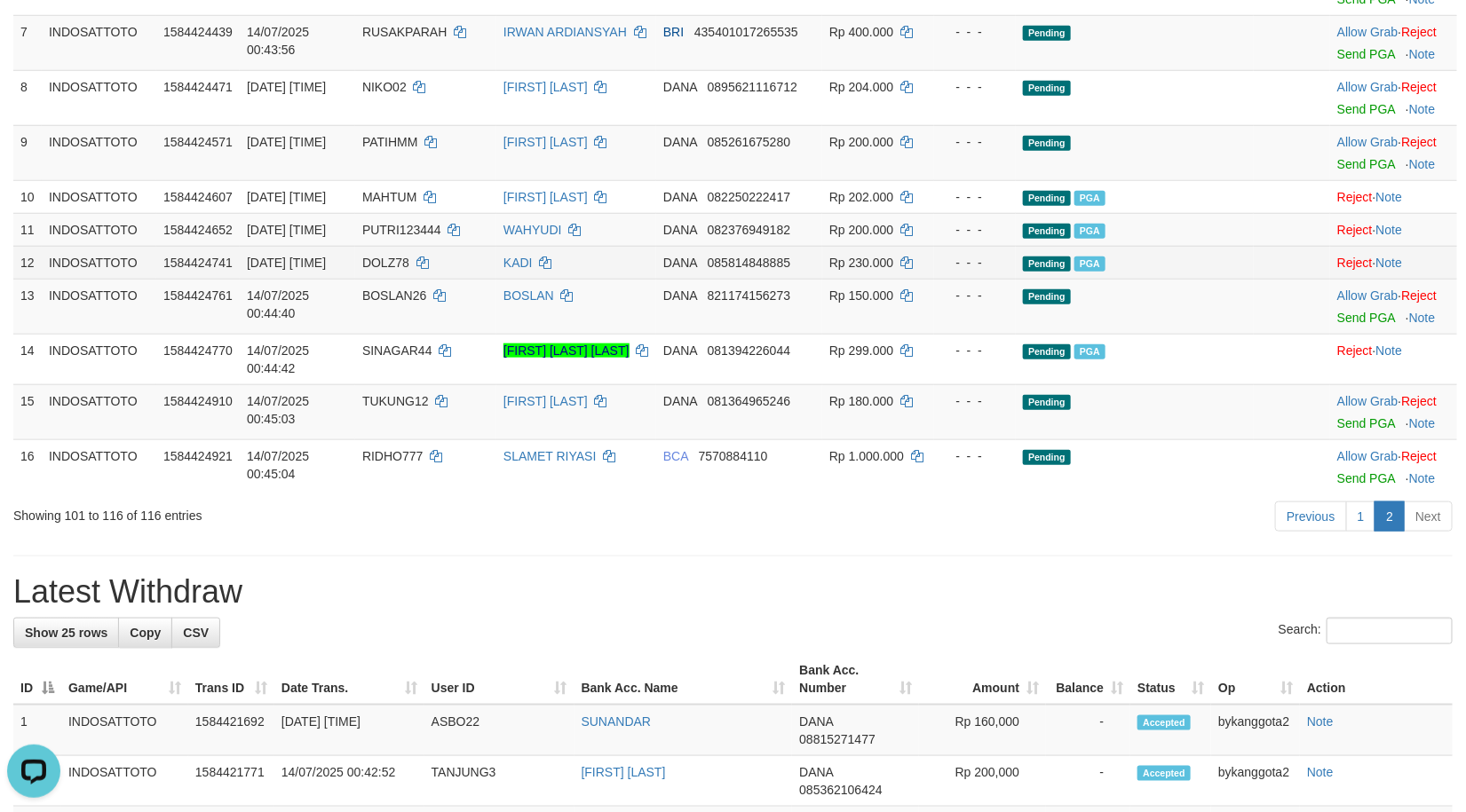 scroll, scrollTop: 588, scrollLeft: 0, axis: vertical 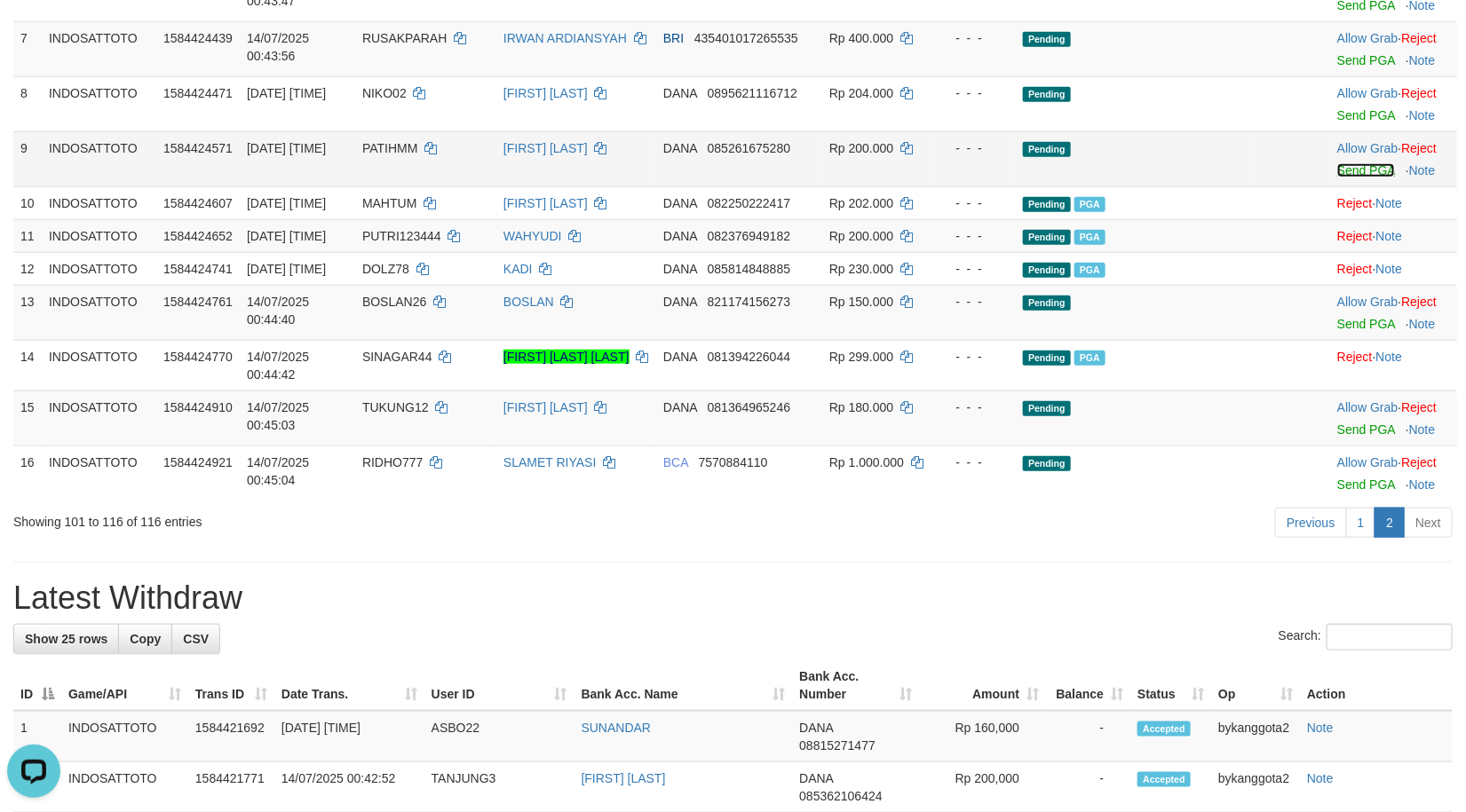 click on "Send PGA" at bounding box center (1366, 170) 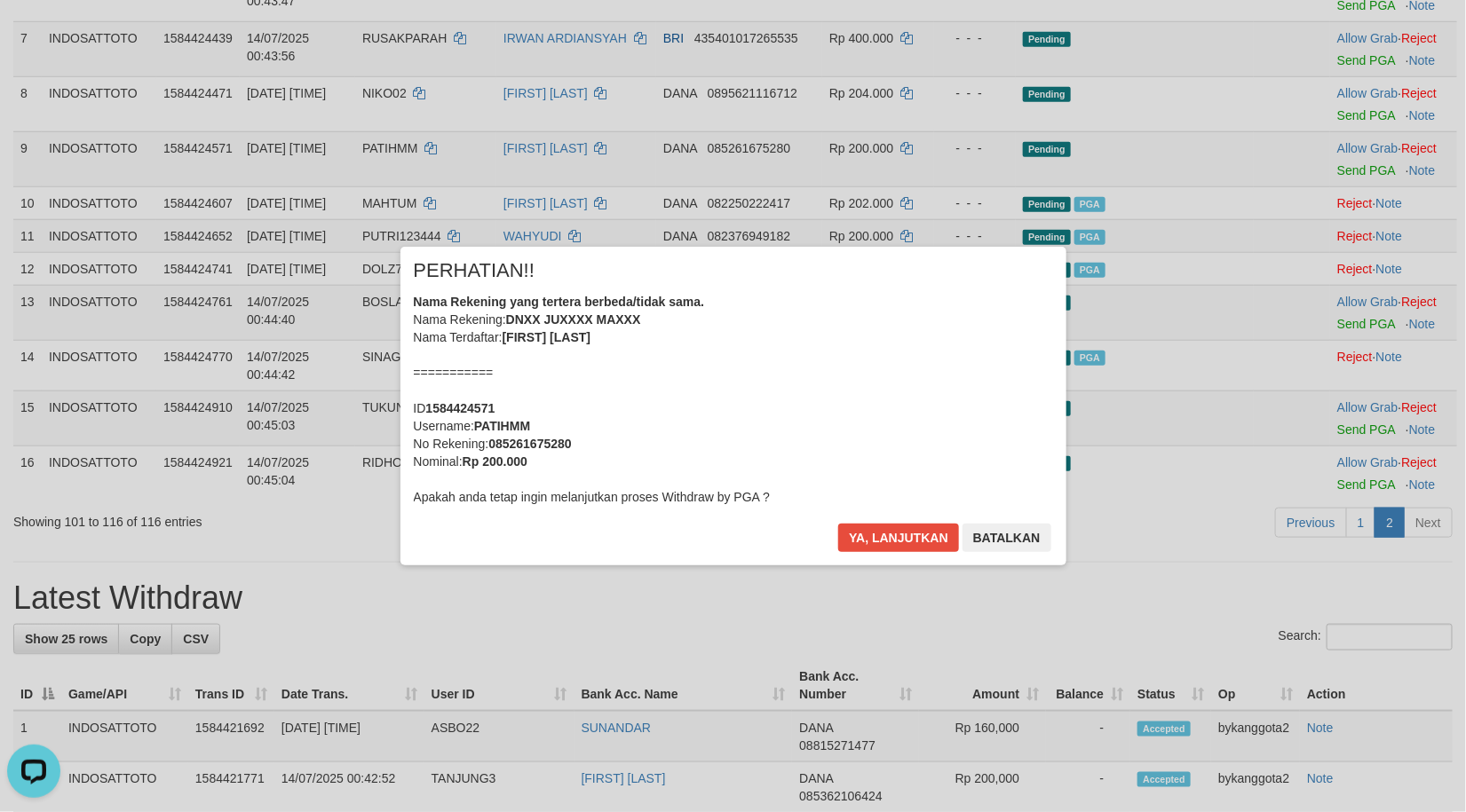 click on "× PERHATIAN!! Nama Rekening yang tertera berbeda/tidak sama. Nama Rekening:  DNXX JUXXXX MAXXX Nama Terdaftar:  JULPAN MANIK =========== ID  1584424571 Username:  PATIHMM No Rekening:  085261675280 Nominal:  Rp 200.000 Apakah anda tetap ingin melanjutkan proses Withdraw by PGA ? Ya, lanjutkan Batalkan" at bounding box center (733, 406) 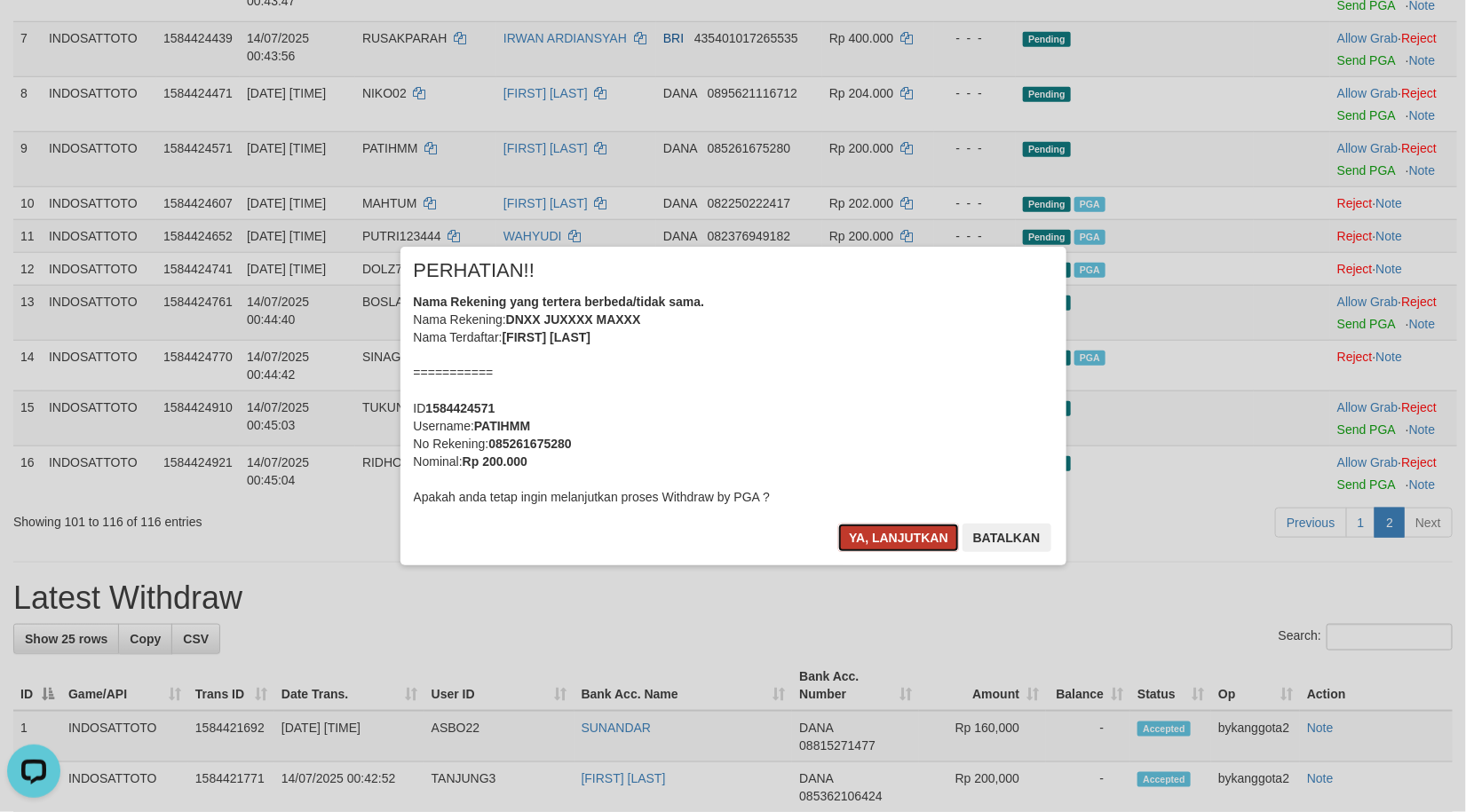 click on "Ya, lanjutkan" at bounding box center (899, 538) 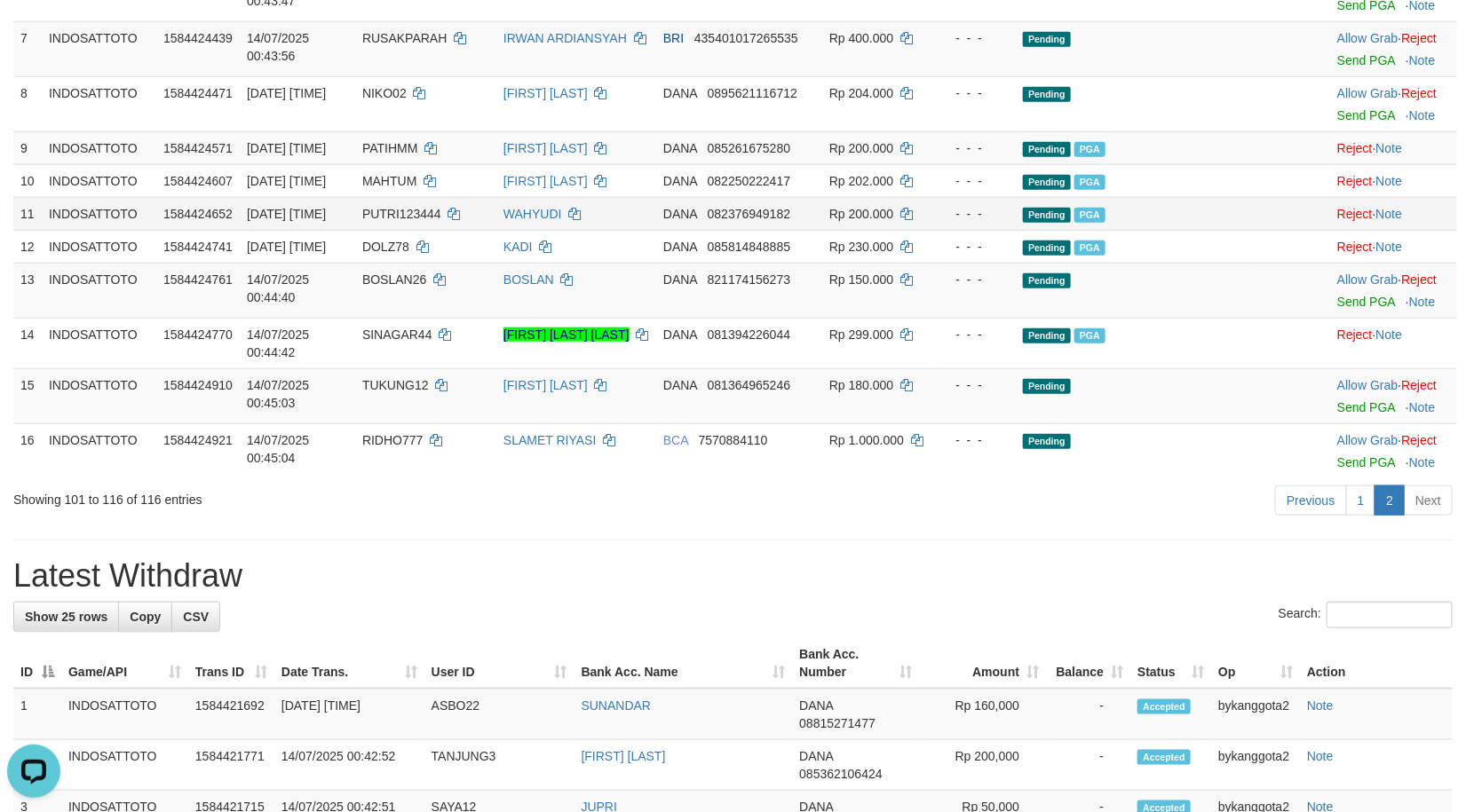 scroll, scrollTop: 567, scrollLeft: 0, axis: vertical 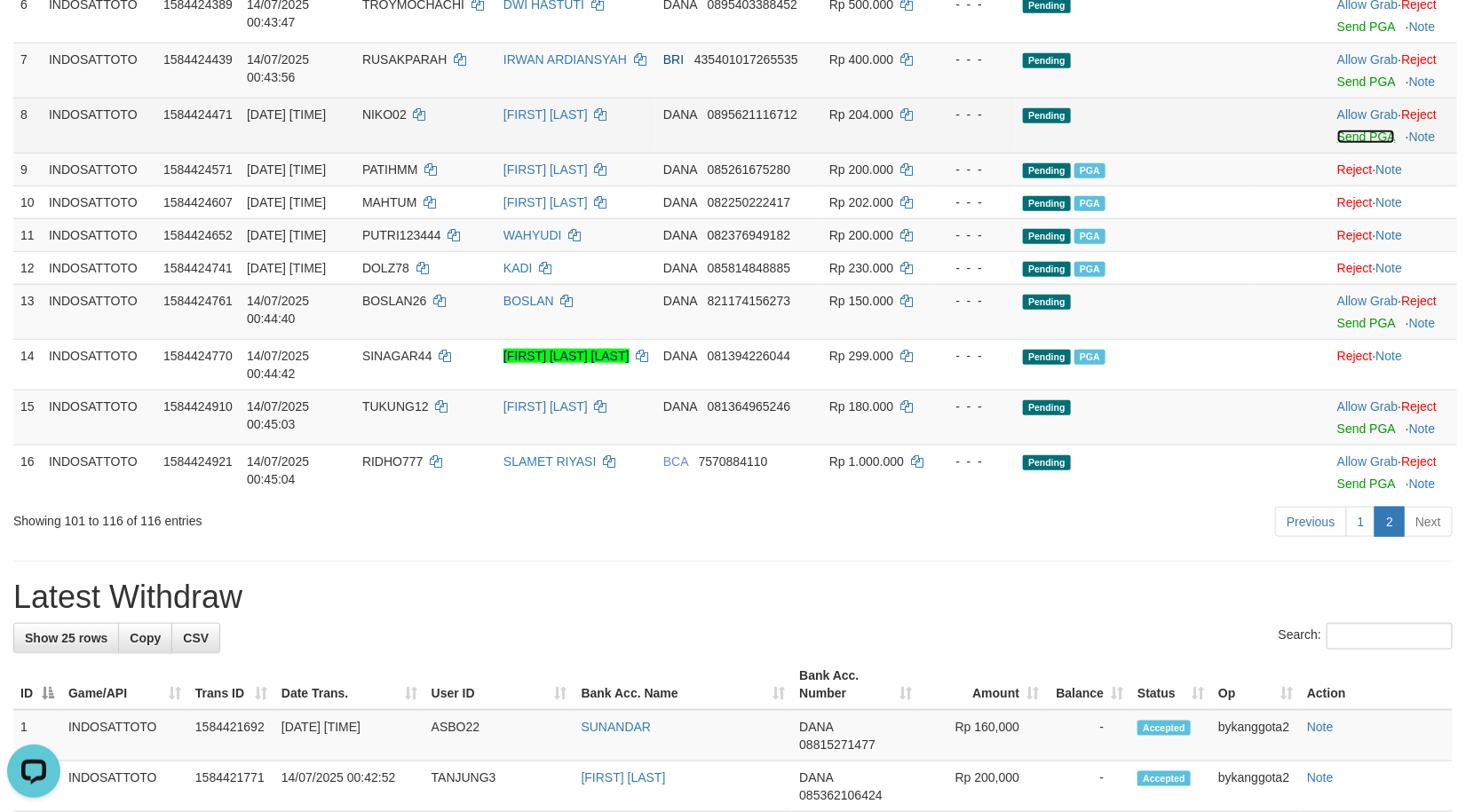 click on "Send PGA" at bounding box center [1366, 137] 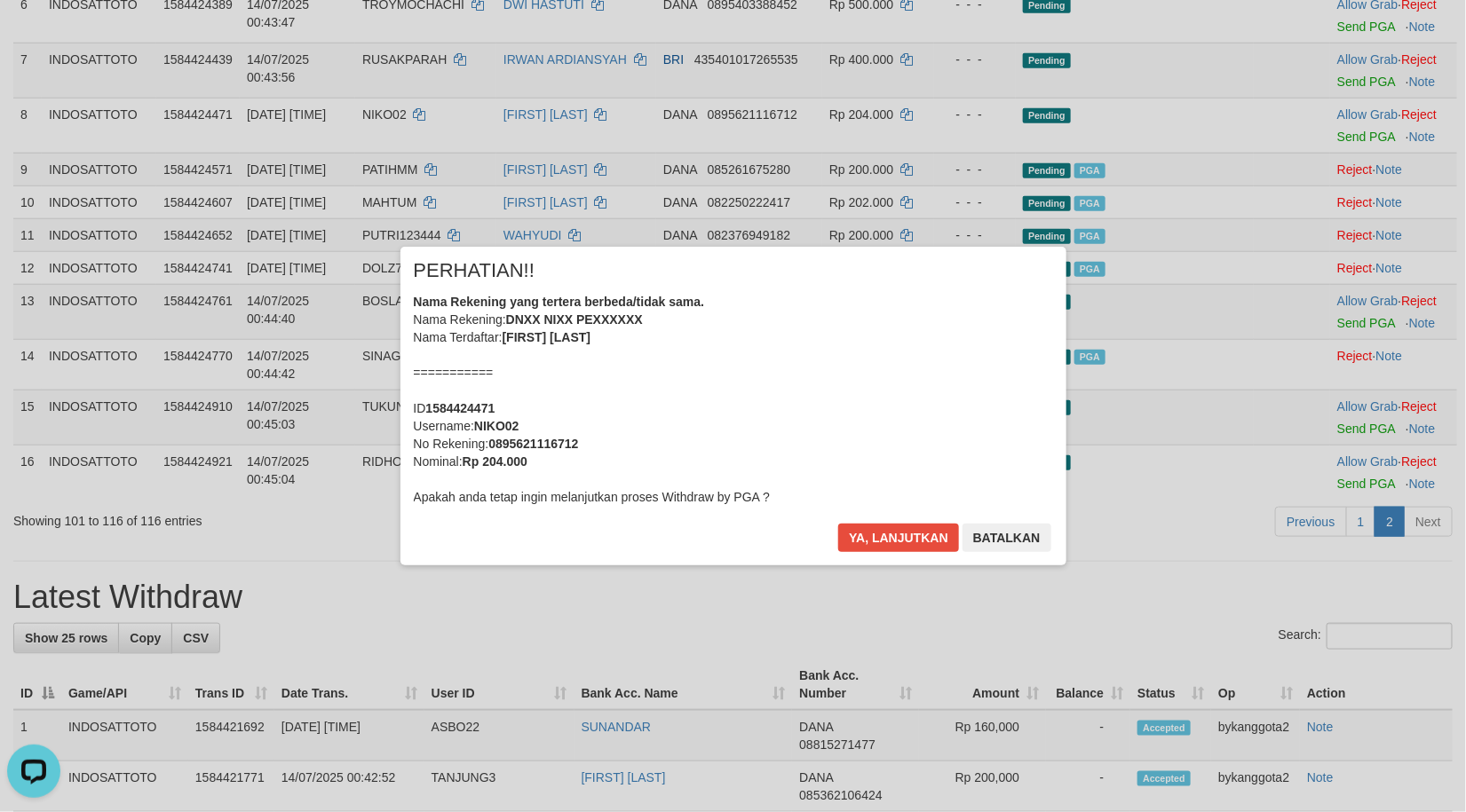 click on "× PERHATIAN!! Nama Rekening yang tertera berbeda/tidak sama. Nama Rekening:  DNXX NIXX PEXXXXXX Nama Terdaftar:  NIKO PERMANTO =========== ID  1584424471 Username:  NIKO02 No Rekening:  0895621116712 Nominal:  Rp 204.000 Apakah anda tetap ingin melanjutkan proses Withdraw by PGA ? Ya, lanjutkan Batalkan" at bounding box center [733, 406] 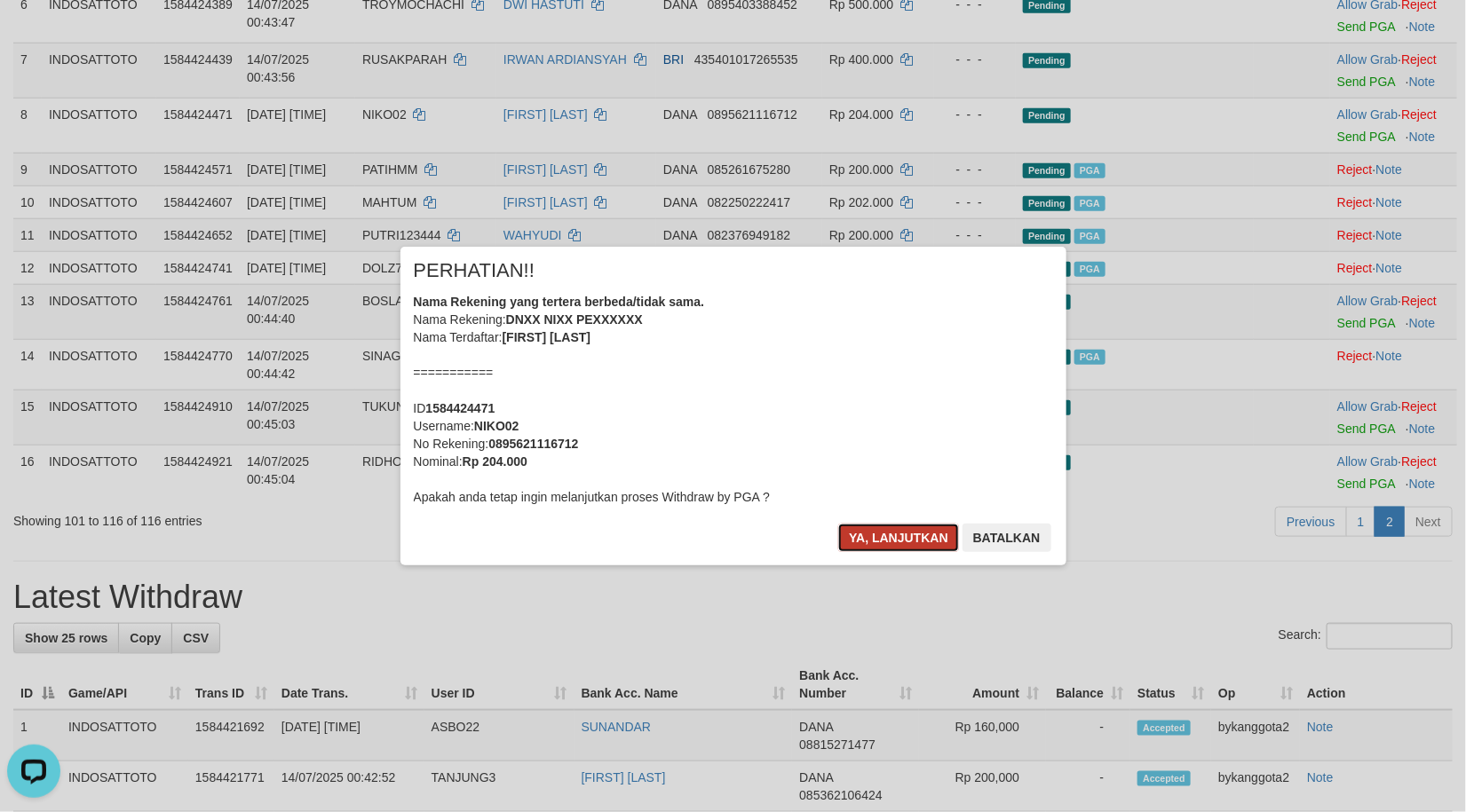 click on "Ya, lanjutkan" at bounding box center (899, 538) 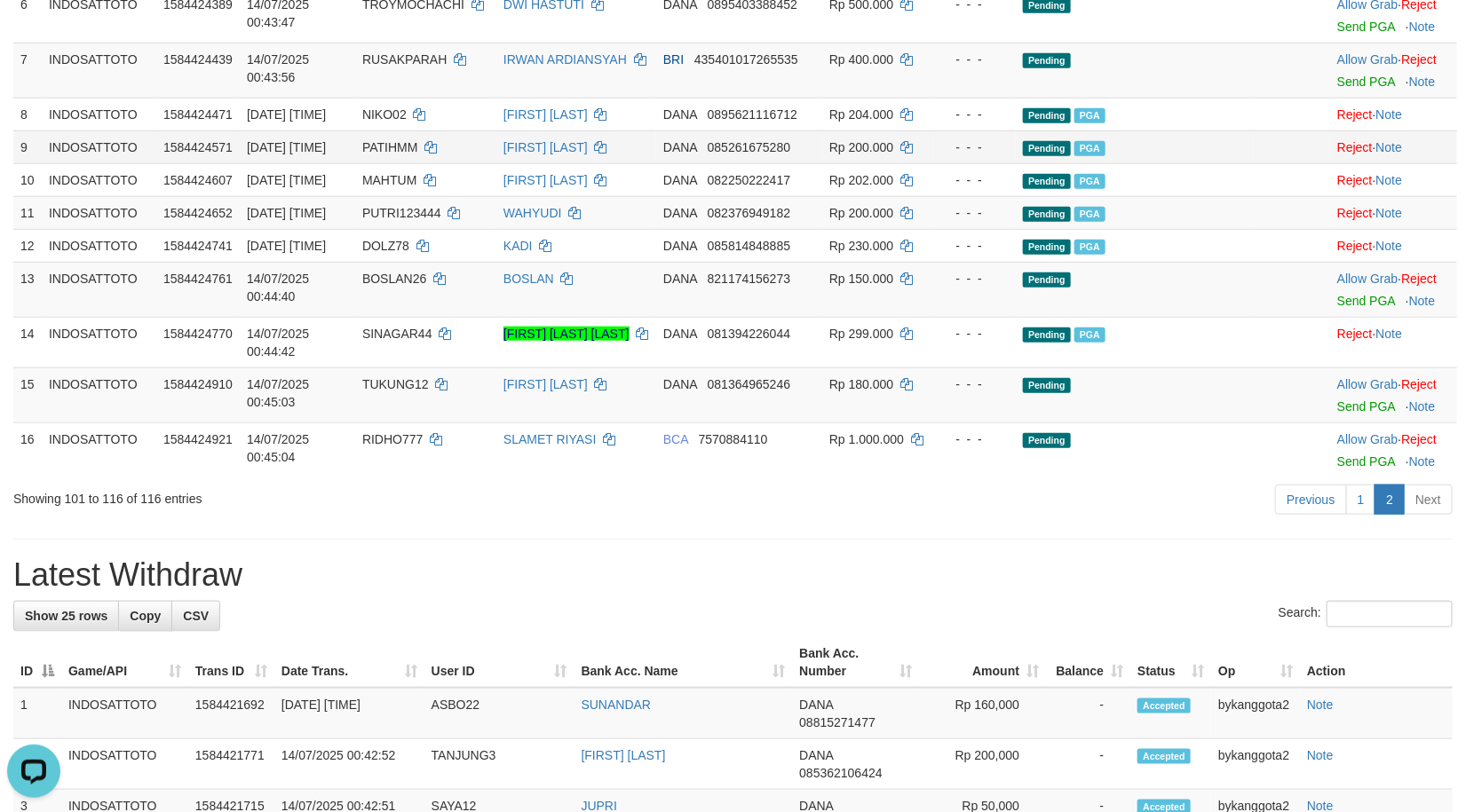scroll, scrollTop: 544, scrollLeft: 0, axis: vertical 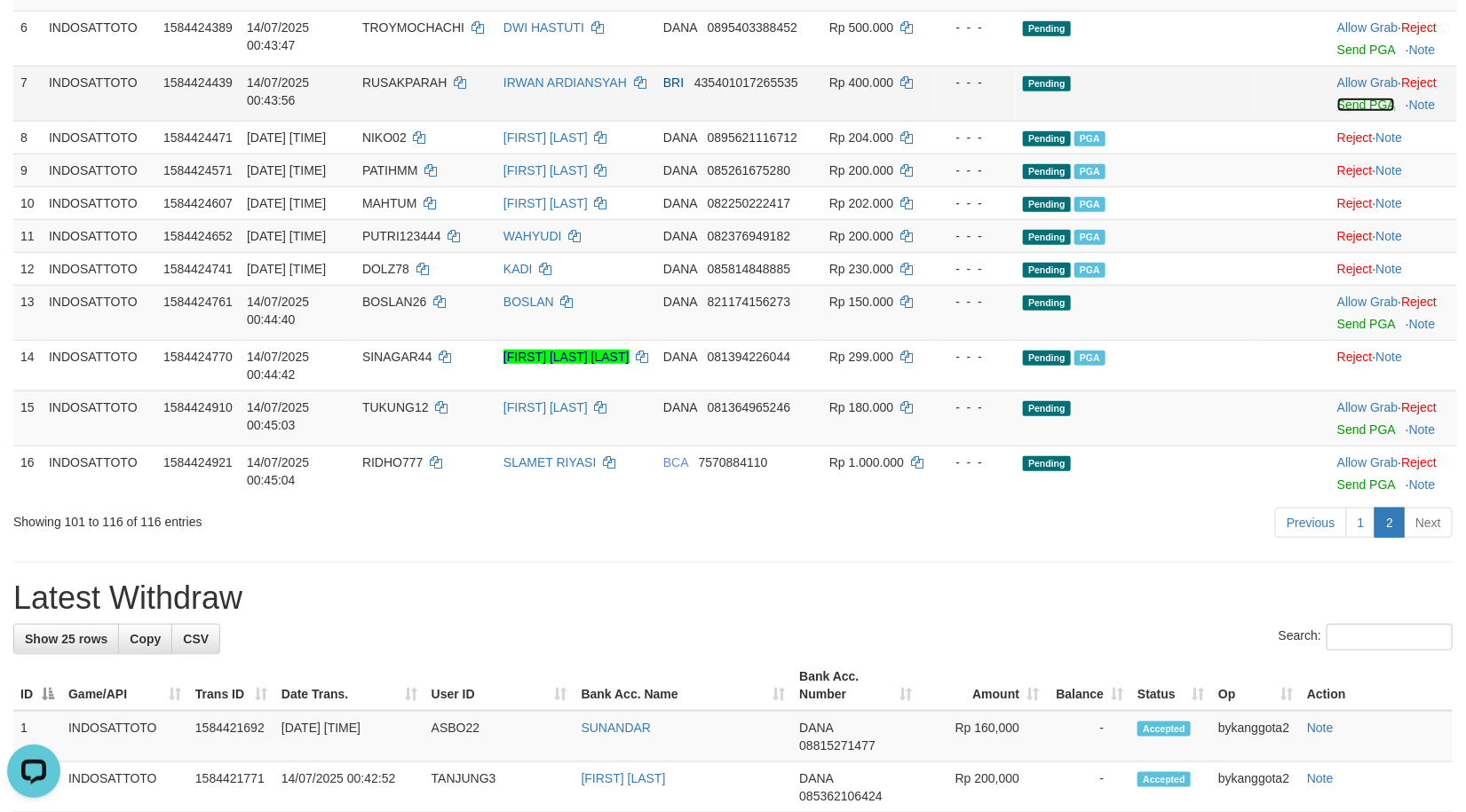 click on "Send PGA" at bounding box center [1366, 105] 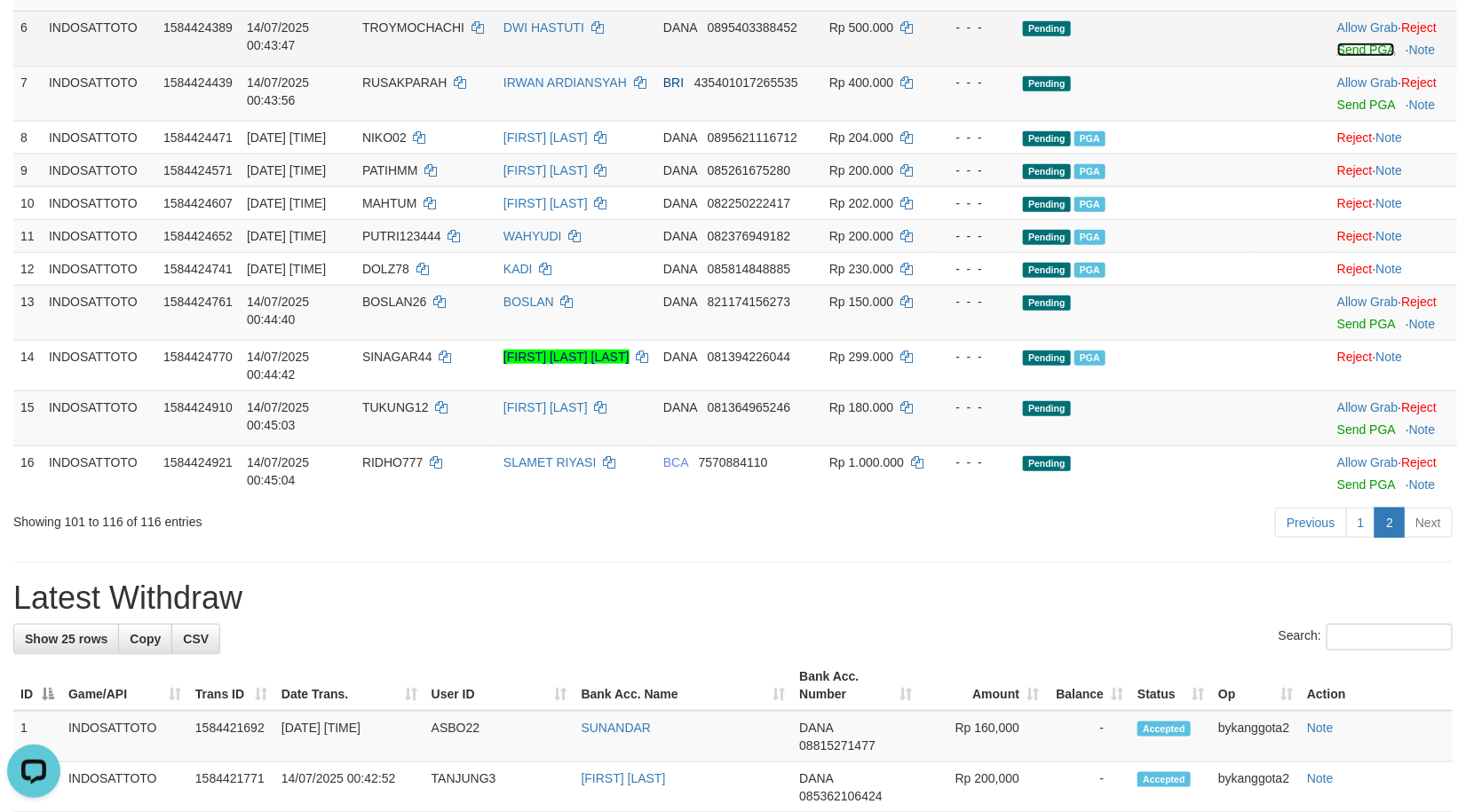 click on "Send PGA" at bounding box center [1366, 50] 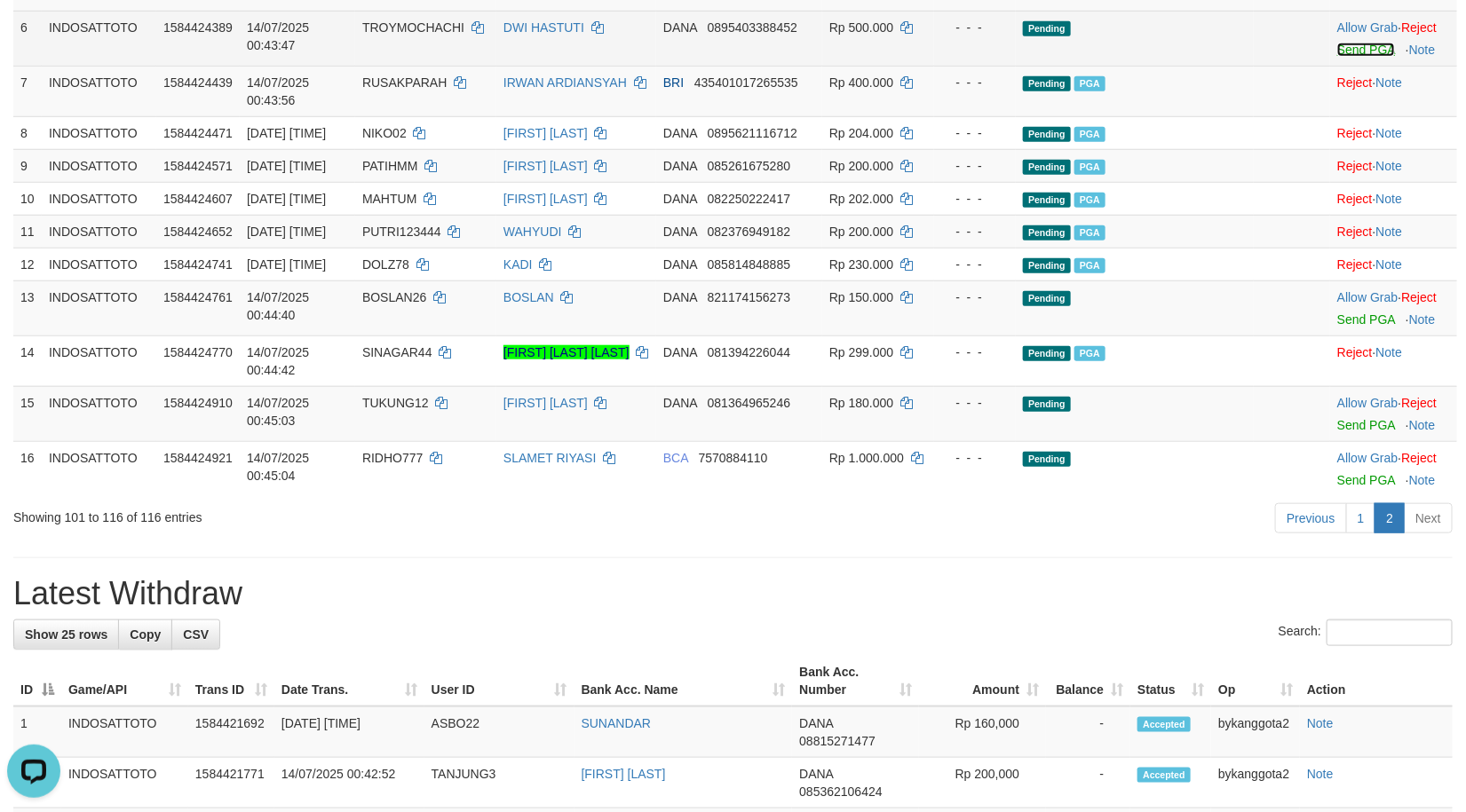 scroll, scrollTop: 522, scrollLeft: 0, axis: vertical 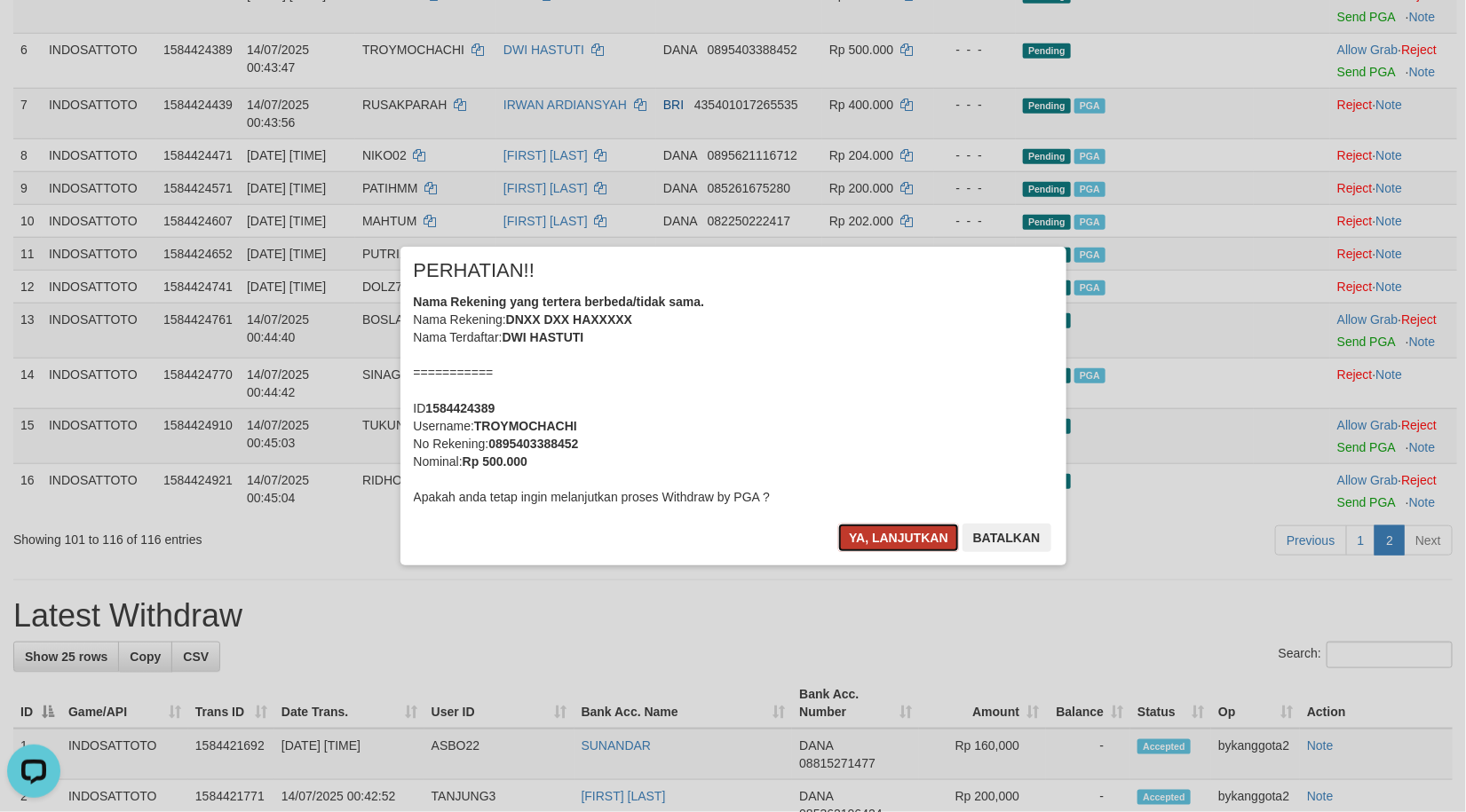 click on "Ya, lanjutkan" at bounding box center (899, 538) 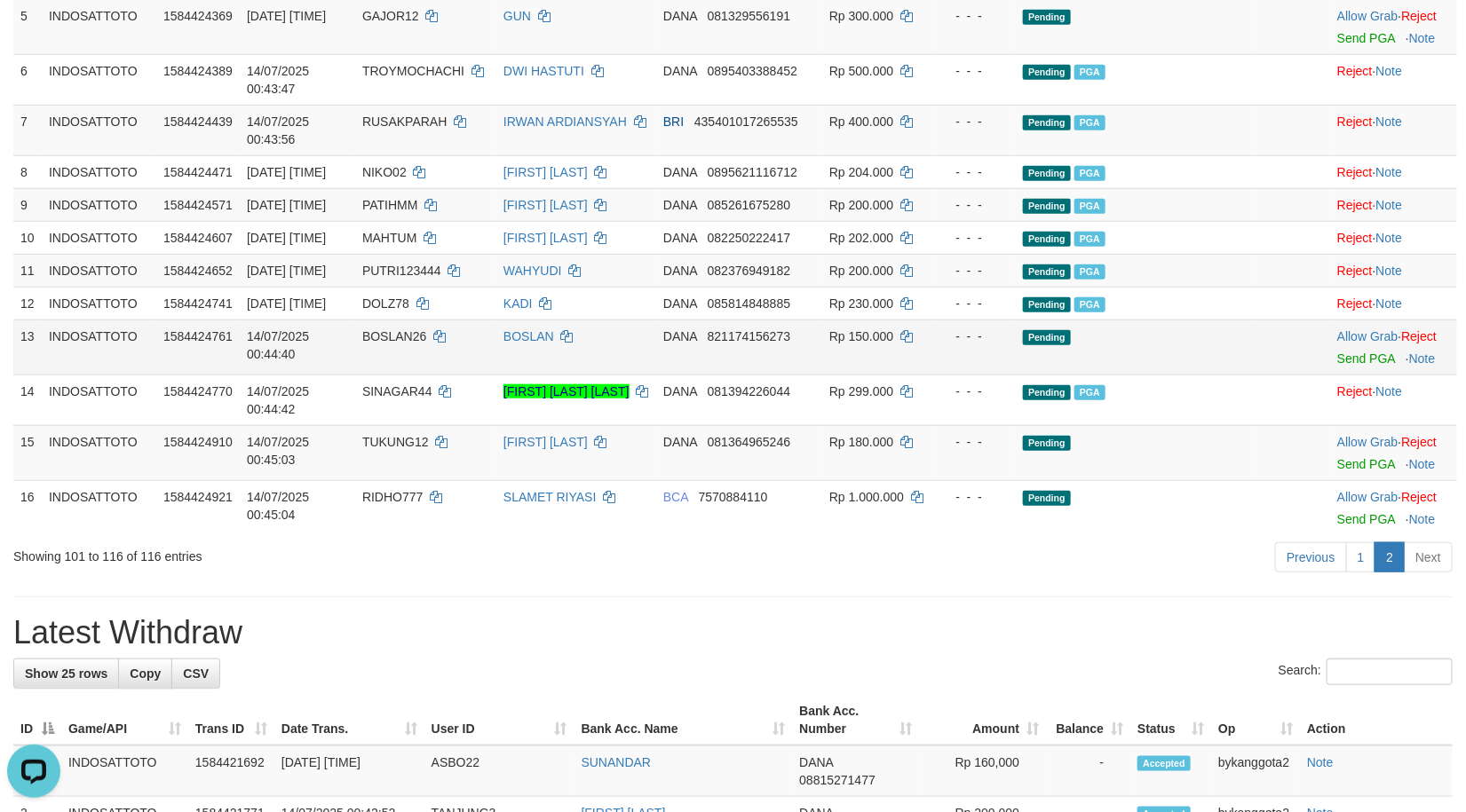 scroll, scrollTop: 323, scrollLeft: 0, axis: vertical 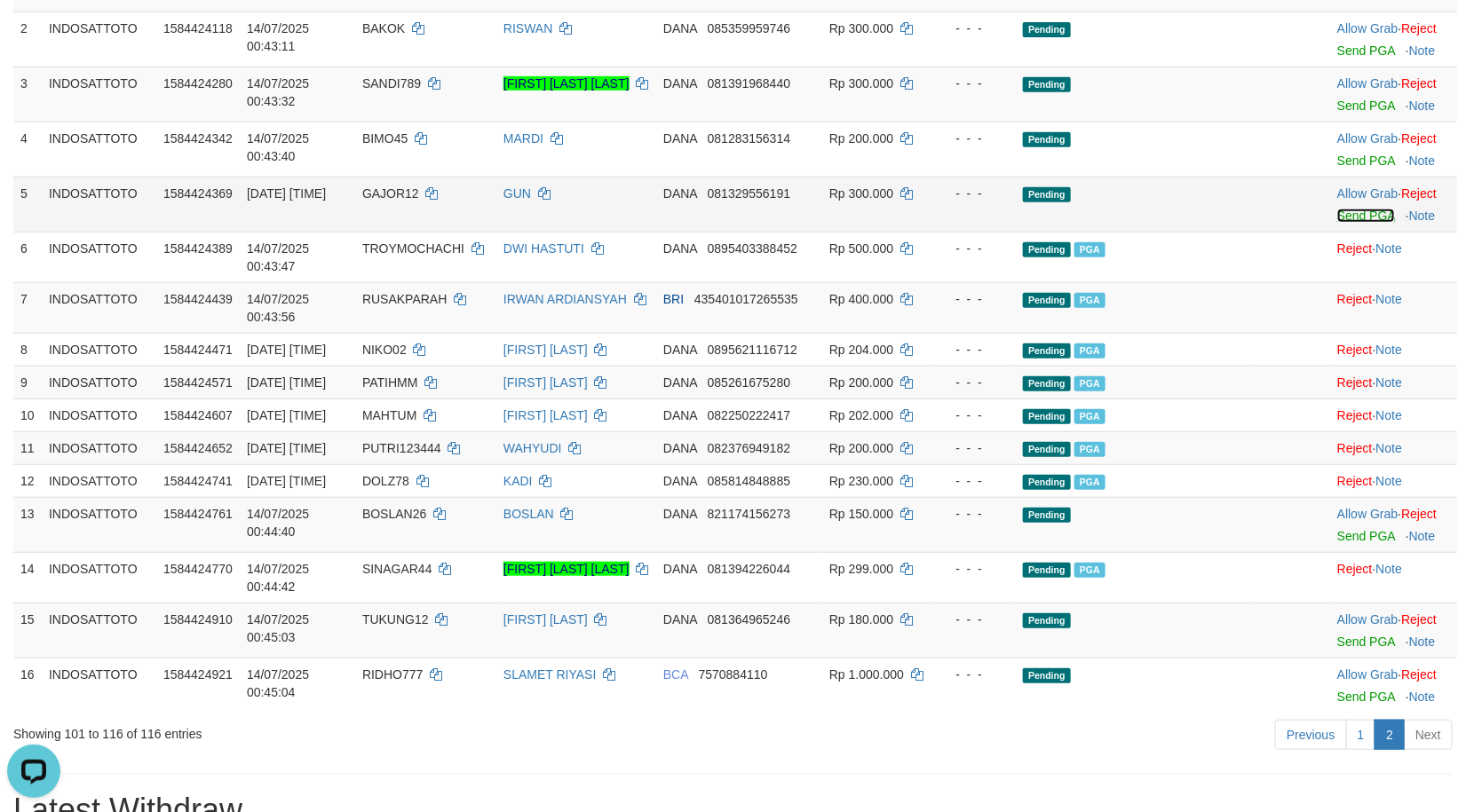 click on "Send PGA" at bounding box center (1366, 216) 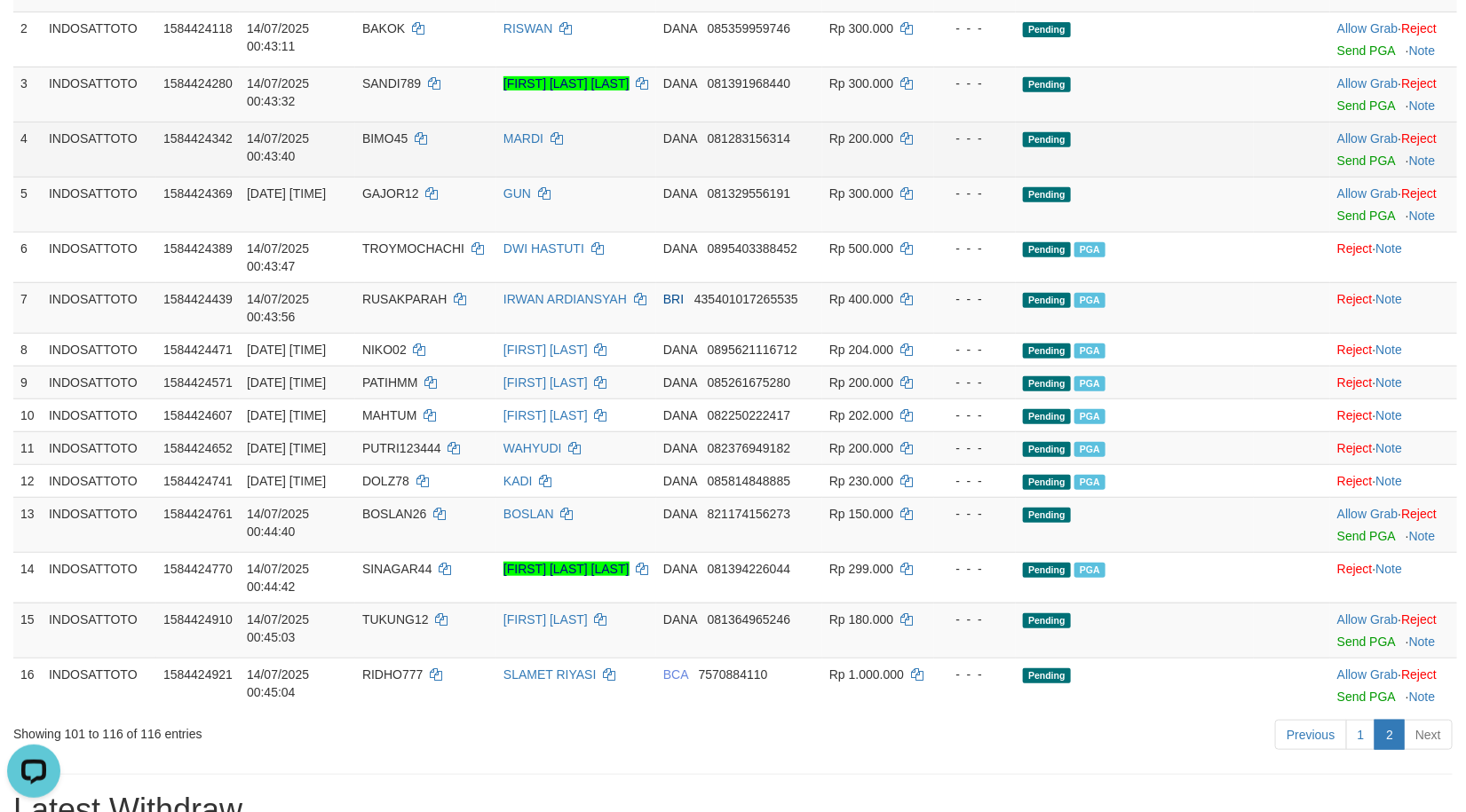 click on "Toggle navigation
Home
Bank
Account List
Load
By Website
Group
[ITOTO]													INDOSATTOTO
Mutasi Bank
Search
Sync
Note Mutasi
Deposit
DPS Fetch
DPS List
History
PGA History
Note DPS 2" at bounding box center [733, 1103] 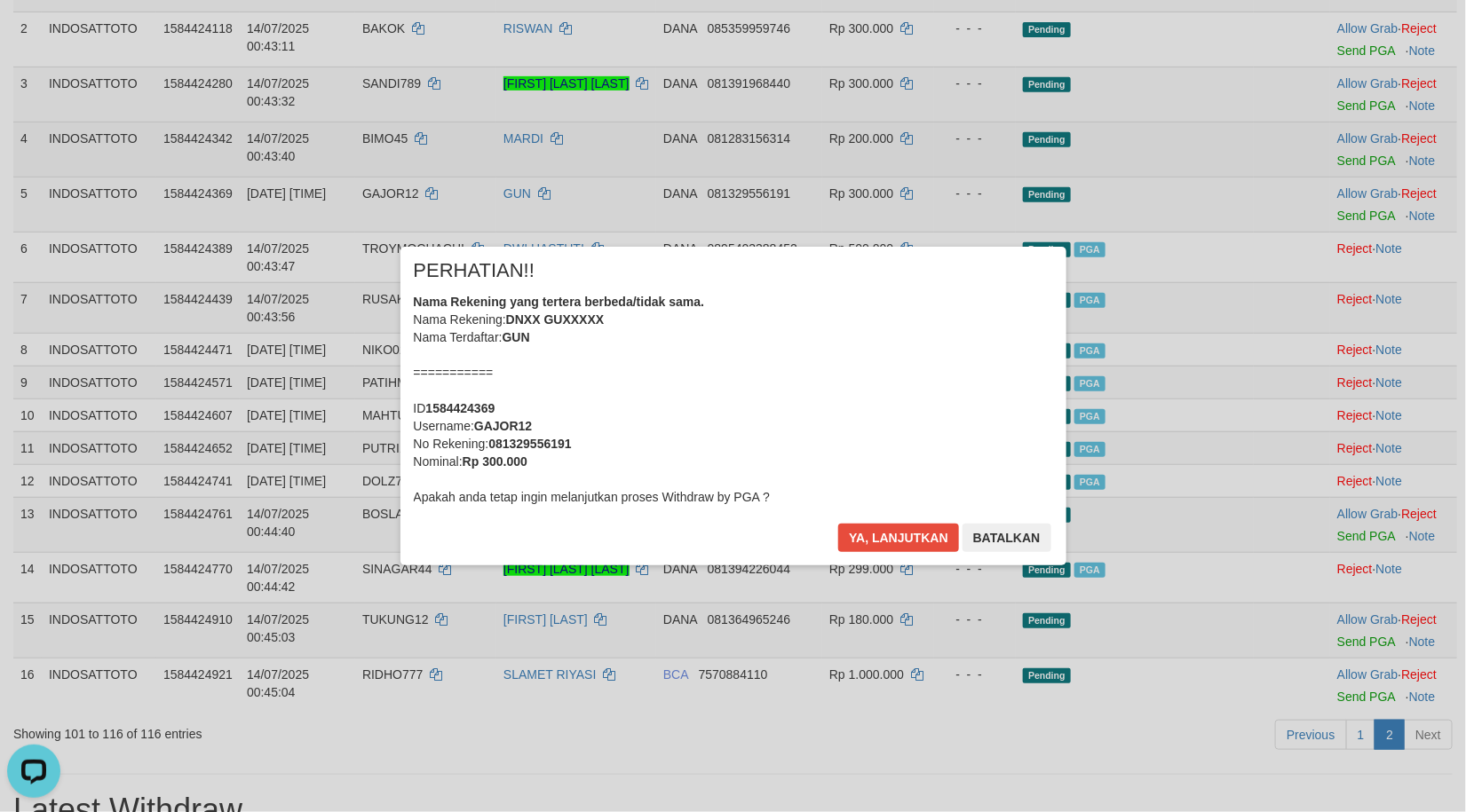 click on "× PERHATIAN!! Nama Rekening yang tertera berbeda/tidak sama. Nama Rekening:  DNXX GUXXXXX Nama Terdaftar:  GUN =========== ID  1584424369 Username:  GAJOR12 No Rekening:  081329556191 Nominal:  Rp 300.000 Apakah anda tetap ingin melanjutkan proses Withdraw by PGA ? Ya, lanjutkan Batalkan" at bounding box center (733, 406) 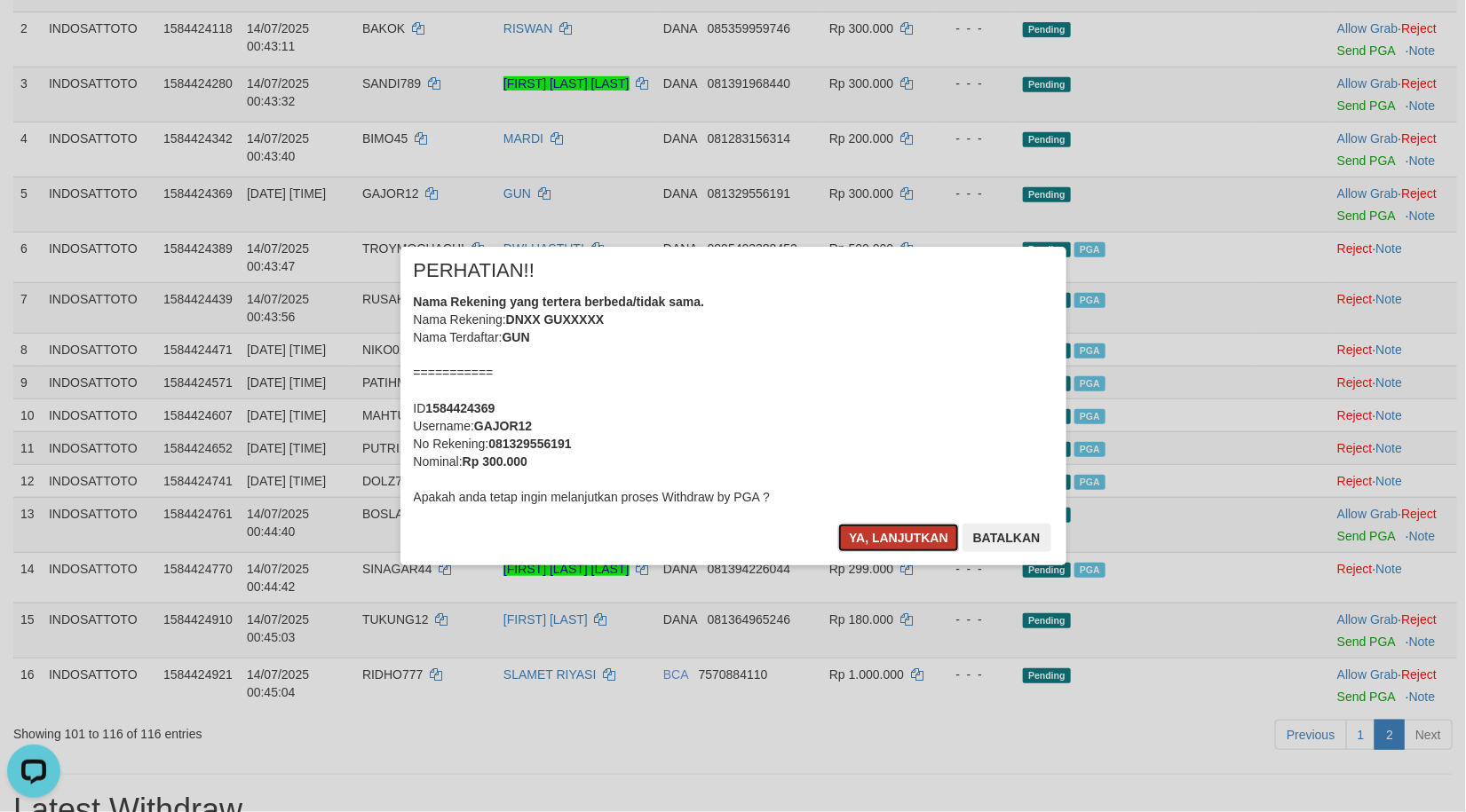 click on "Ya, lanjutkan" at bounding box center [899, 538] 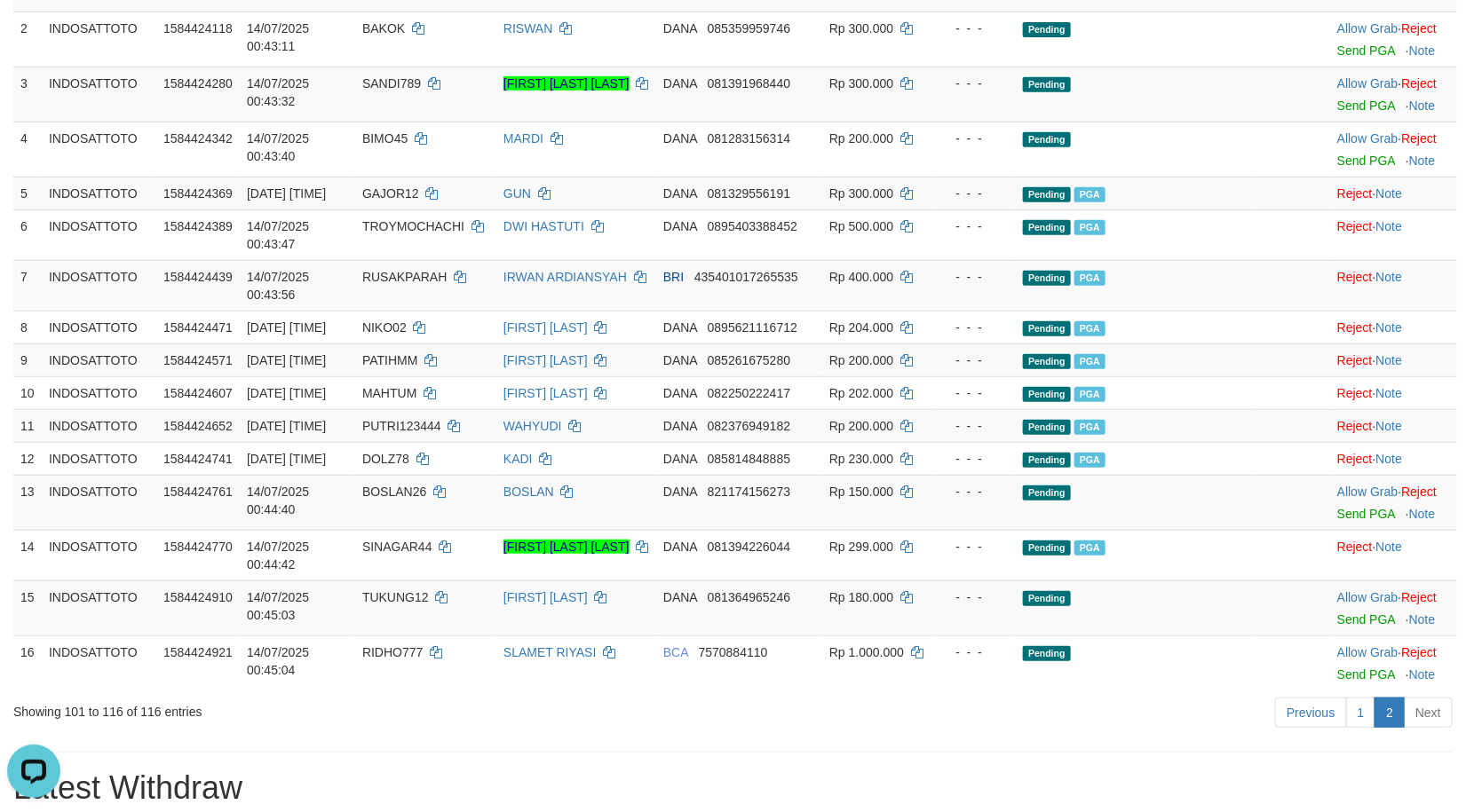 scroll, scrollTop: 301, scrollLeft: 0, axis: vertical 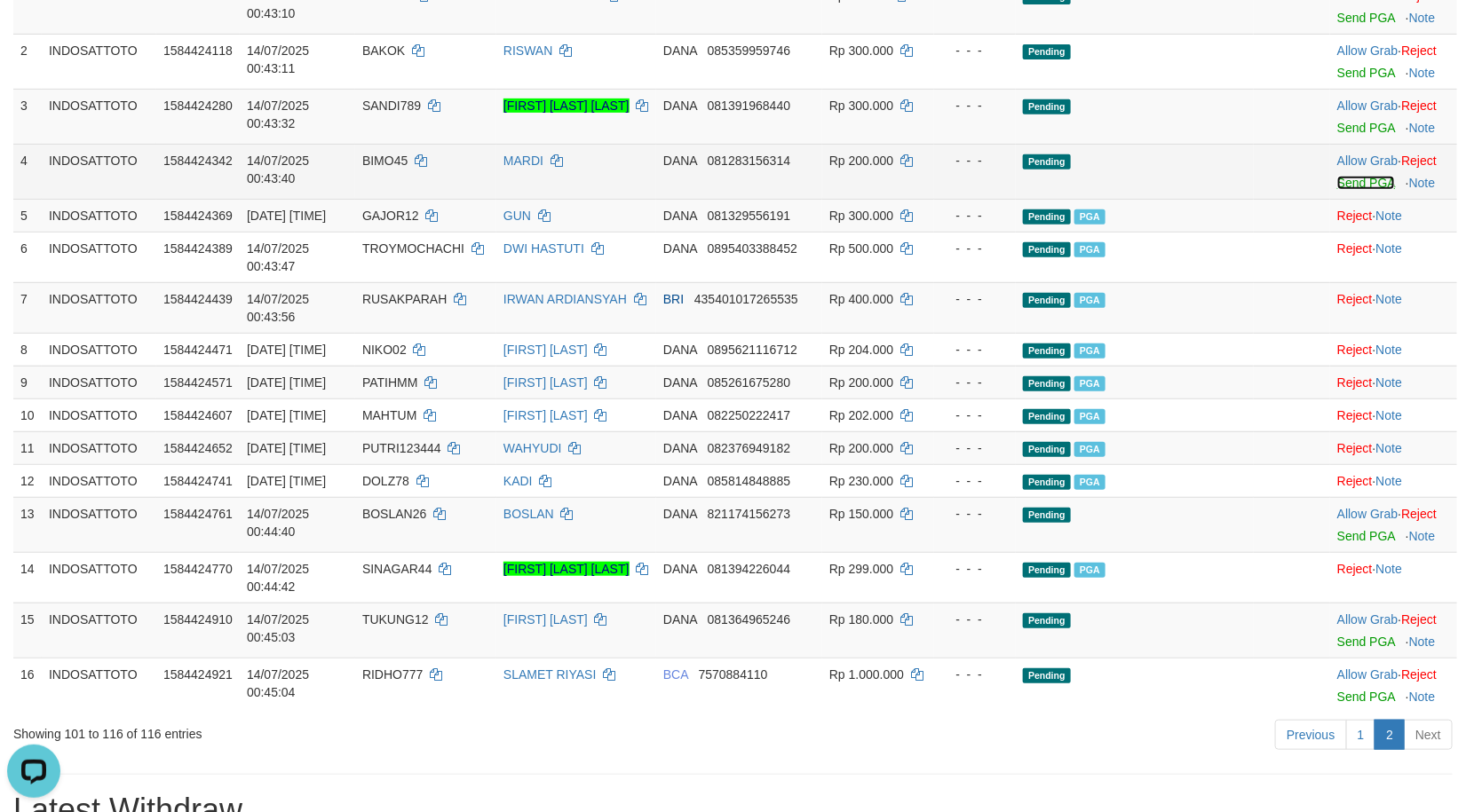click on "Send PGA" at bounding box center (1366, 183) 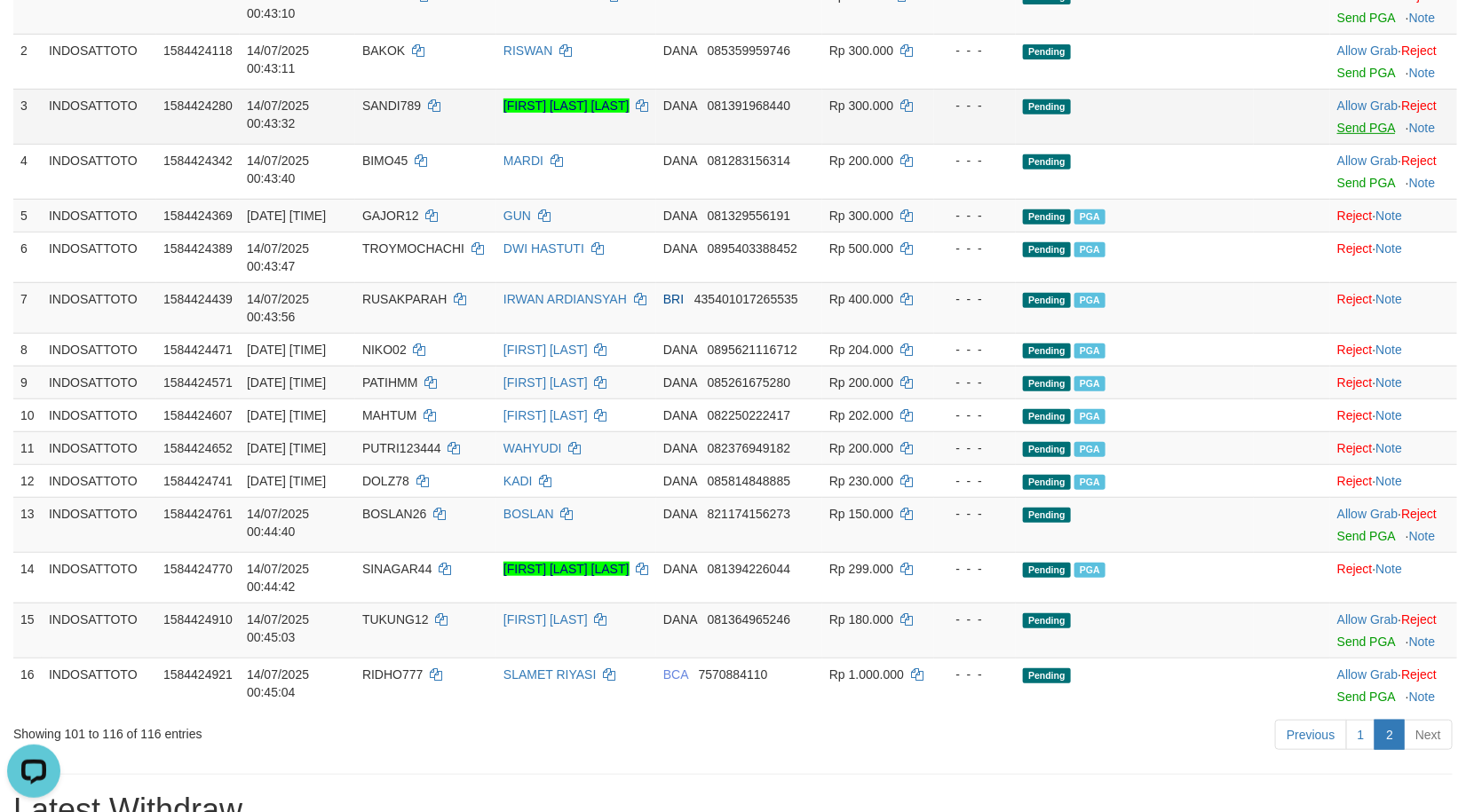 click on "Toggle navigation
Home
Bank
Account List
Load
By Website
Group
[ITOTO]													INDOSATTOTO
Mutasi Bank
Search
Sync
Note Mutasi
Deposit
DPS Fetch
DPS List
History
PGA History
Note DPS 2" at bounding box center [733, 1114] 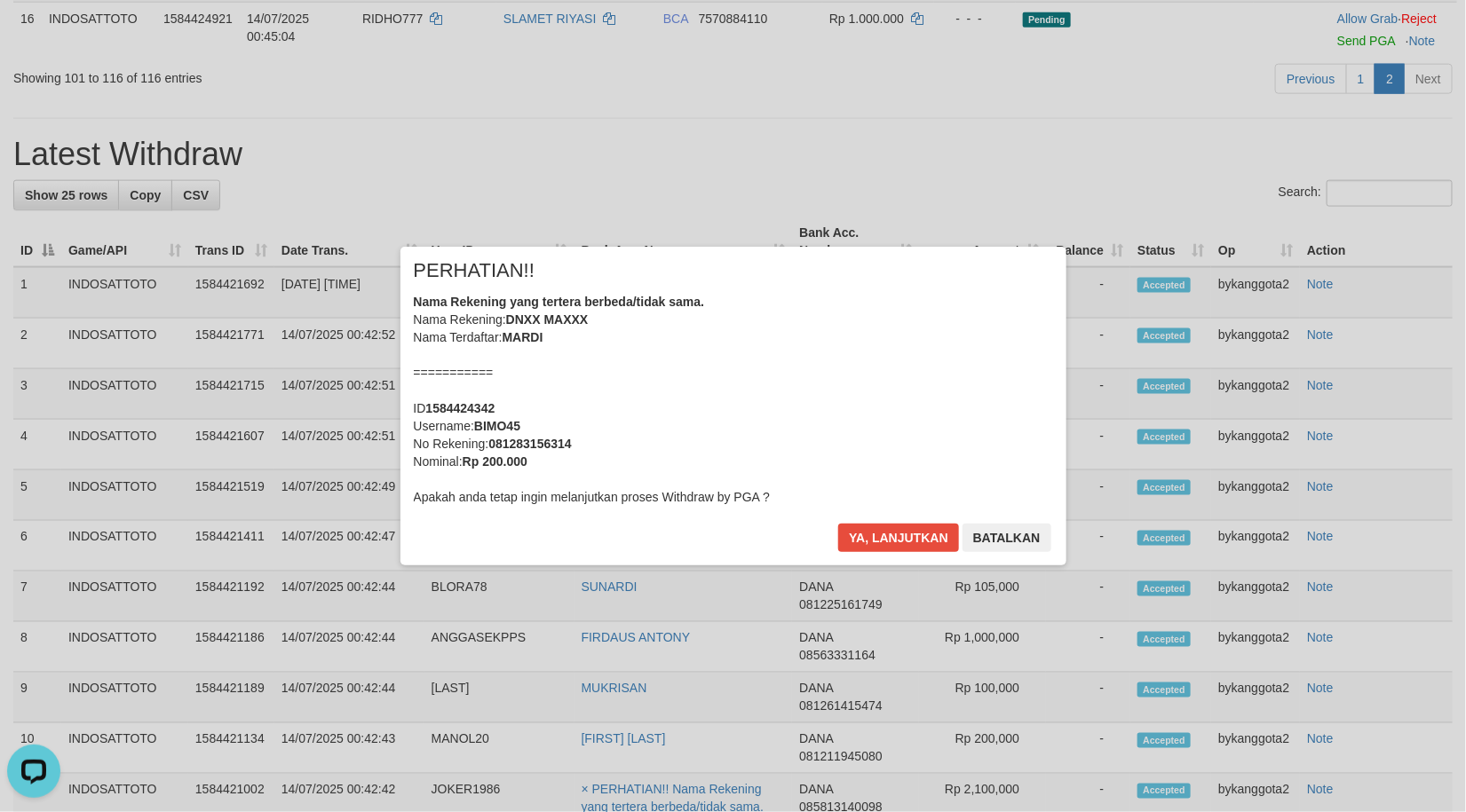 scroll, scrollTop: 1010, scrollLeft: 0, axis: vertical 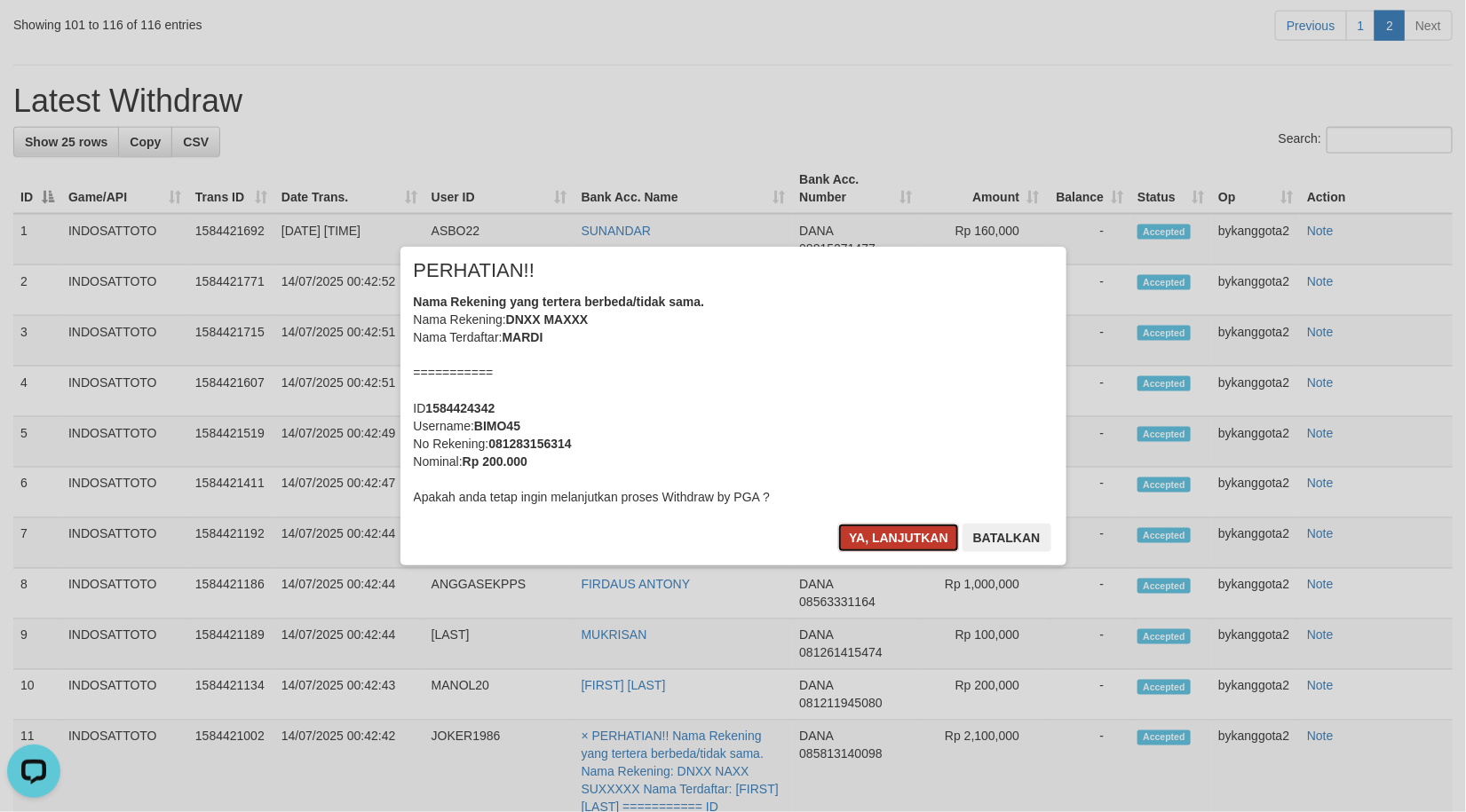 click on "Ya, lanjutkan" at bounding box center (899, 538) 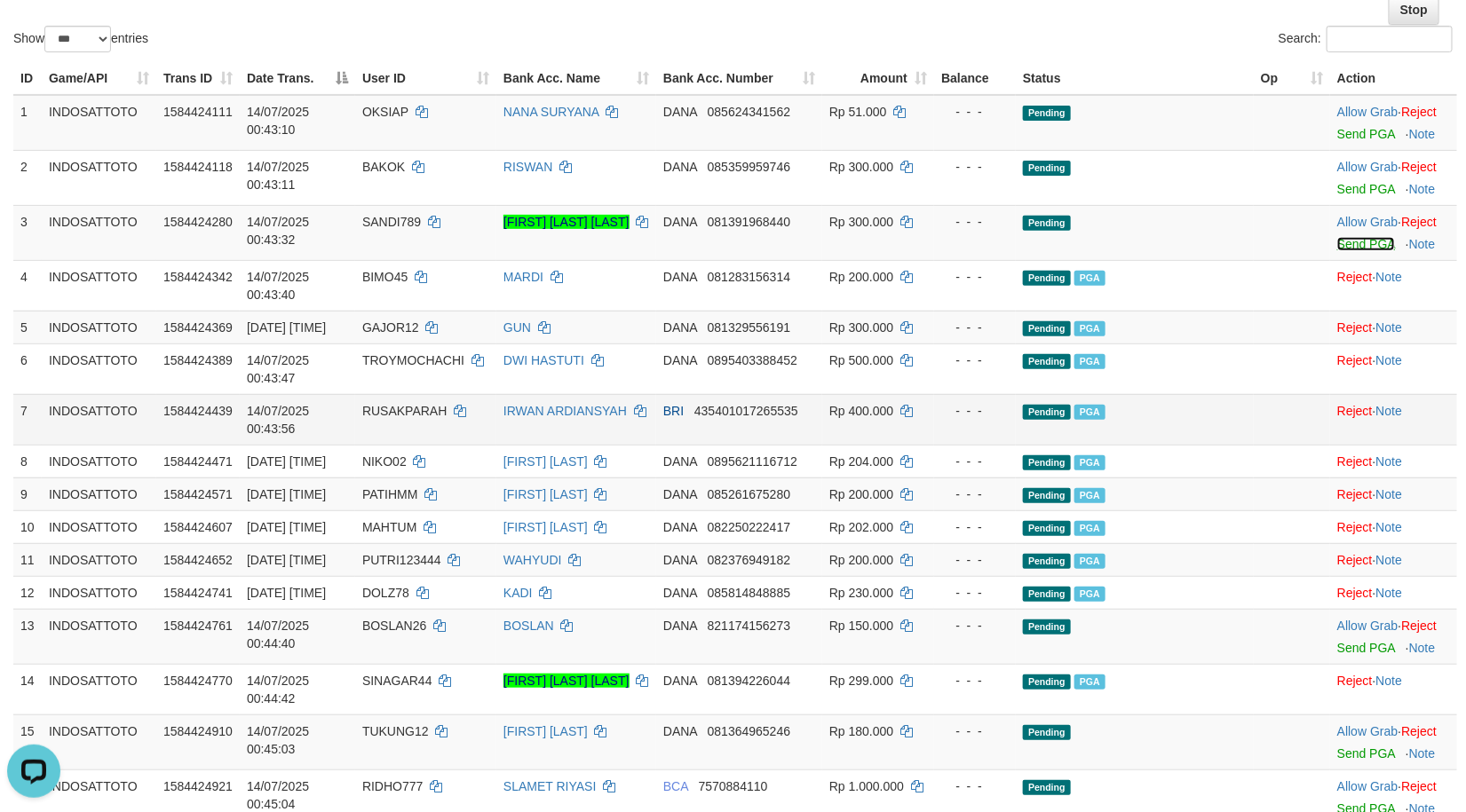 scroll, scrollTop: 118, scrollLeft: 0, axis: vertical 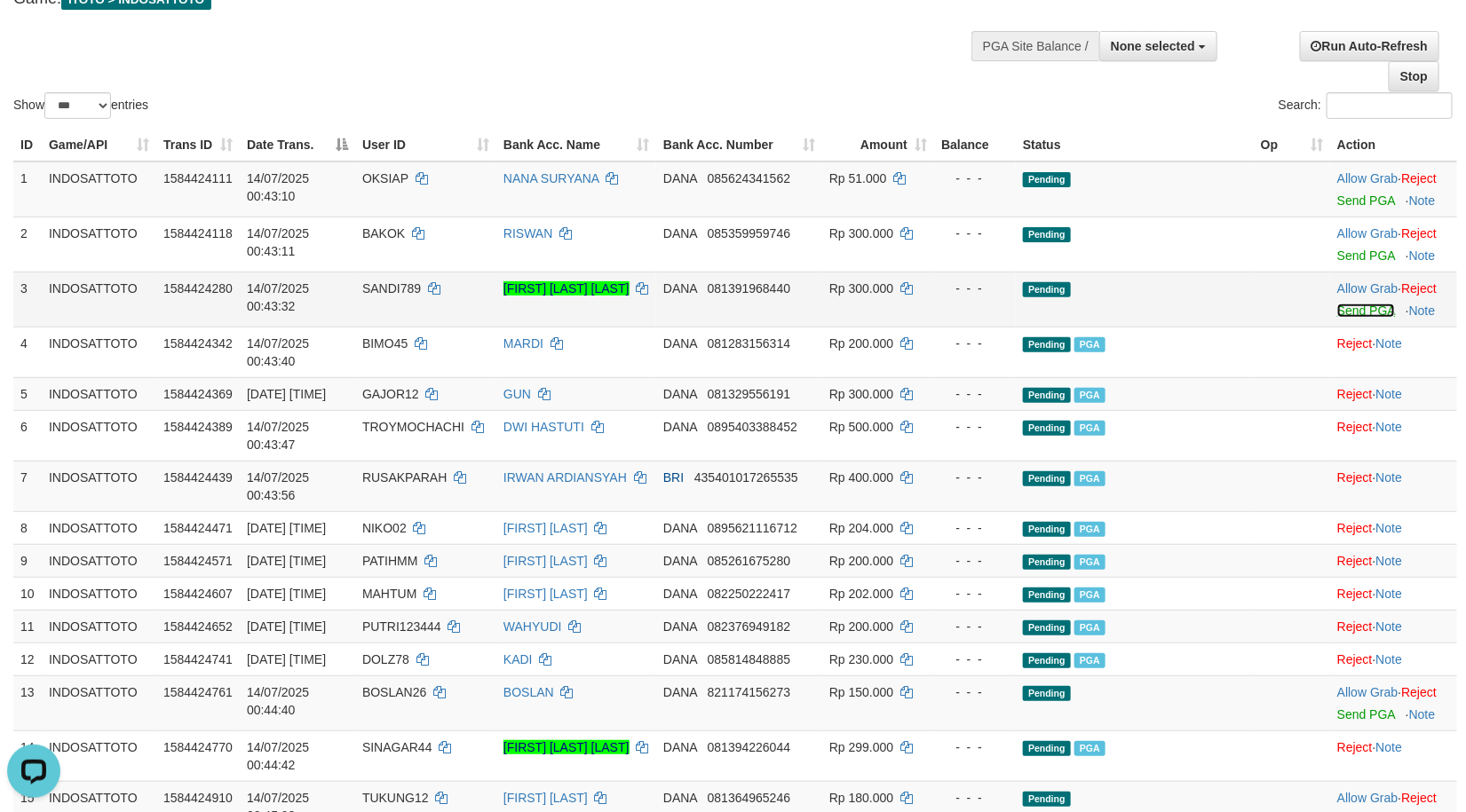 click on "Send PGA" at bounding box center (1366, 311) 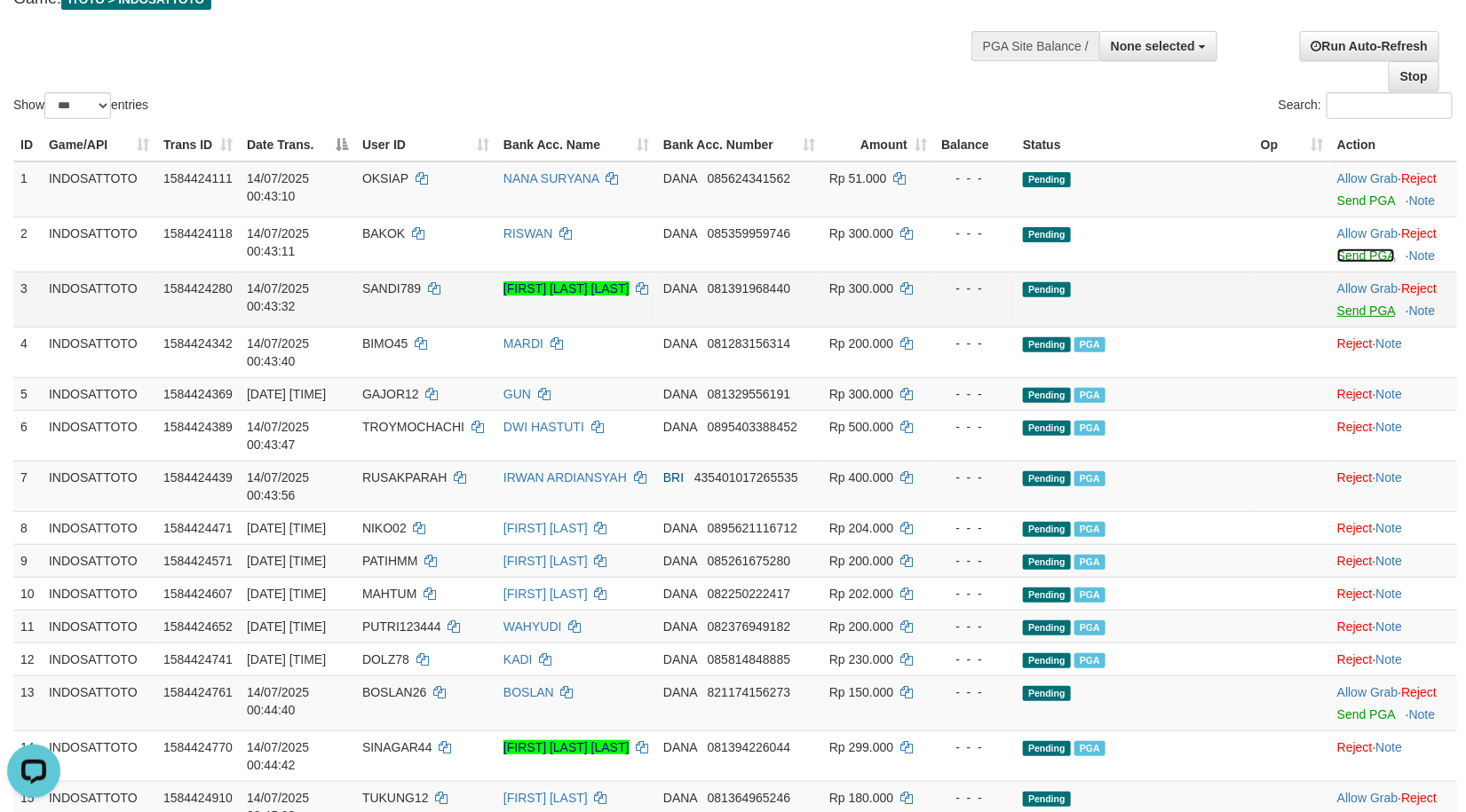 click on "Send PGA" at bounding box center [1366, 256] 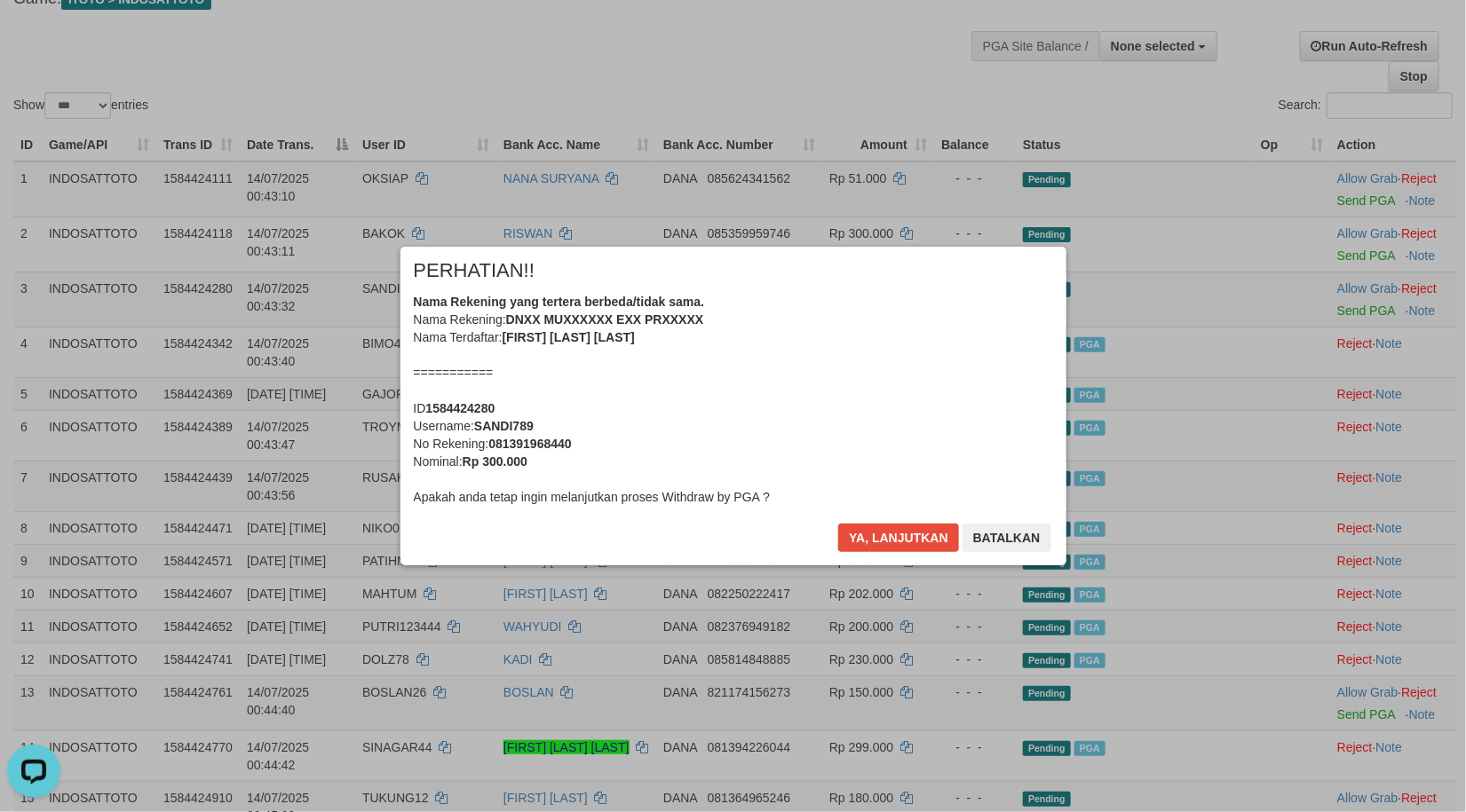 click on "Toggle navigation
Home
Bank
Account List
Load
By Website
Group
[ITOTO]													INDOSATTOTO
Mutasi Bank
Search
Sync
Note Mutasi
Deposit
DPS Fetch
DPS List
History
PGA History
Note DPS 2" at bounding box center [733, 1295] 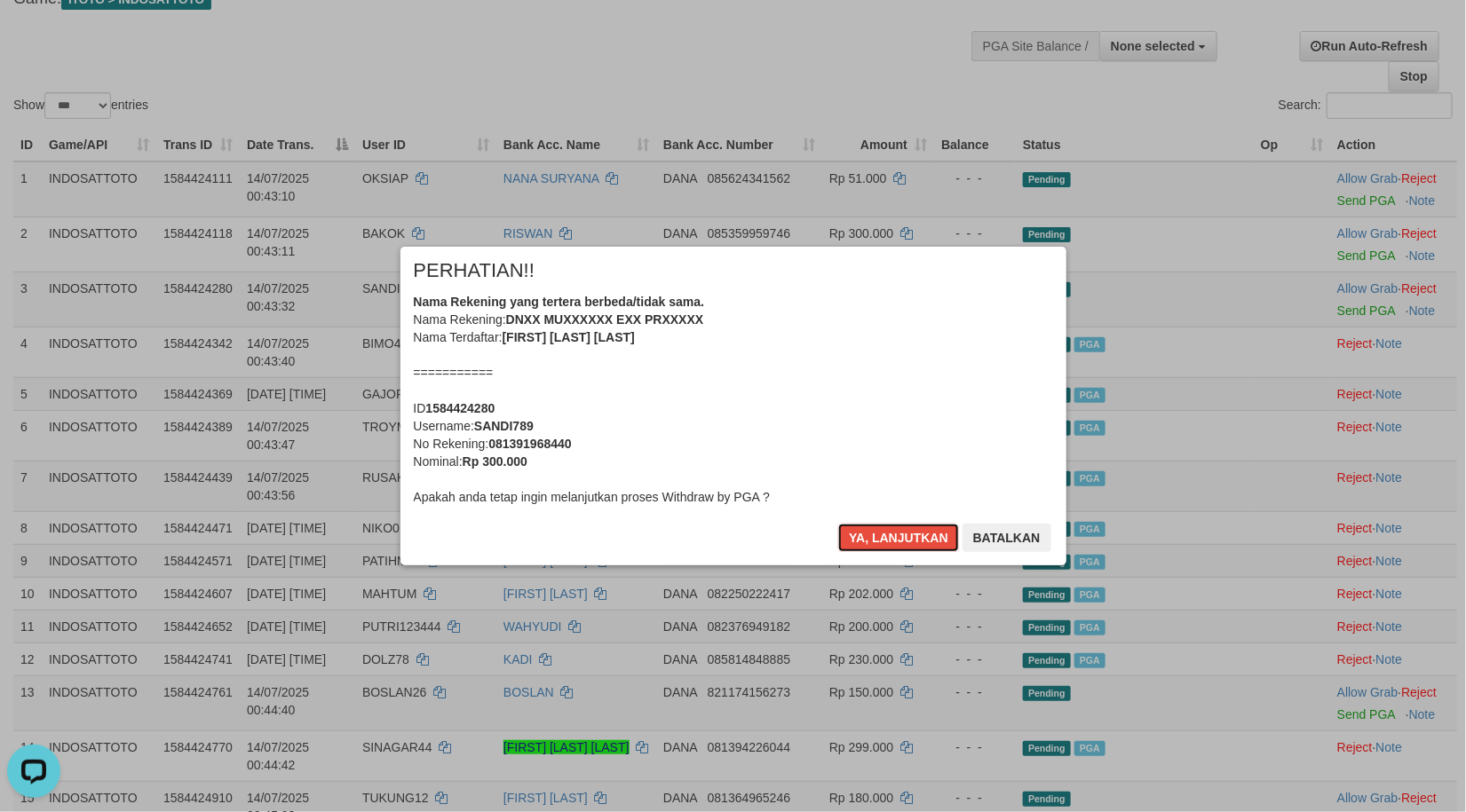 click on "Ya, lanjutkan" at bounding box center (899, 538) 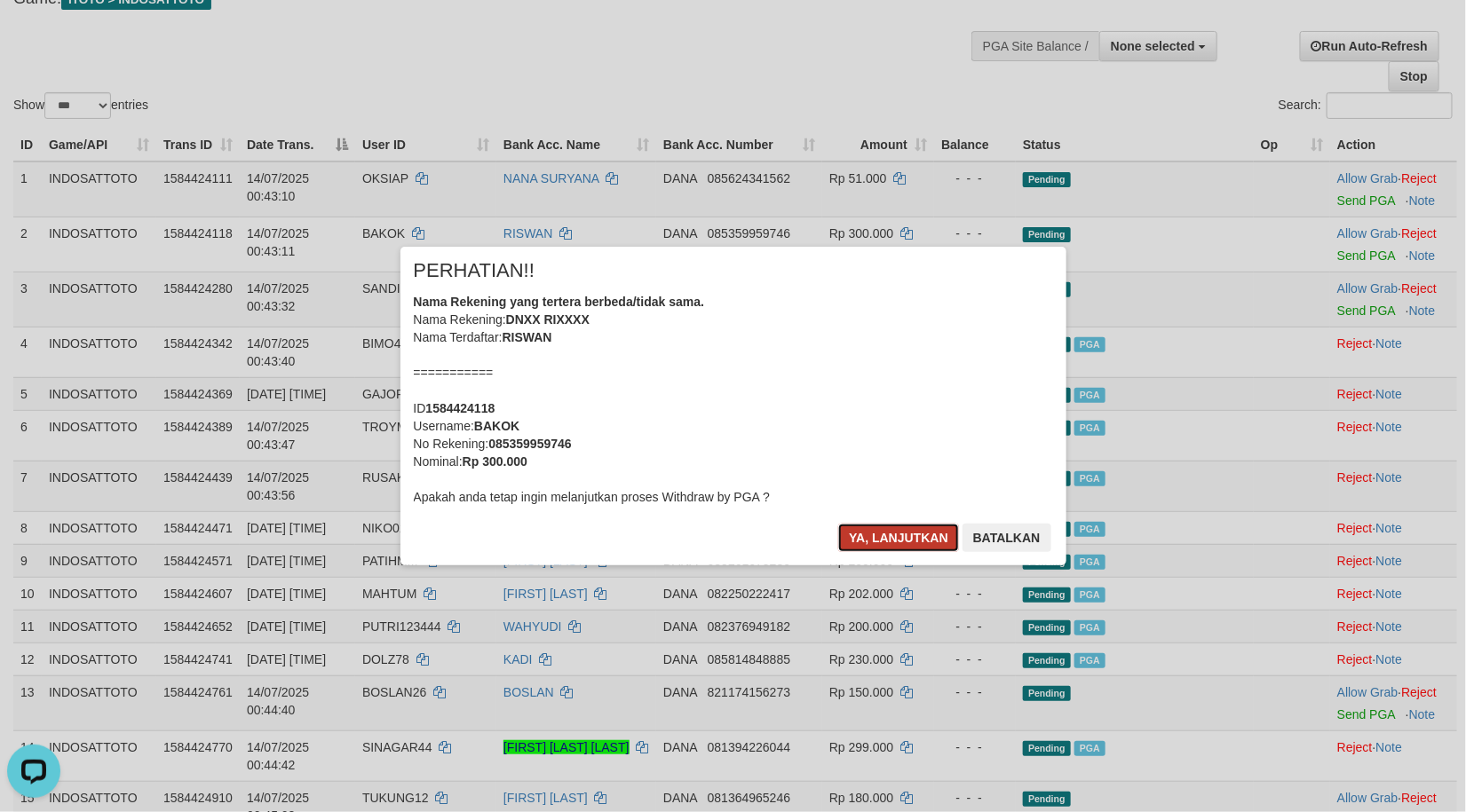 click on "Ya, lanjutkan" at bounding box center [899, 538] 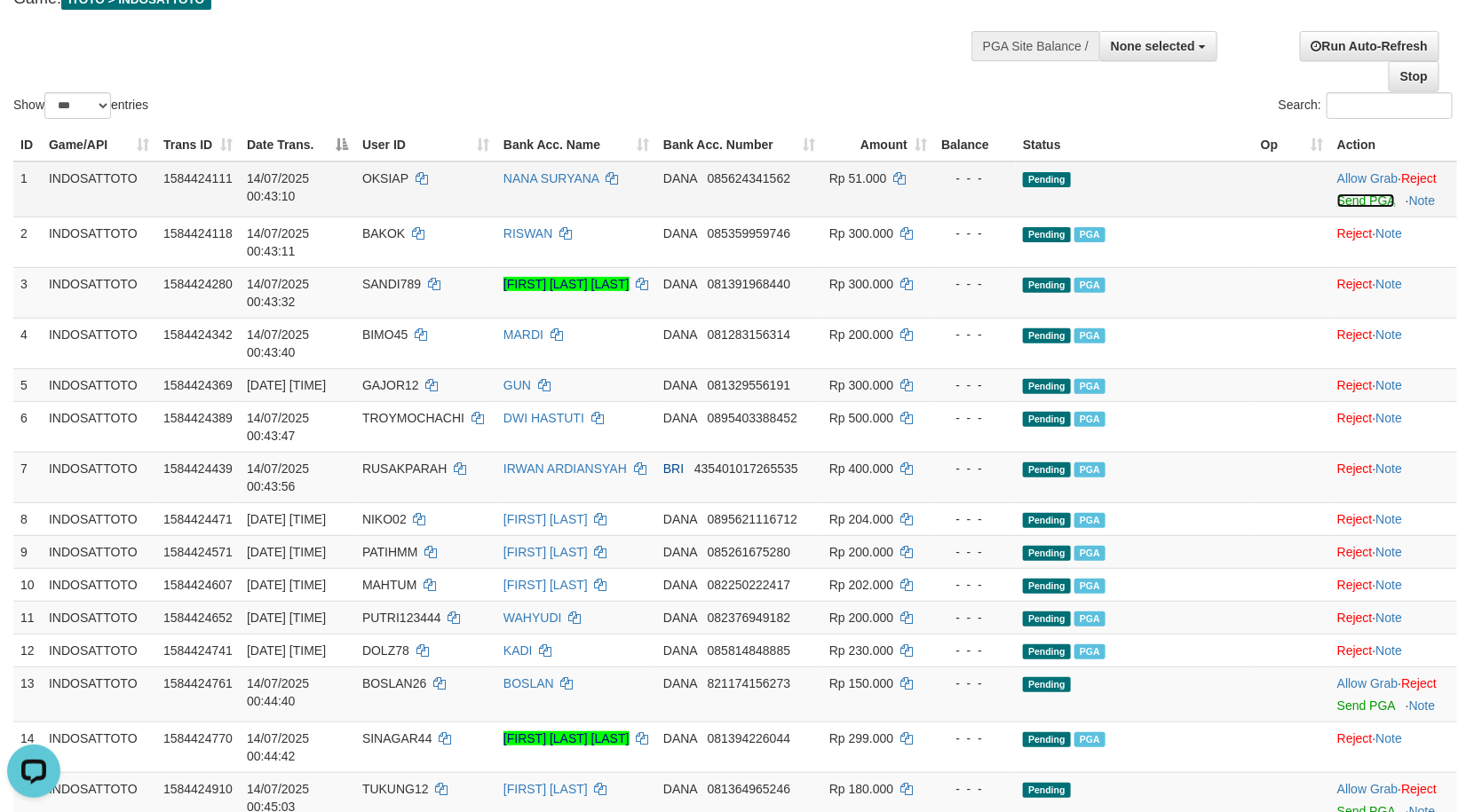 click on "Send PGA" at bounding box center (1366, 201) 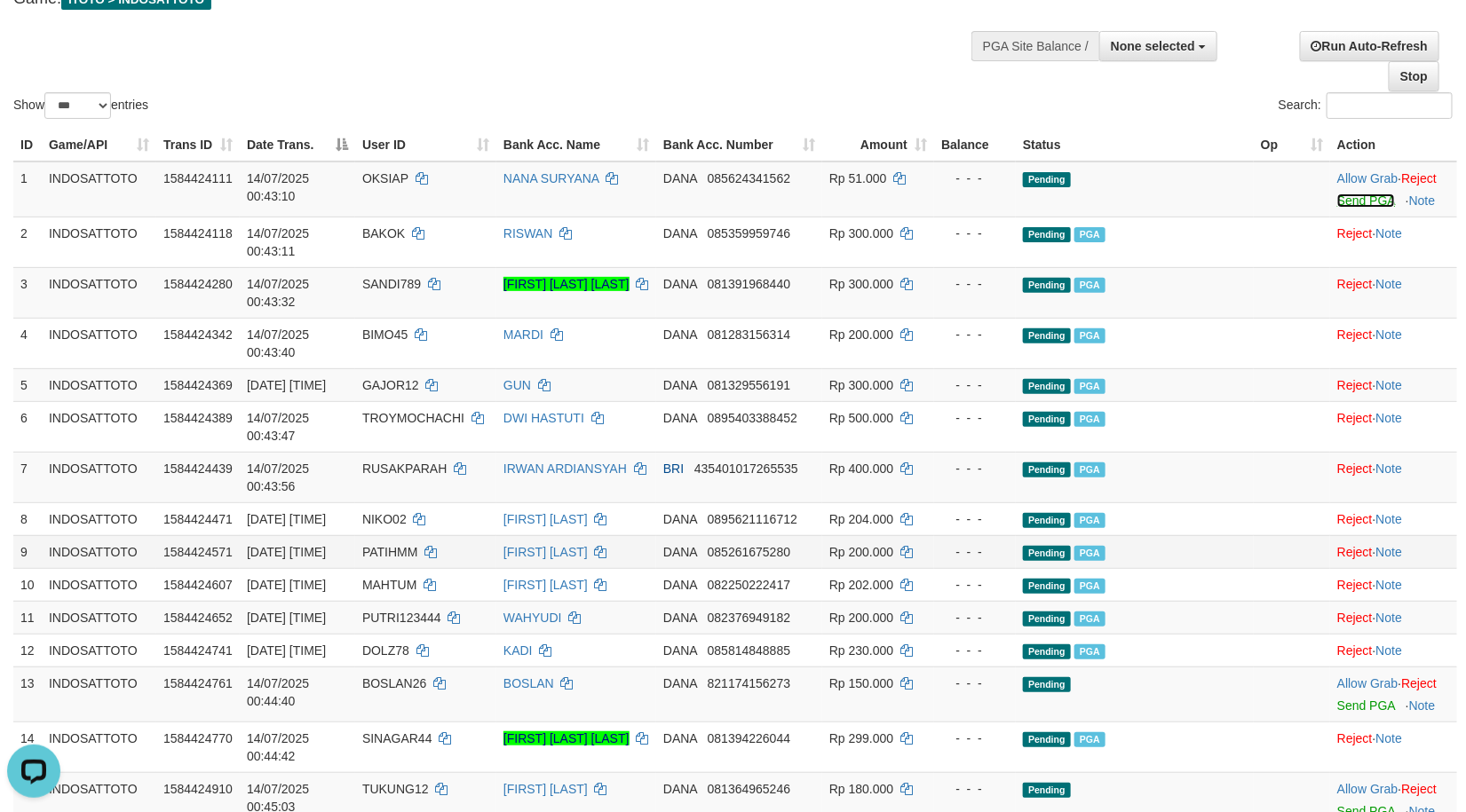 scroll, scrollTop: 474, scrollLeft: 0, axis: vertical 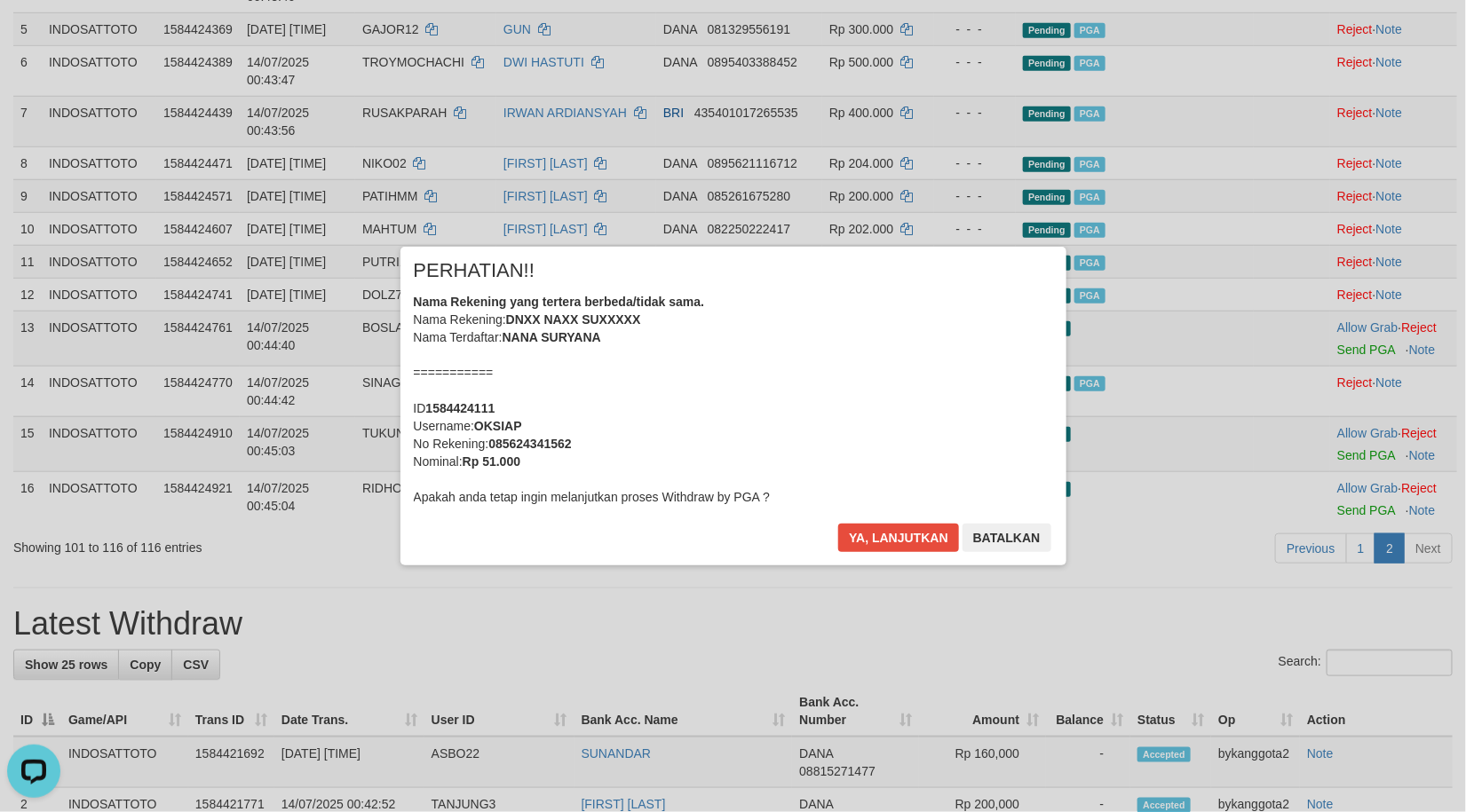 click on "× PERHATIAN!! Nama Rekening yang tertera berbeda/tidak sama. Nama Rekening:  DNXX NAXX SUXXXXX Nama Terdaftar:  NANA SURYANA =========== ID  1584424111 Username:  OKSIAP No Rekening:  085624341562 Nominal:  Rp 51.000 Apakah anda tetap ingin melanjutkan proses Withdraw by PGA ? Ya, lanjutkan Batalkan" at bounding box center (733, 406) 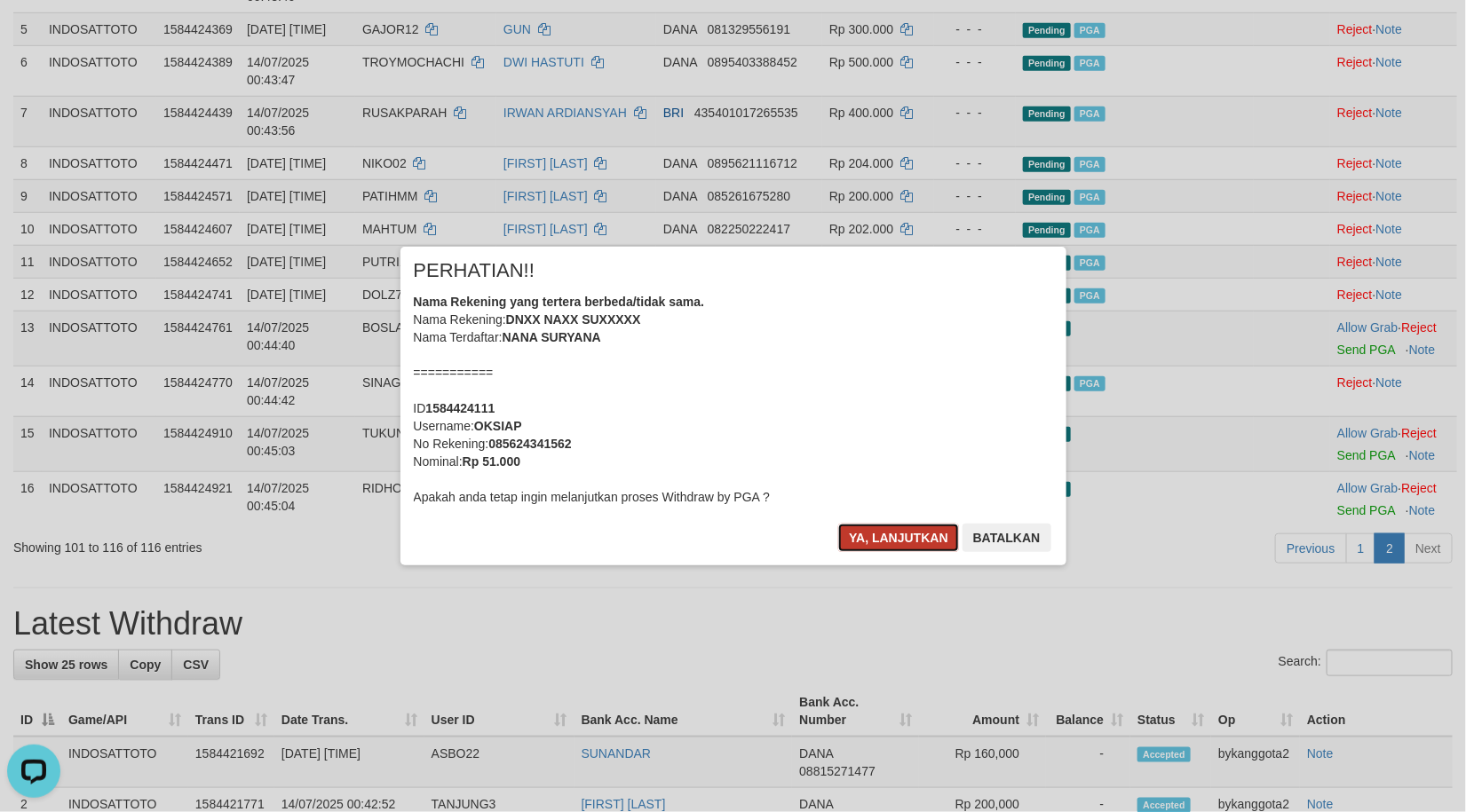 click on "Ya, lanjutkan" at bounding box center [899, 538] 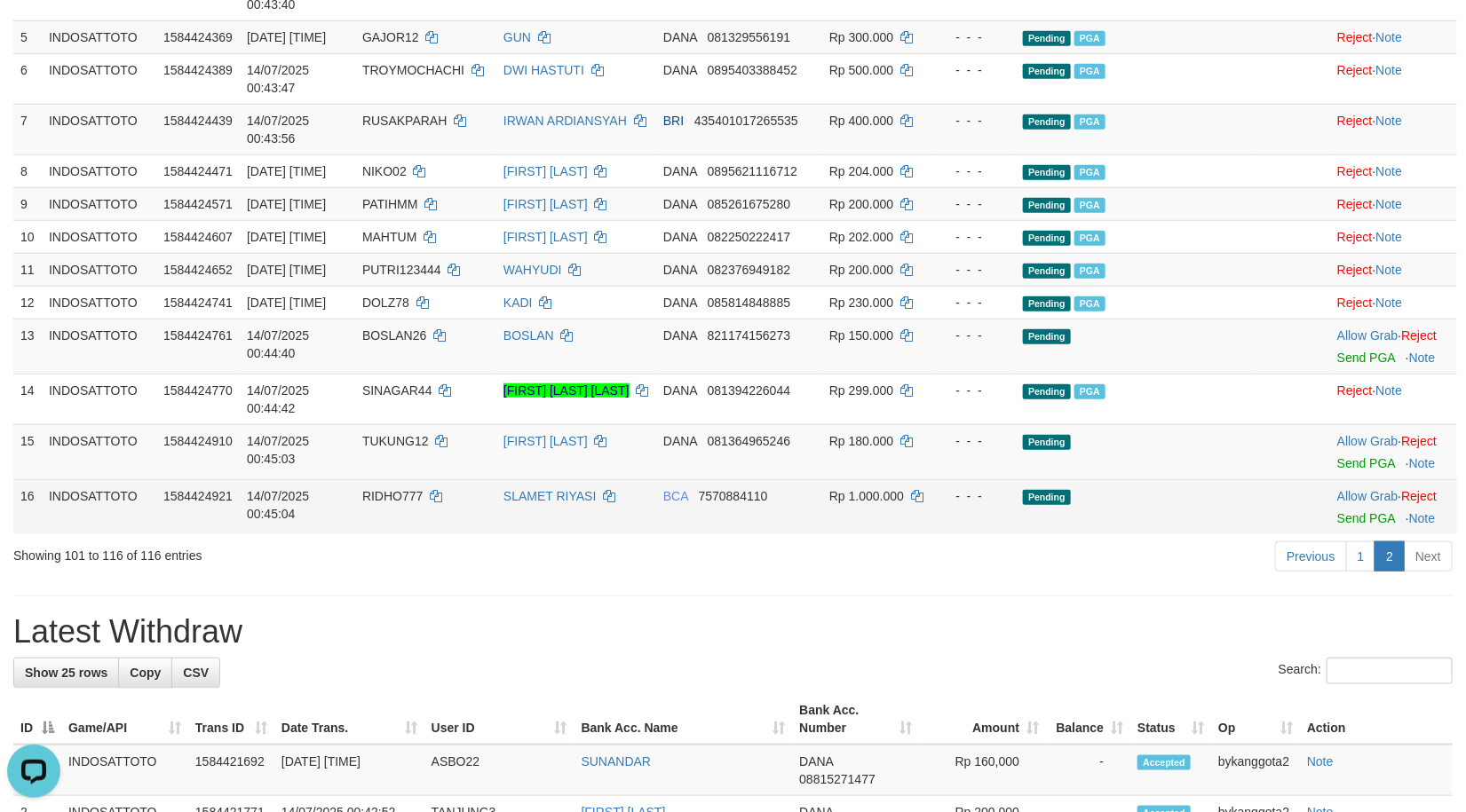 scroll, scrollTop: 592, scrollLeft: 0, axis: vertical 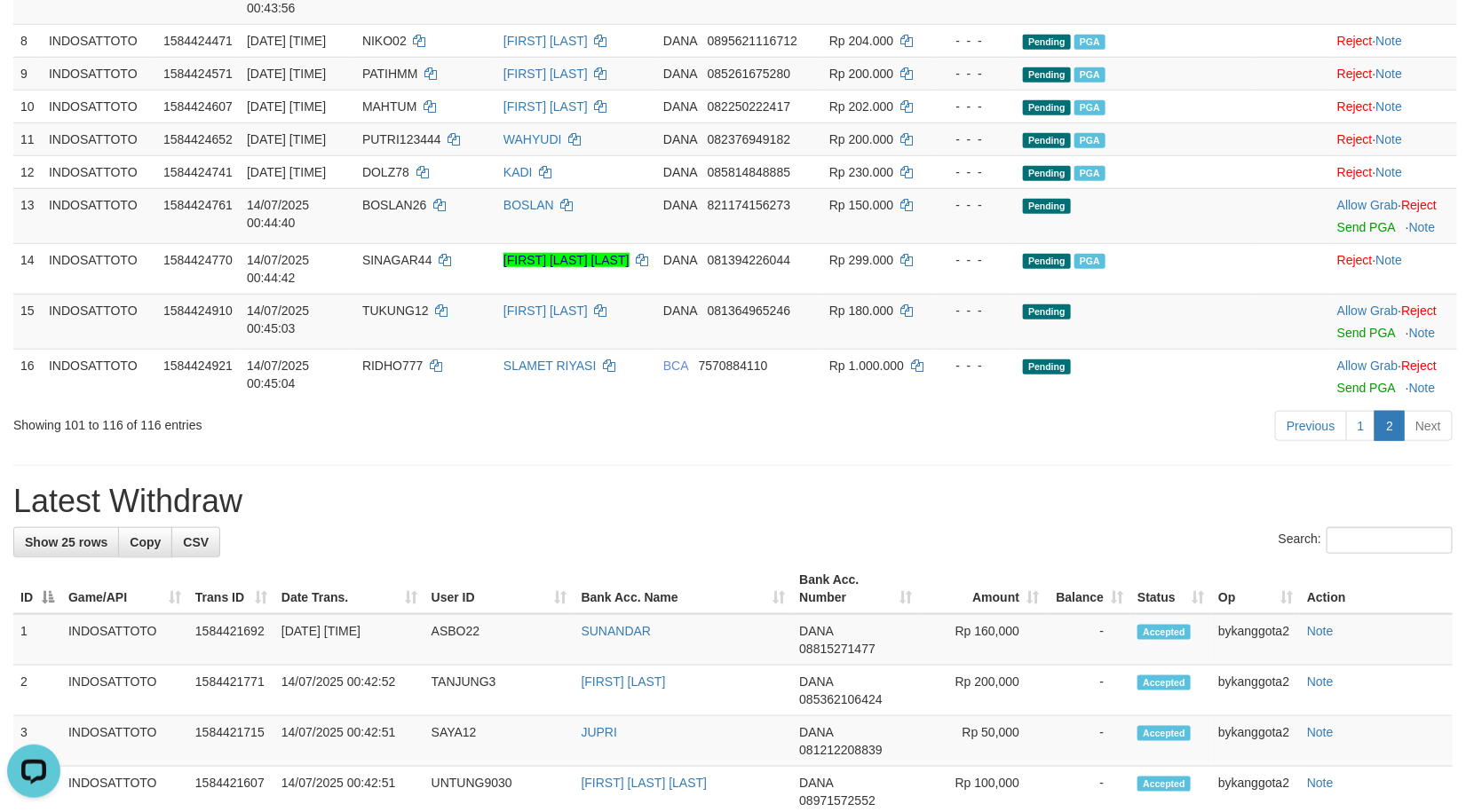 click on "**********" at bounding box center (733, 788) 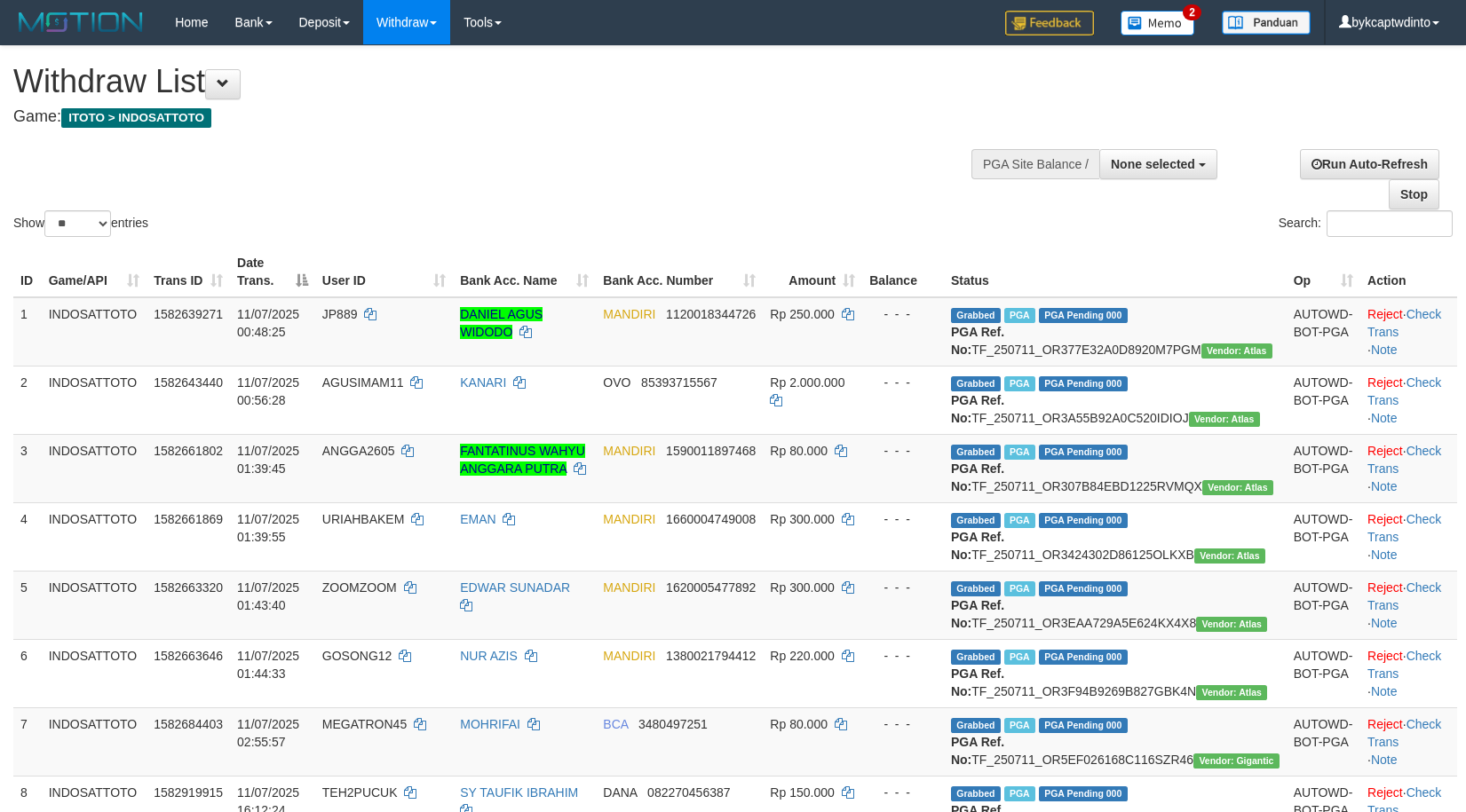 select 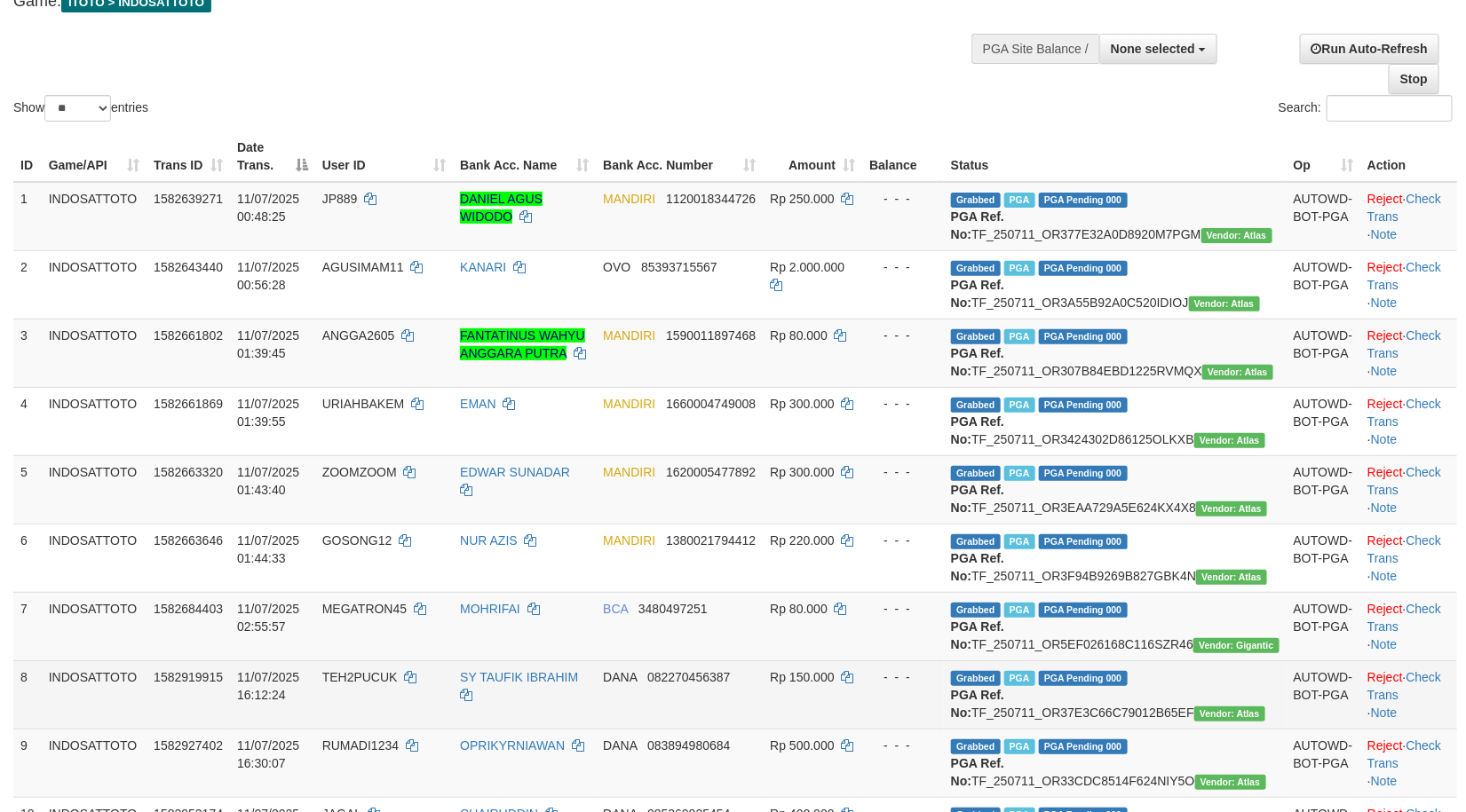 scroll, scrollTop: 0, scrollLeft: 0, axis: both 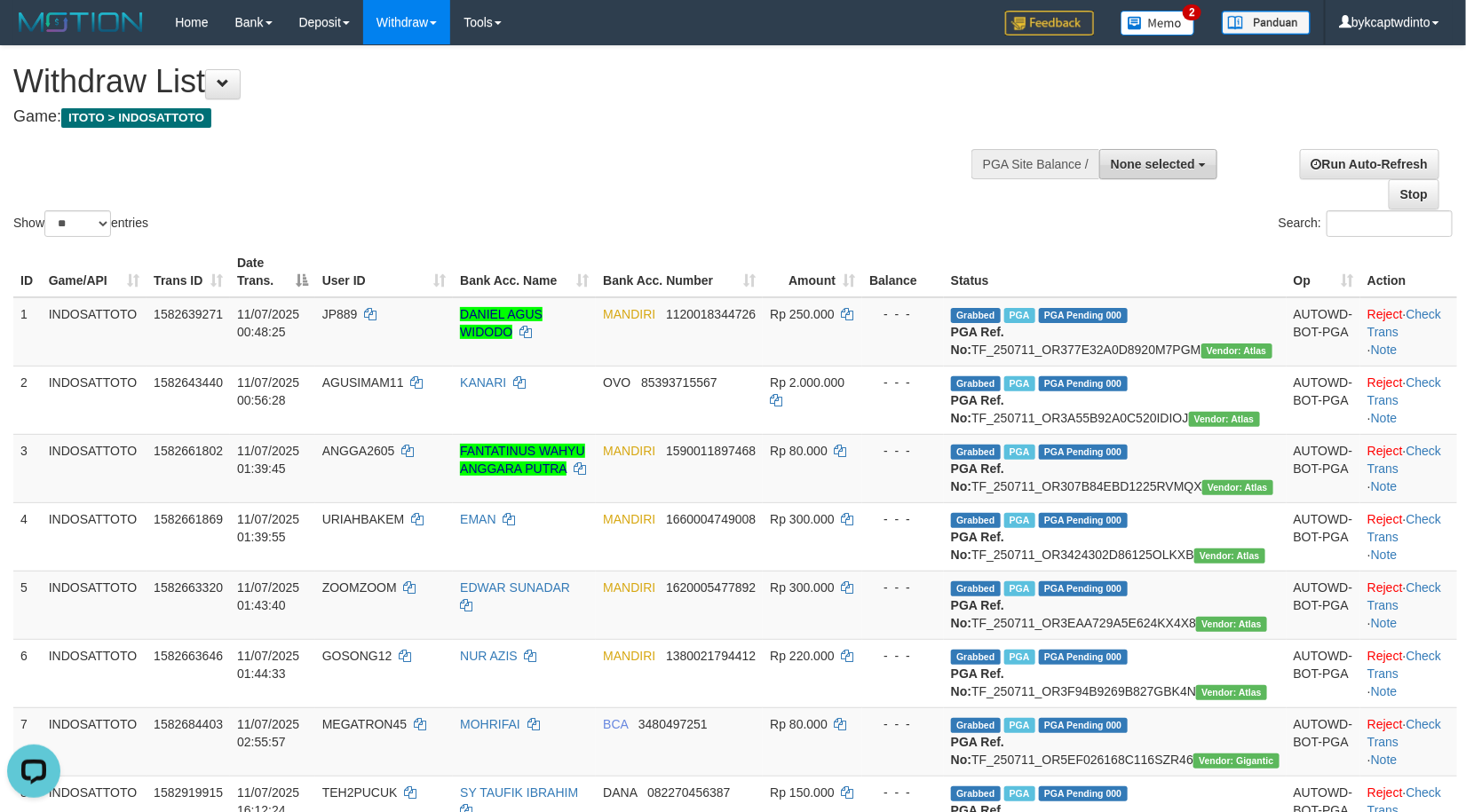 click on "None selected" at bounding box center (1153, 164) 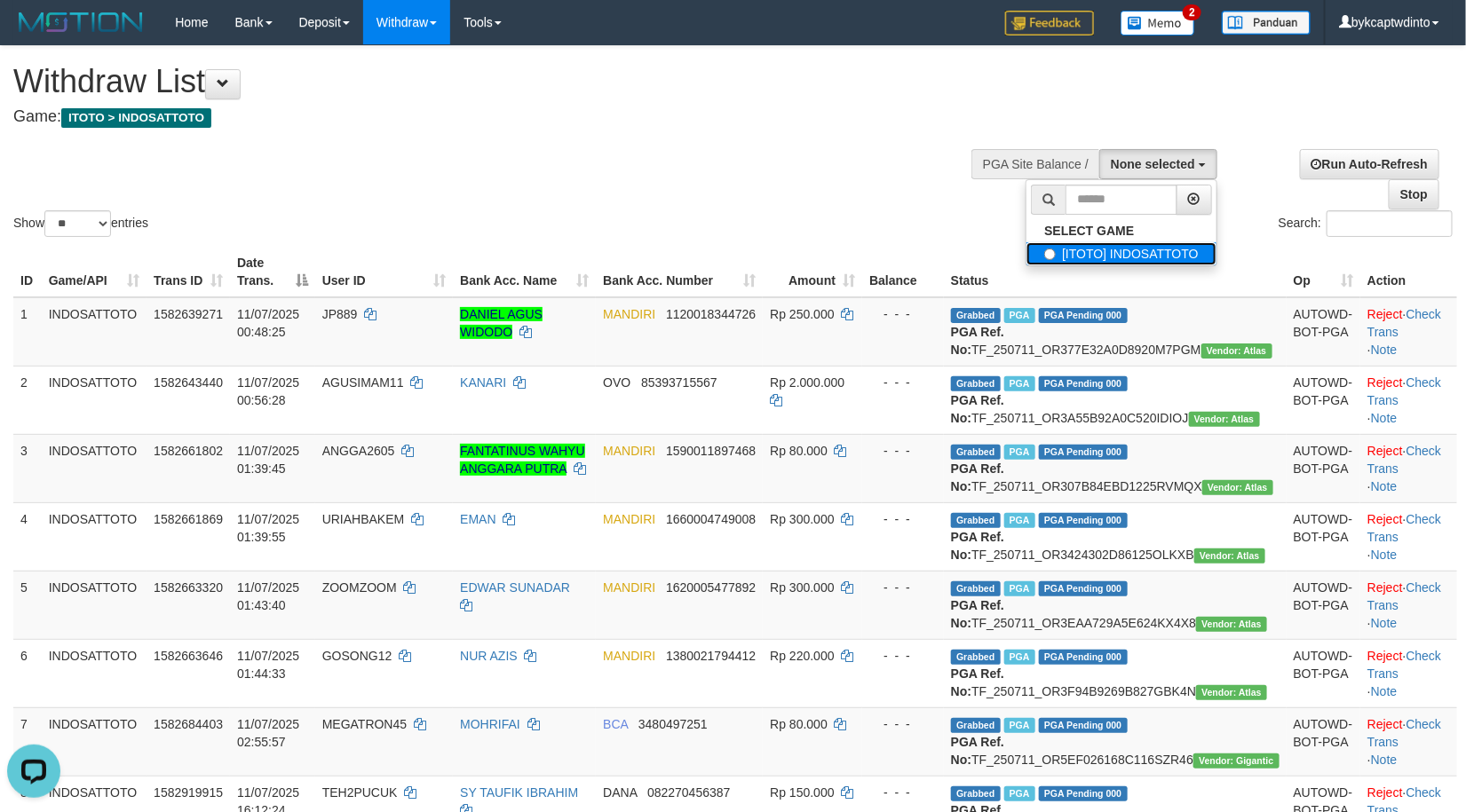 click on "[ITOTO] INDOSATTOTO" at bounding box center (1121, 254) 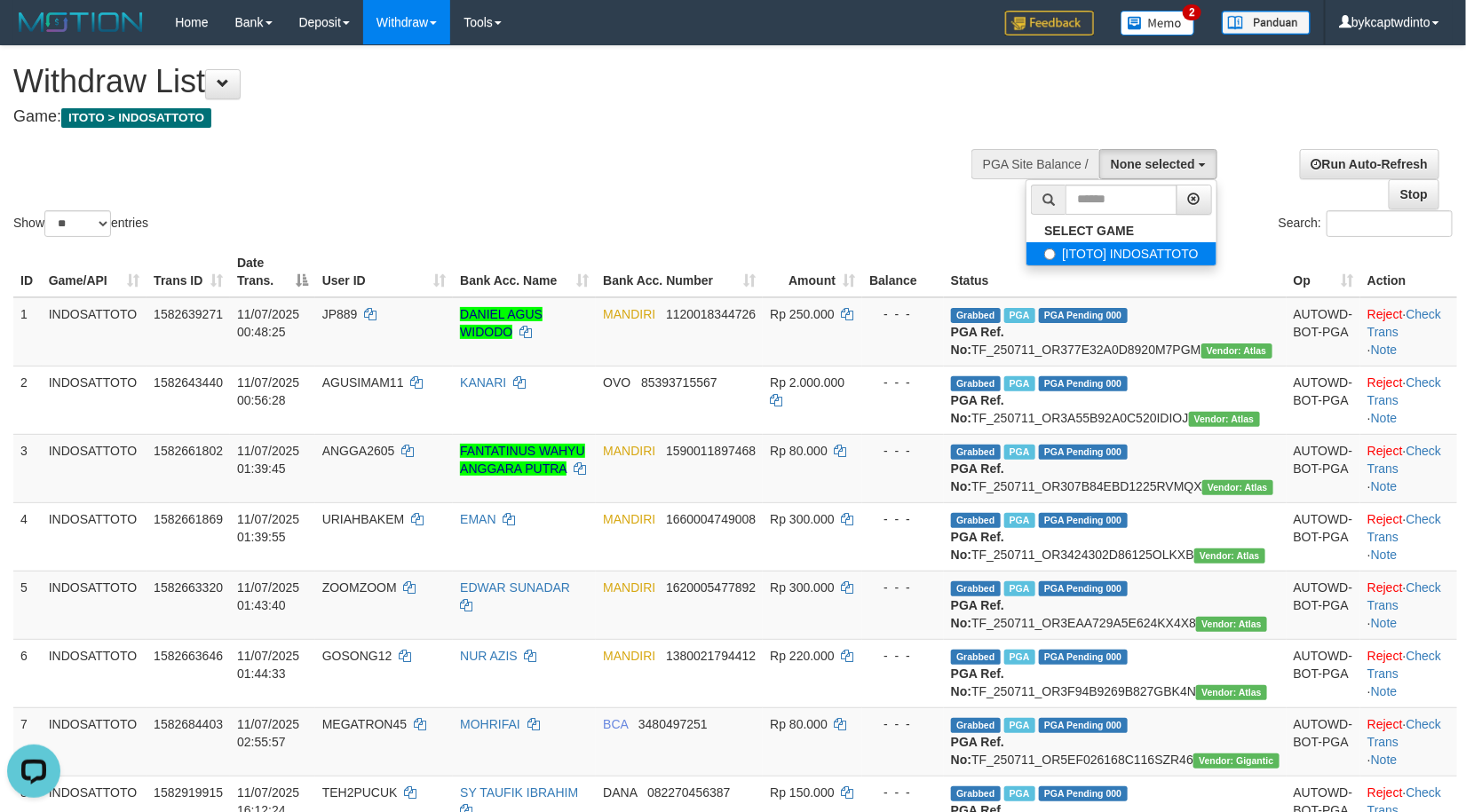 select on "****" 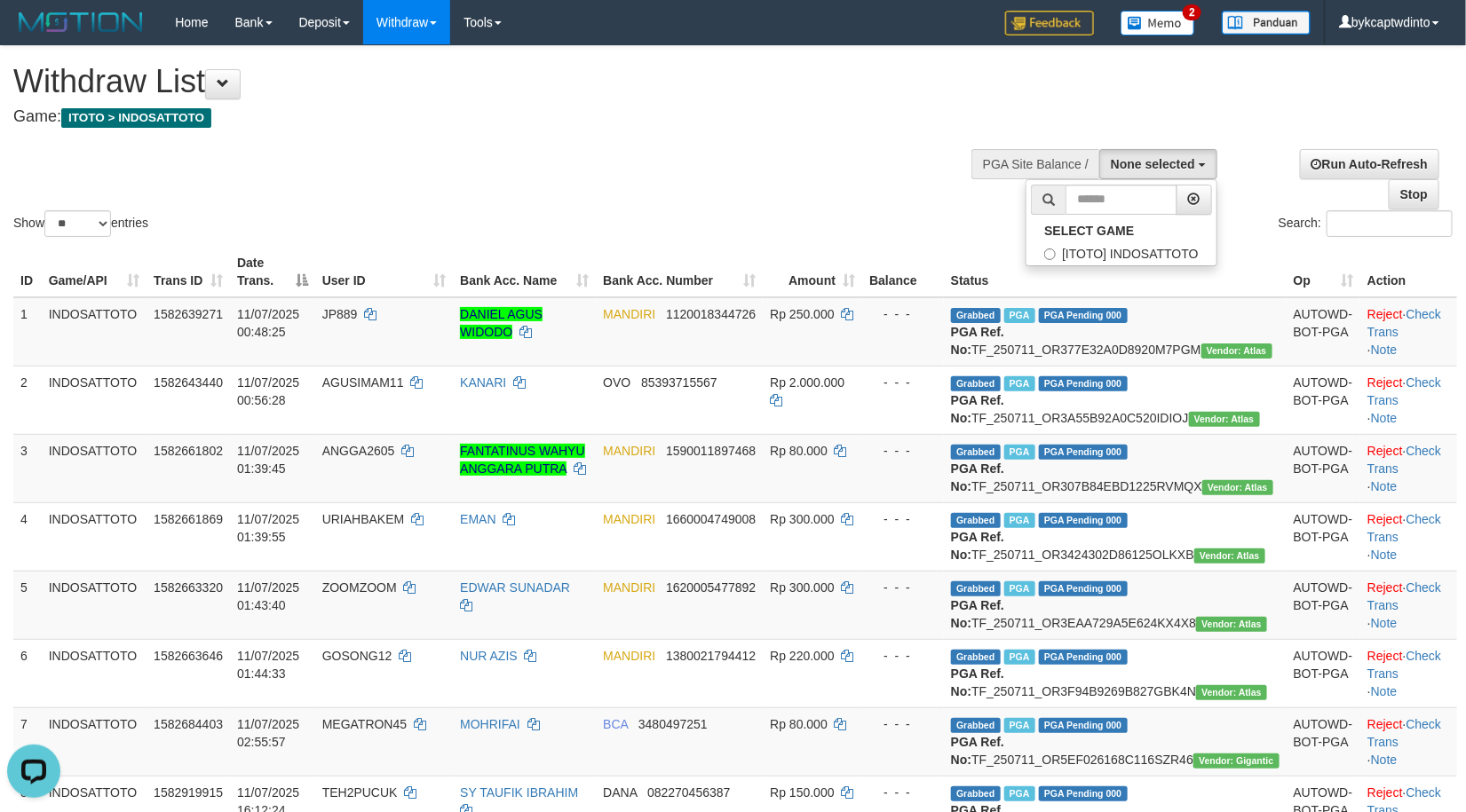 scroll, scrollTop: 16, scrollLeft: 0, axis: vertical 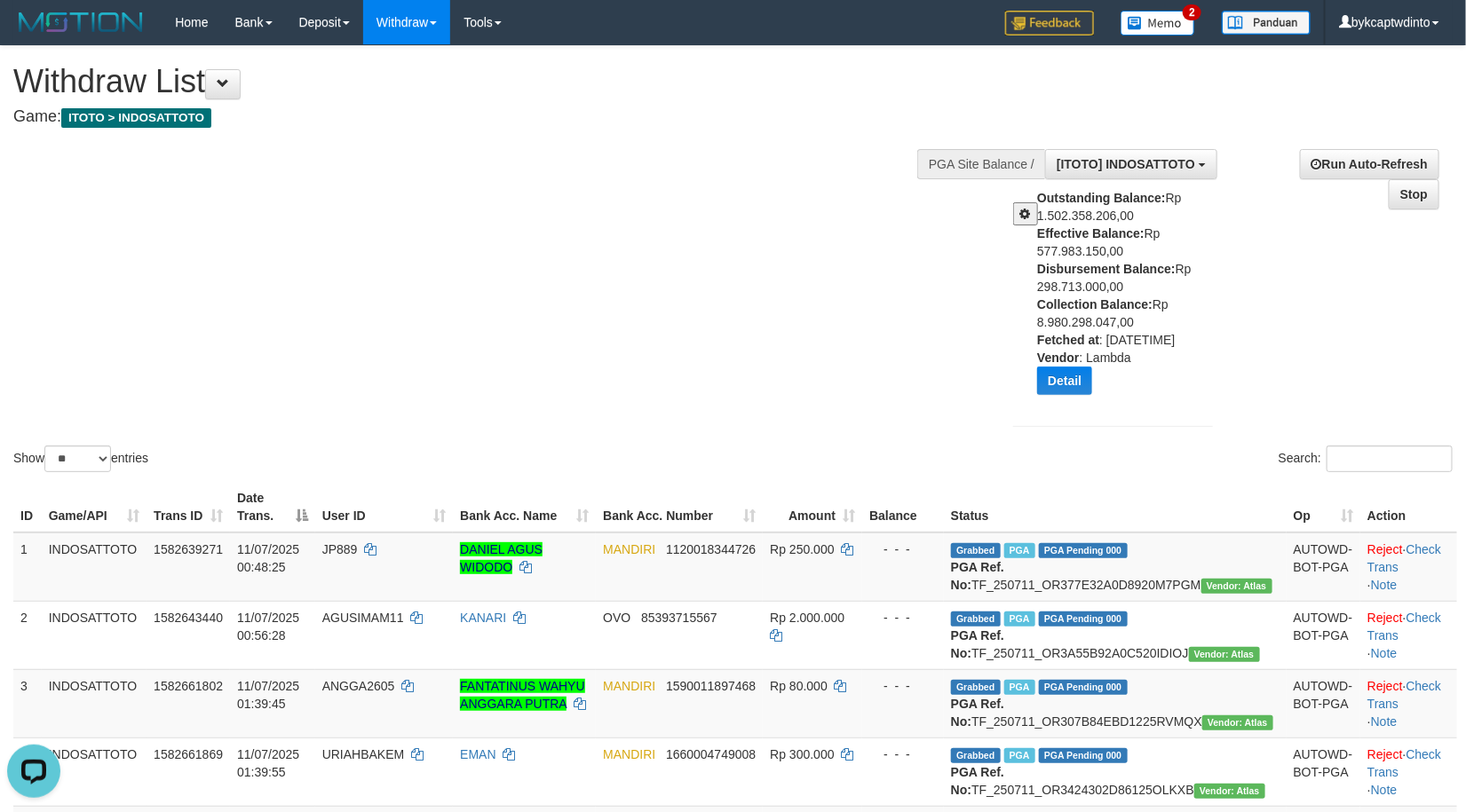 click on "Disbursement Balance:" at bounding box center [1106, 269] 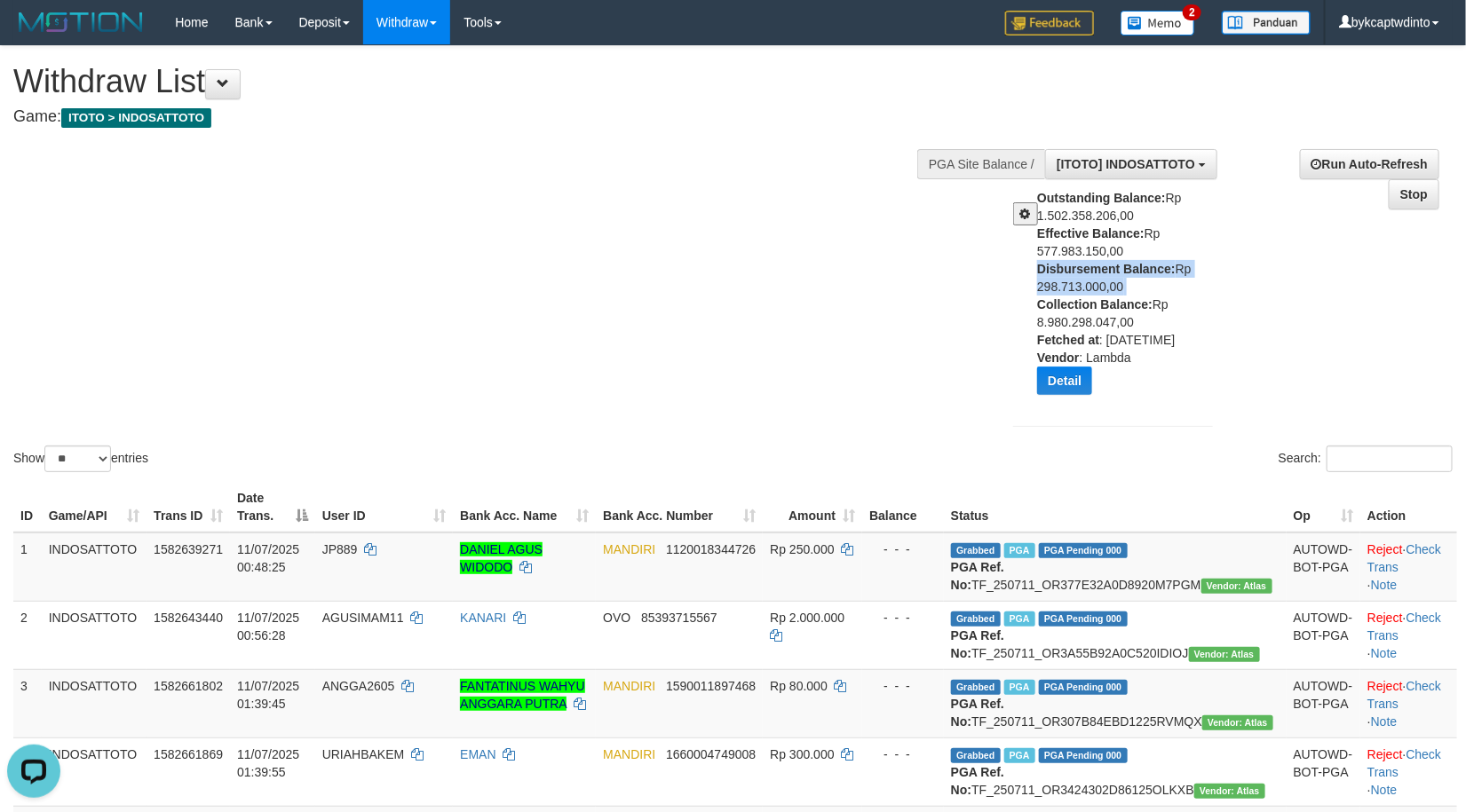 drag, startPoint x: 1077, startPoint y: 264, endPoint x: 1201, endPoint y: 286, distance: 125.93649 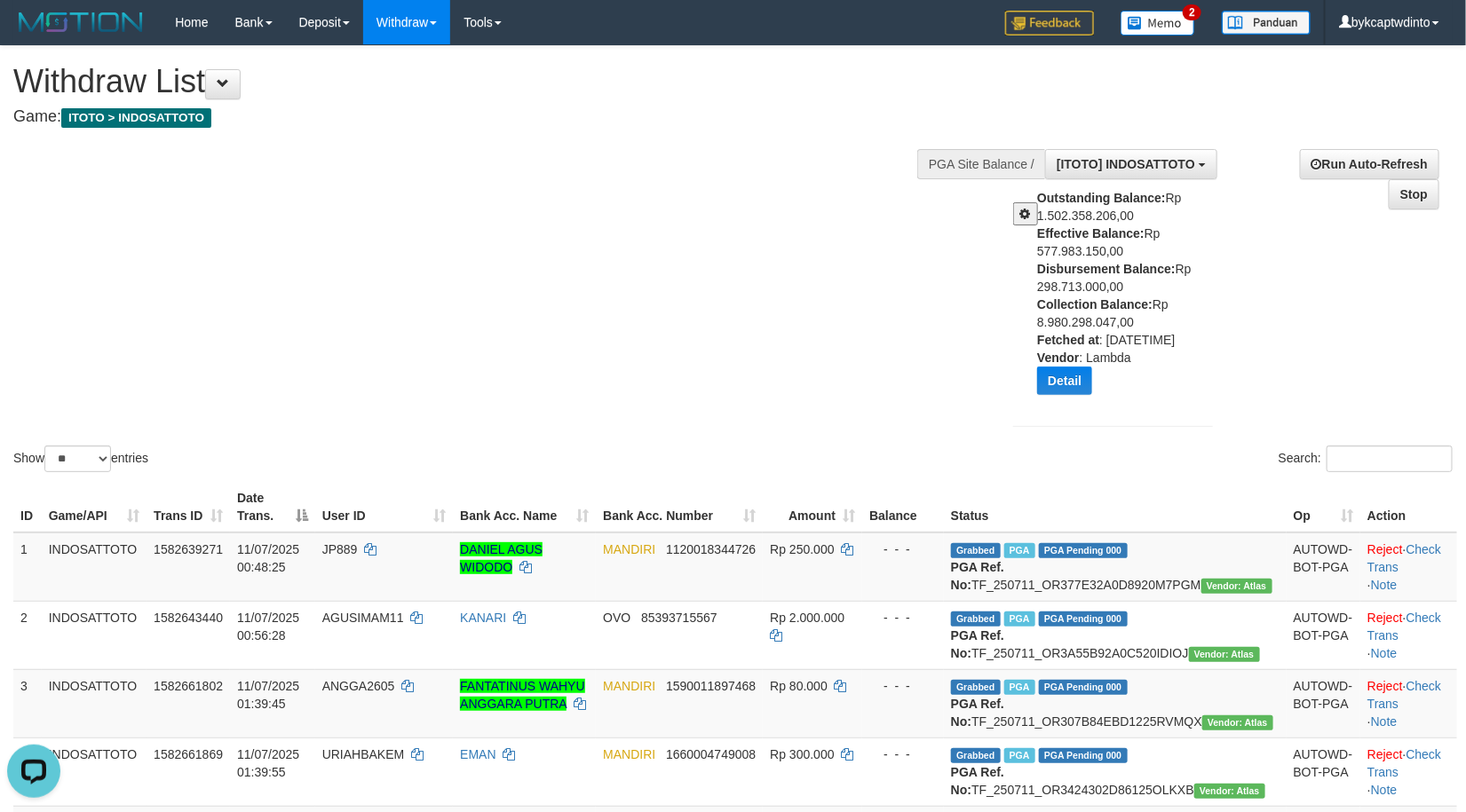 click on "Show  ** ** ** ***  entries Search:" at bounding box center (733, 261) 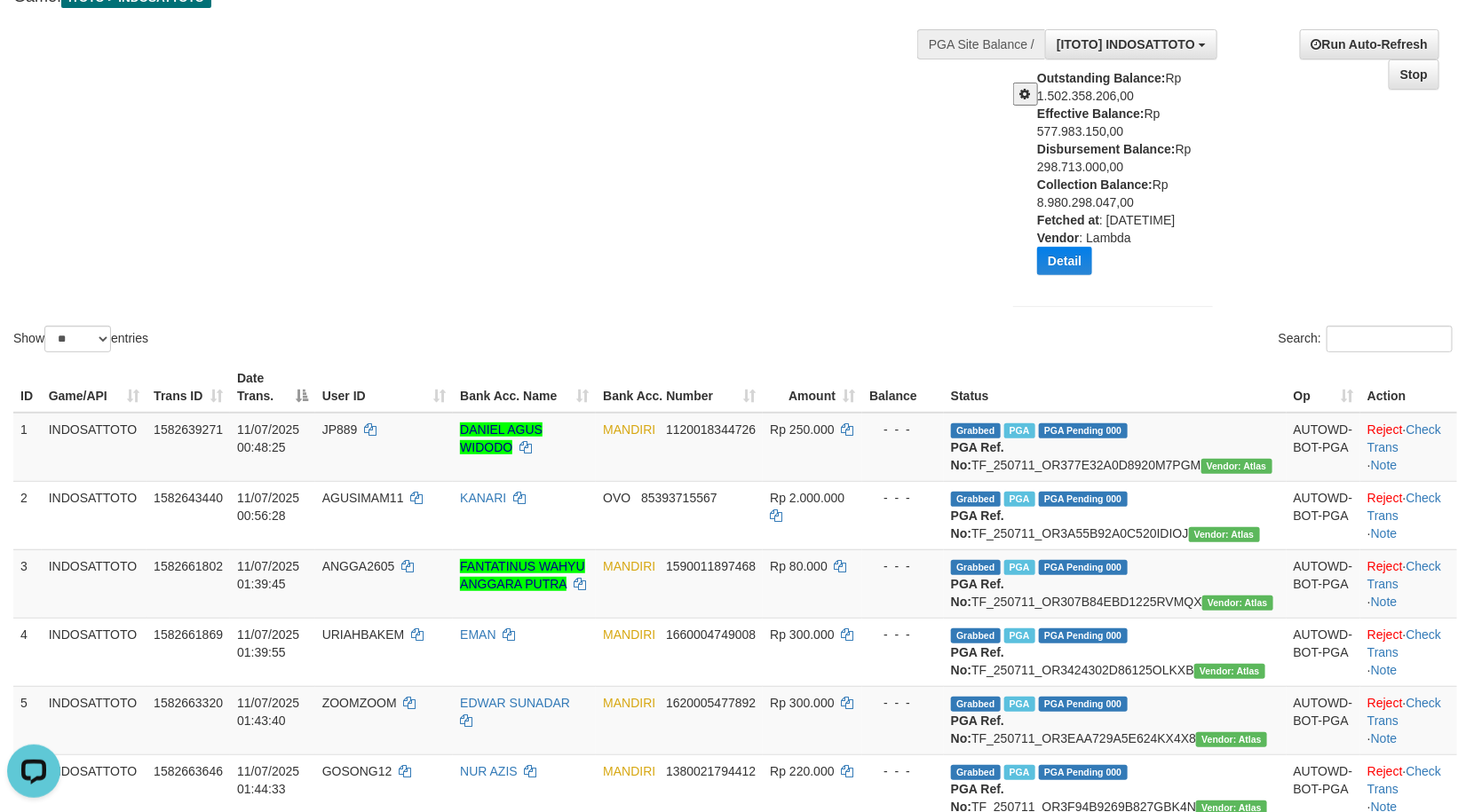 scroll, scrollTop: 0, scrollLeft: 0, axis: both 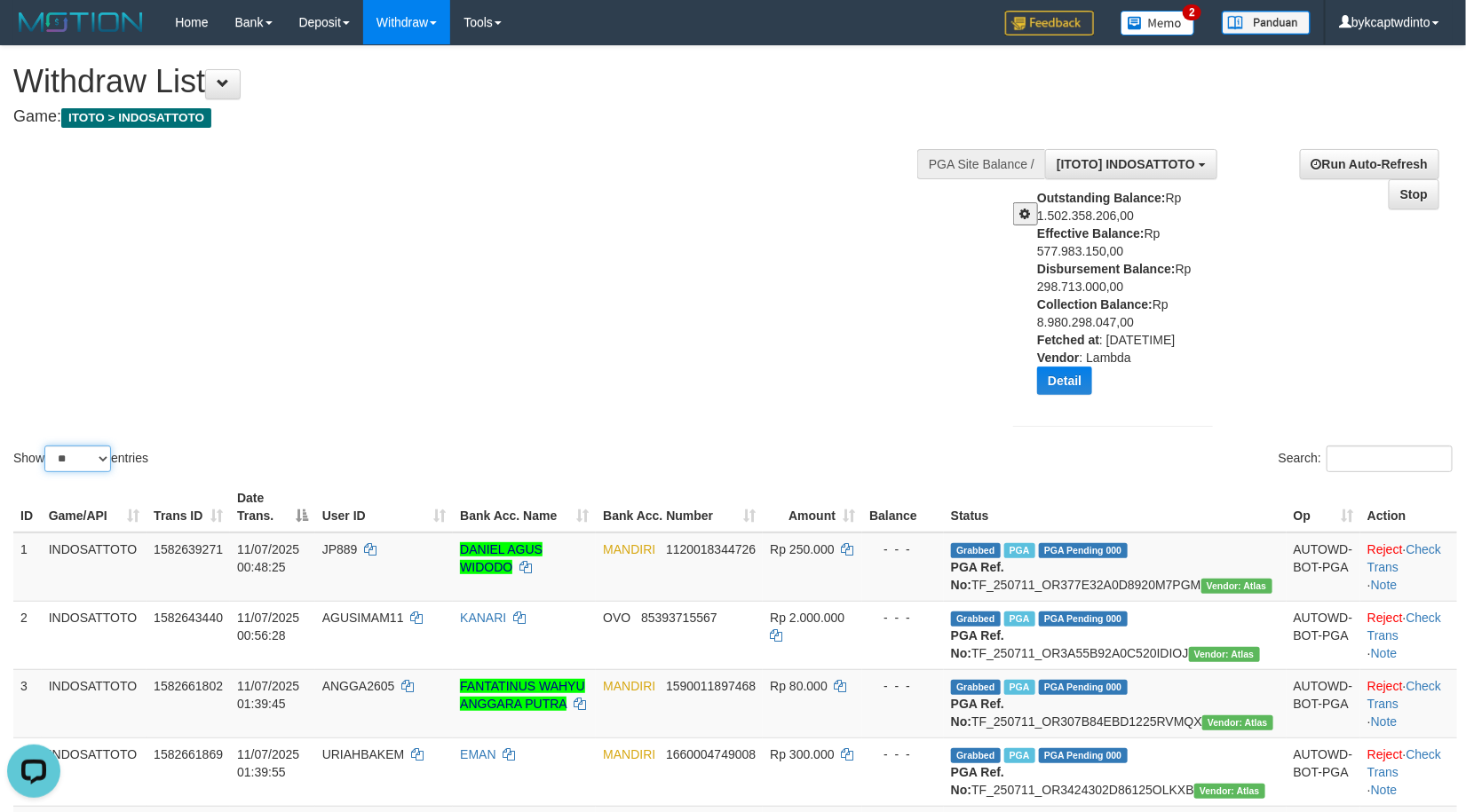 click on "** ** ** ***" at bounding box center [77, 459] 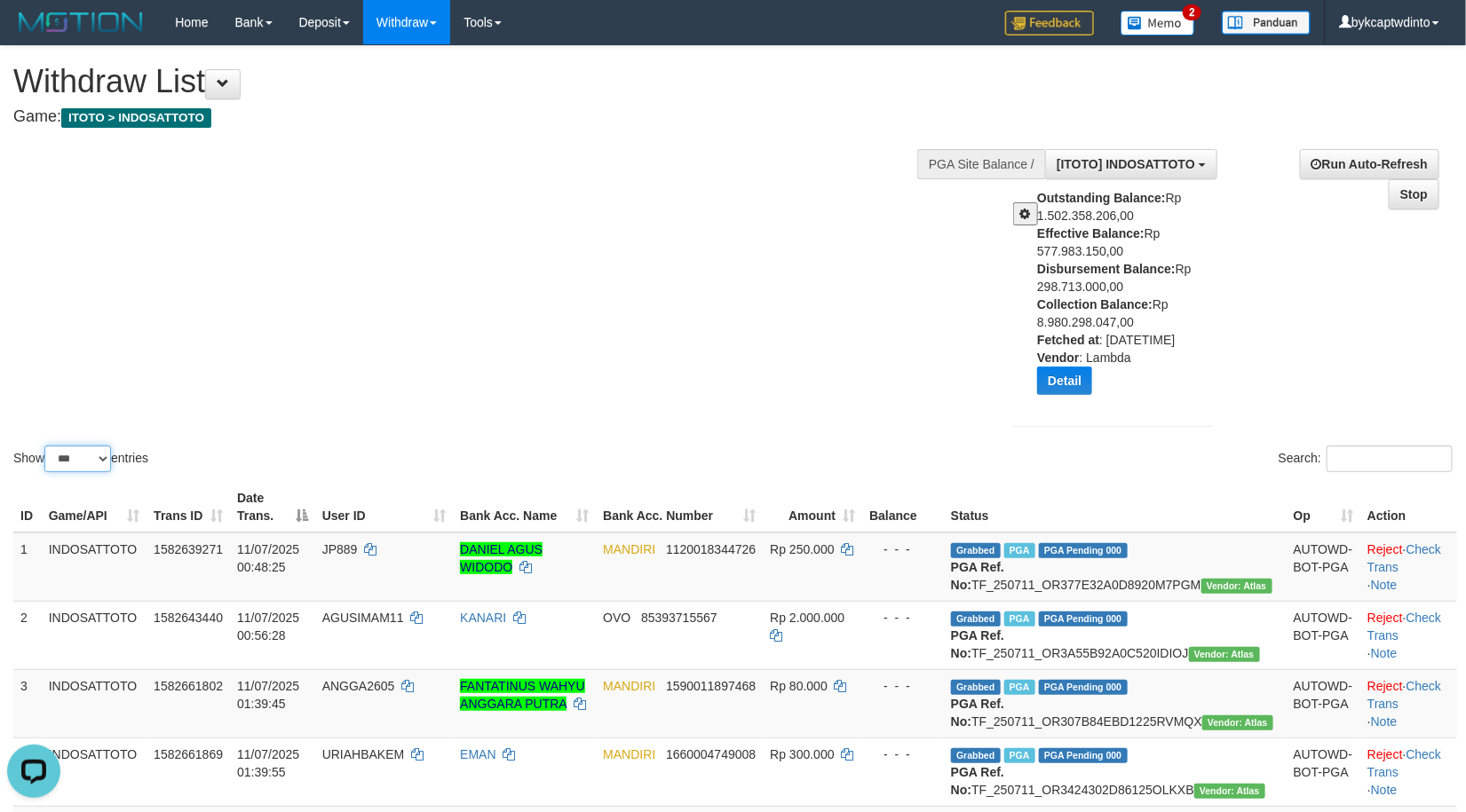 click on "** ** ** ***" at bounding box center [77, 459] 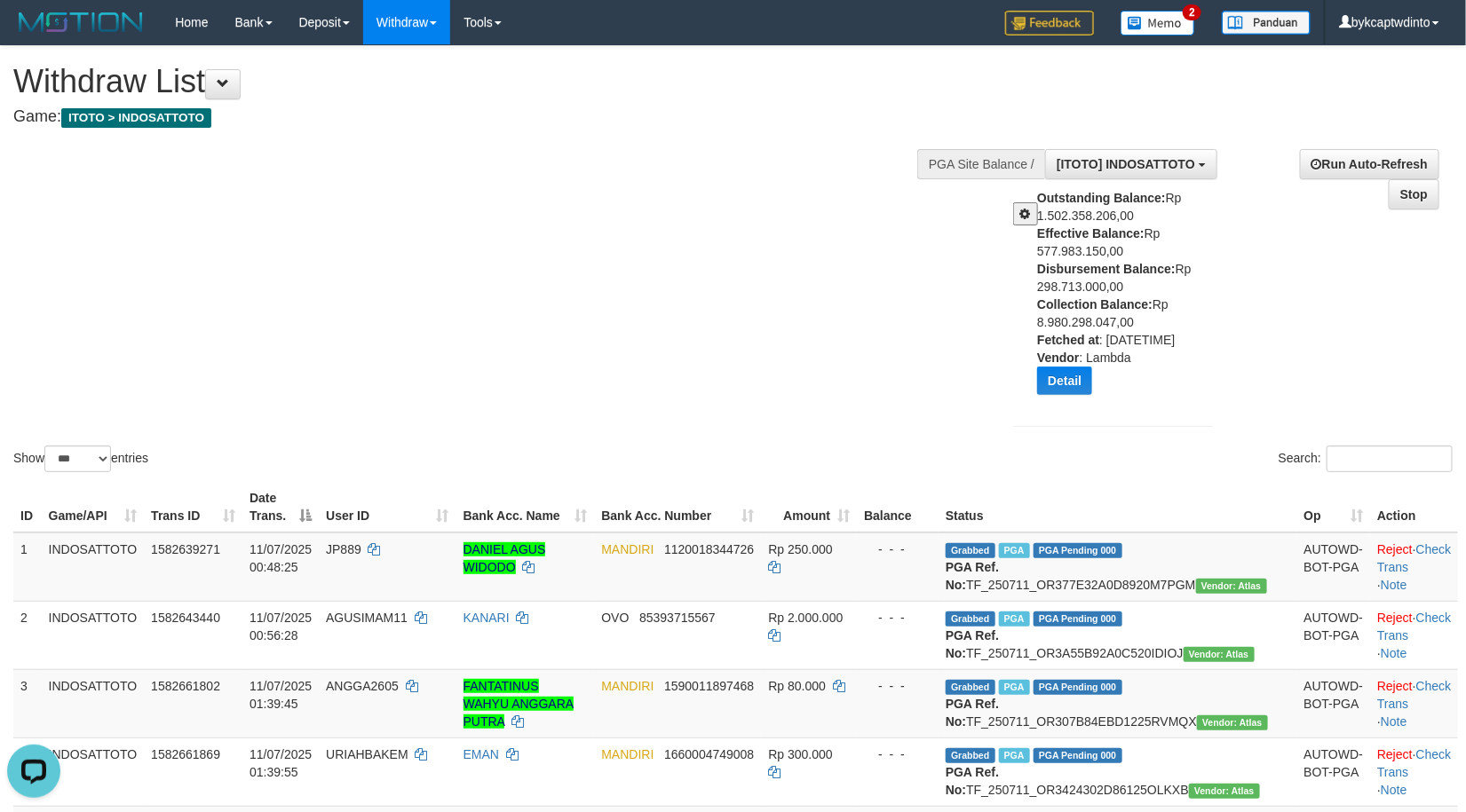 click on "Show  ** ** ** ***  entries Search:" at bounding box center [733, 261] 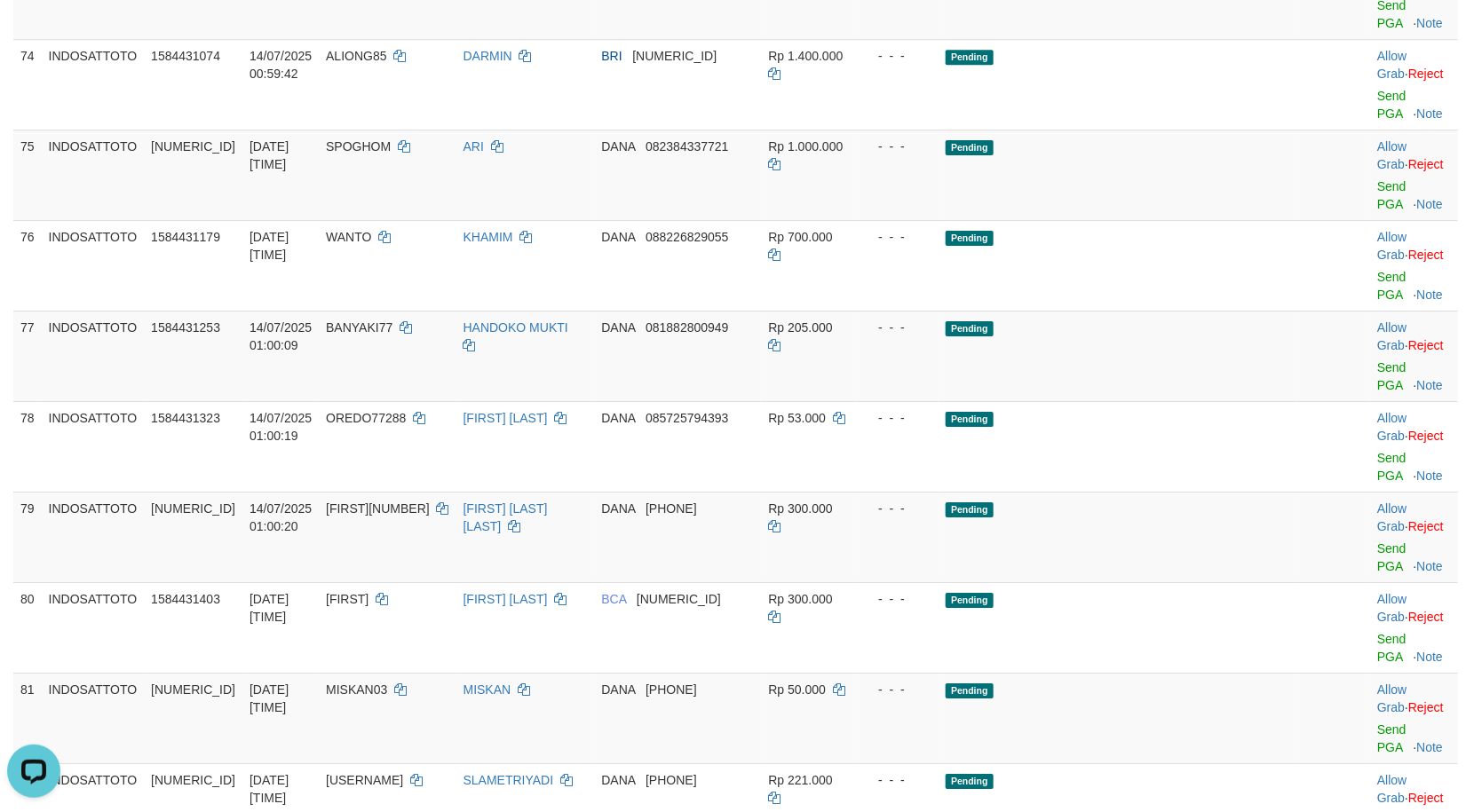 scroll, scrollTop: 5333, scrollLeft: 0, axis: vertical 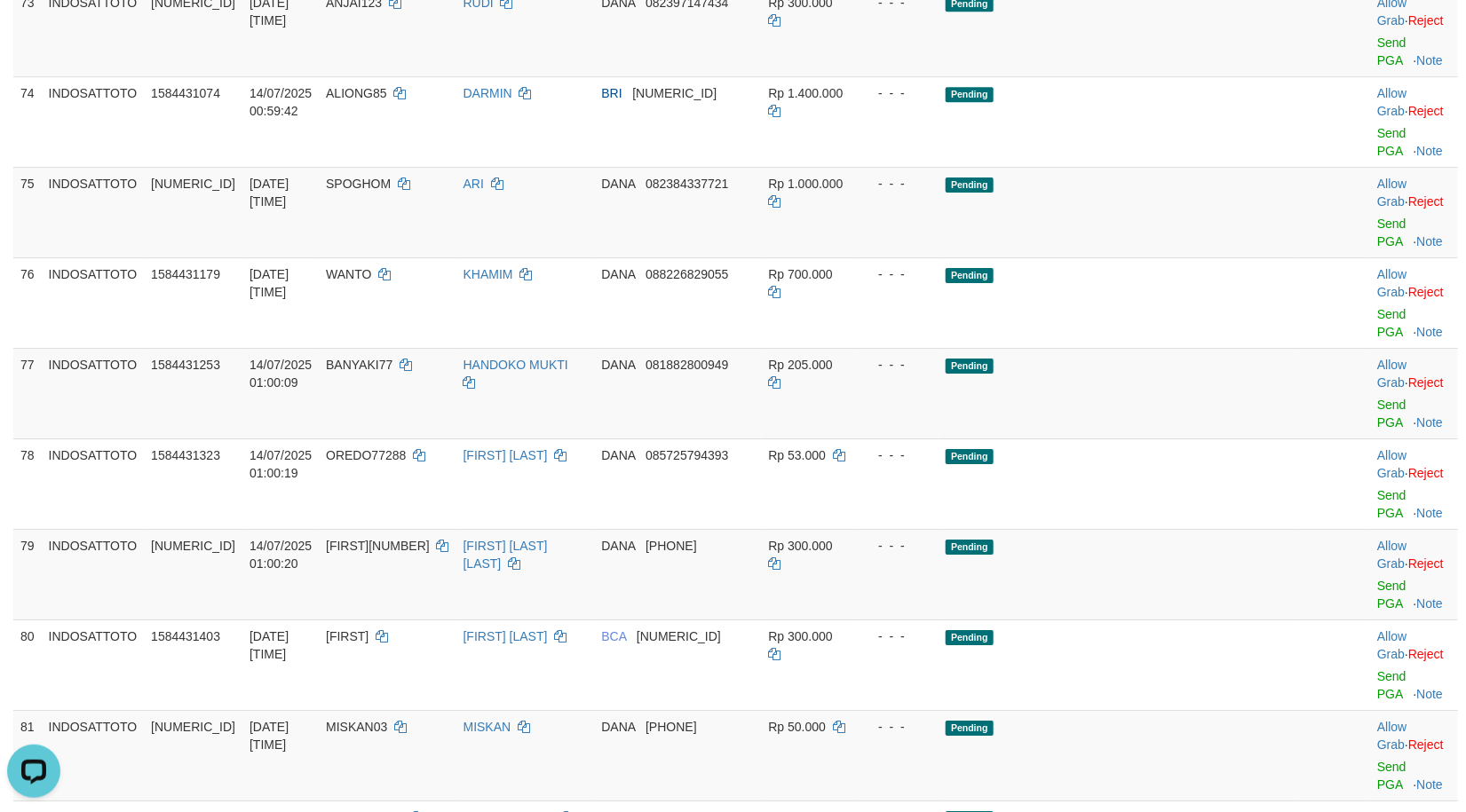 click on "BAJUKU" at bounding box center [387, -676] 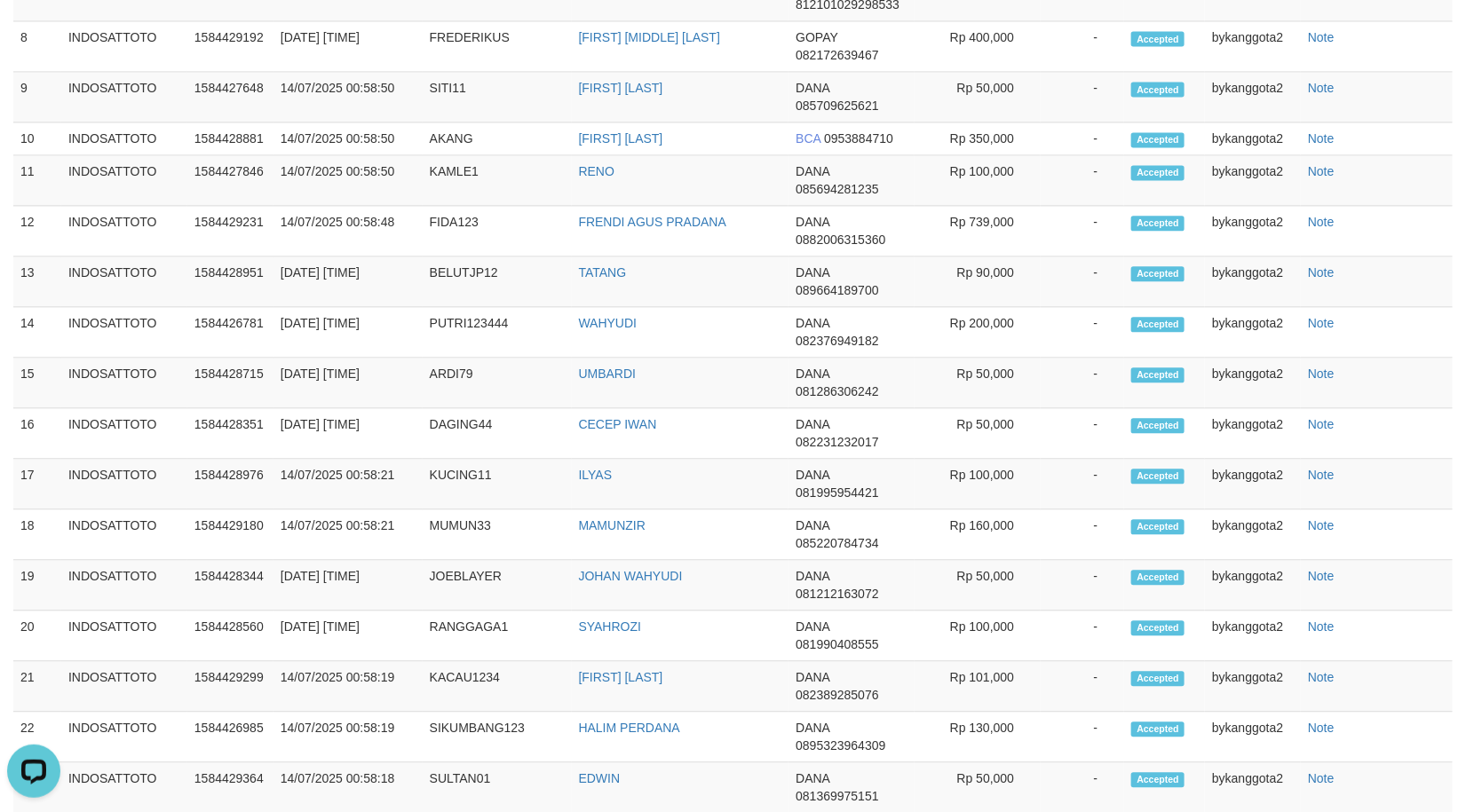 click on "**********" at bounding box center (733, -3207) 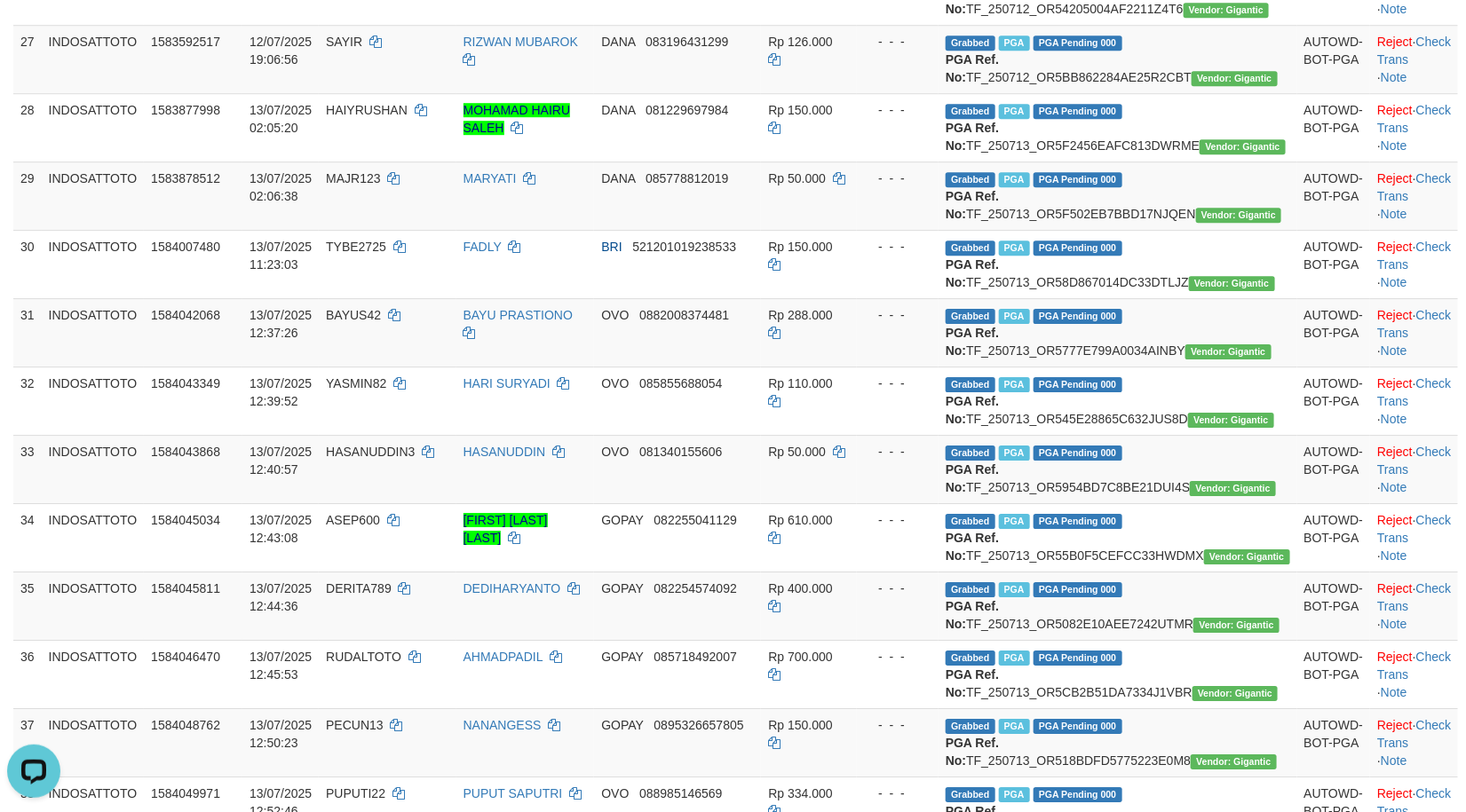 scroll, scrollTop: 2823, scrollLeft: 0, axis: vertical 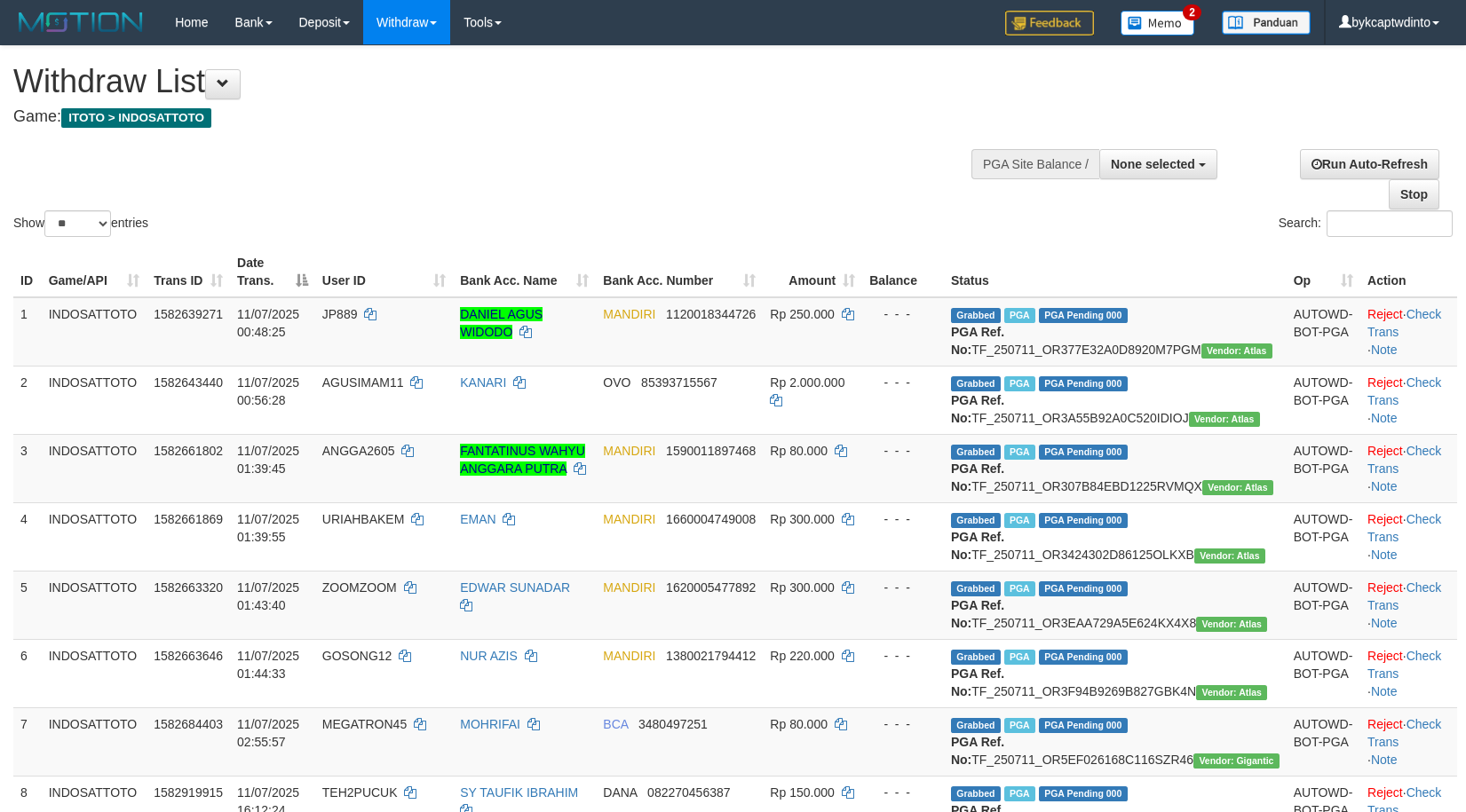 select 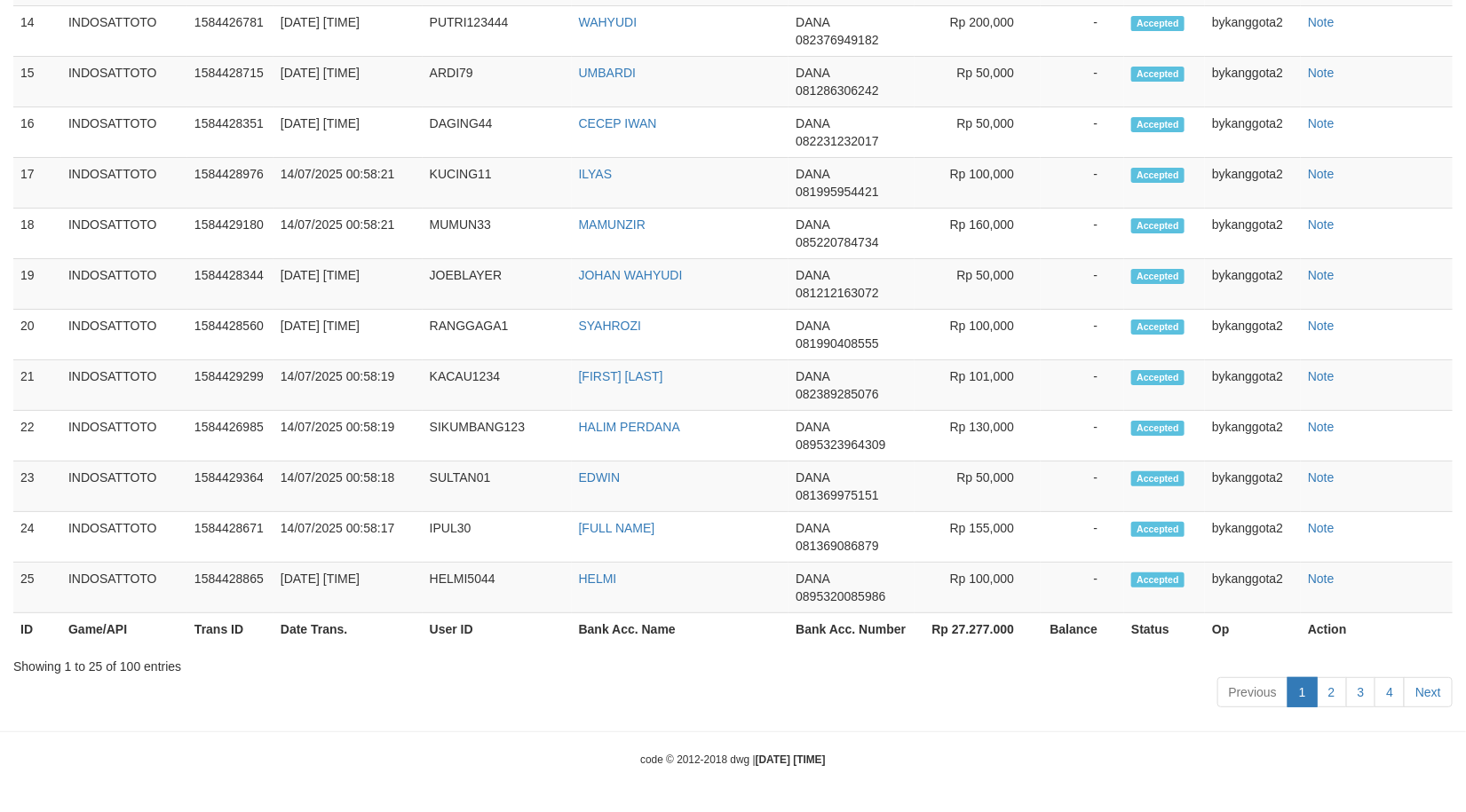 scroll, scrollTop: 2823, scrollLeft: 0, axis: vertical 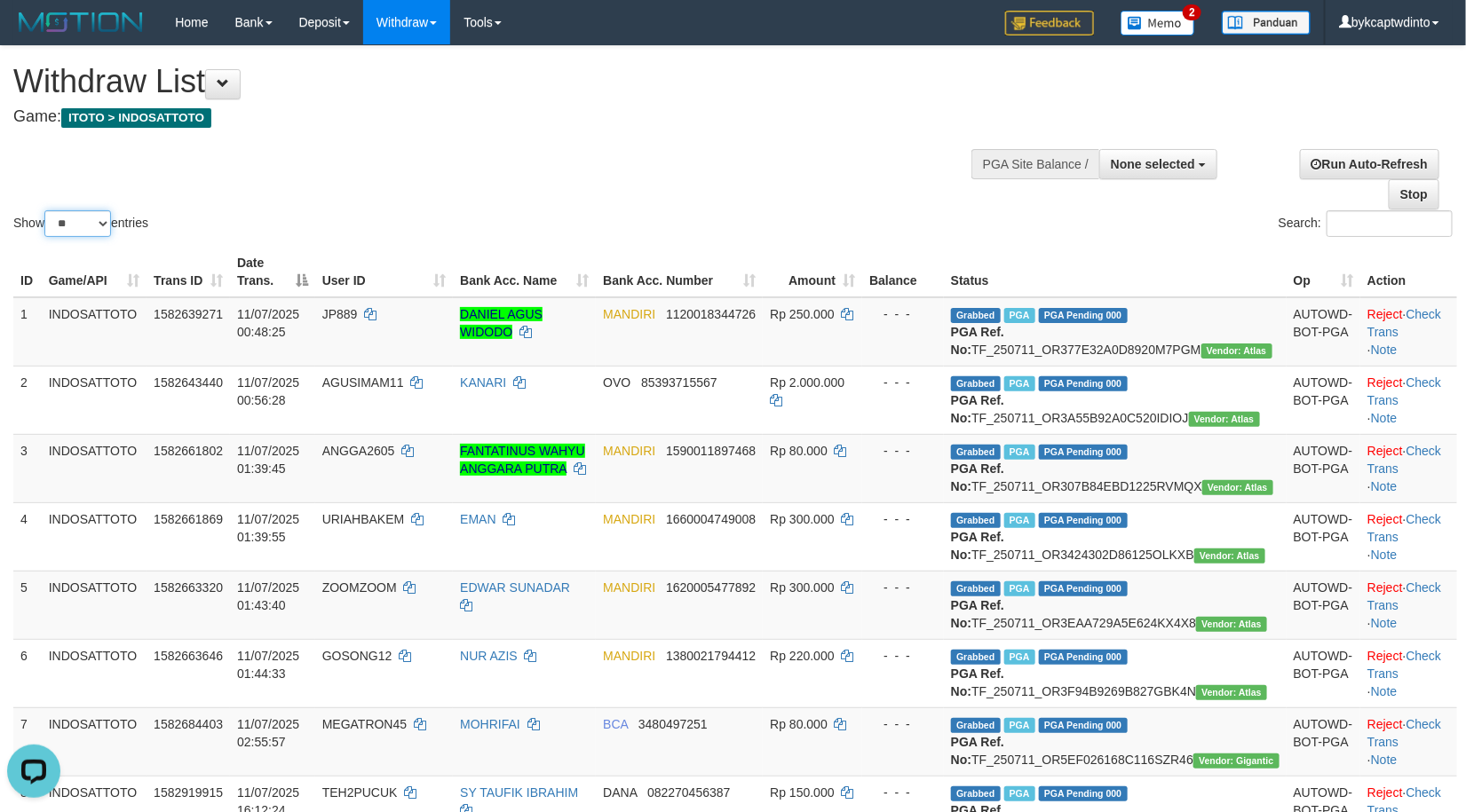 drag, startPoint x: 88, startPoint y: 221, endPoint x: 86, endPoint y: 233, distance: 12.165525 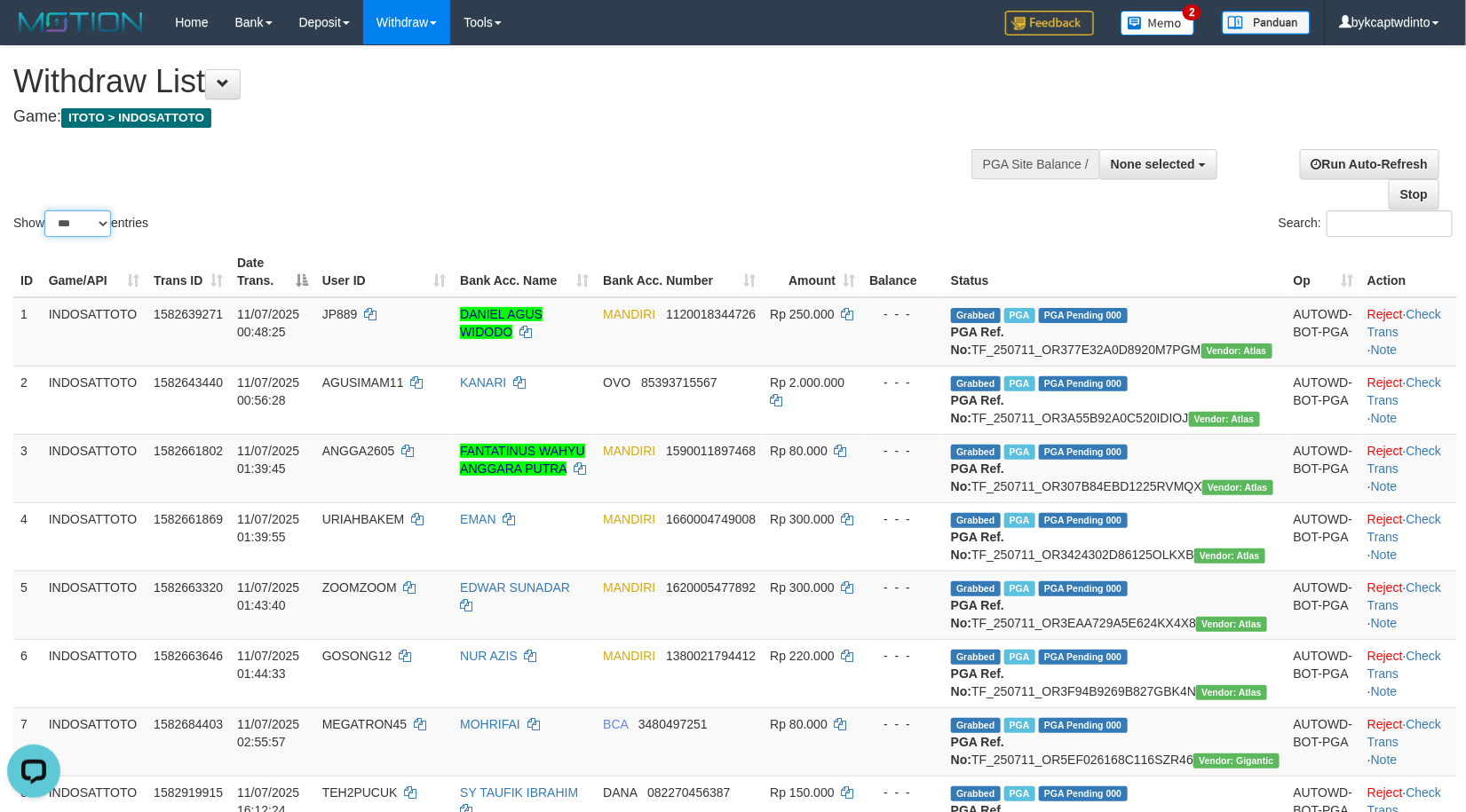 click on "** ** ** ***" at bounding box center (77, 224) 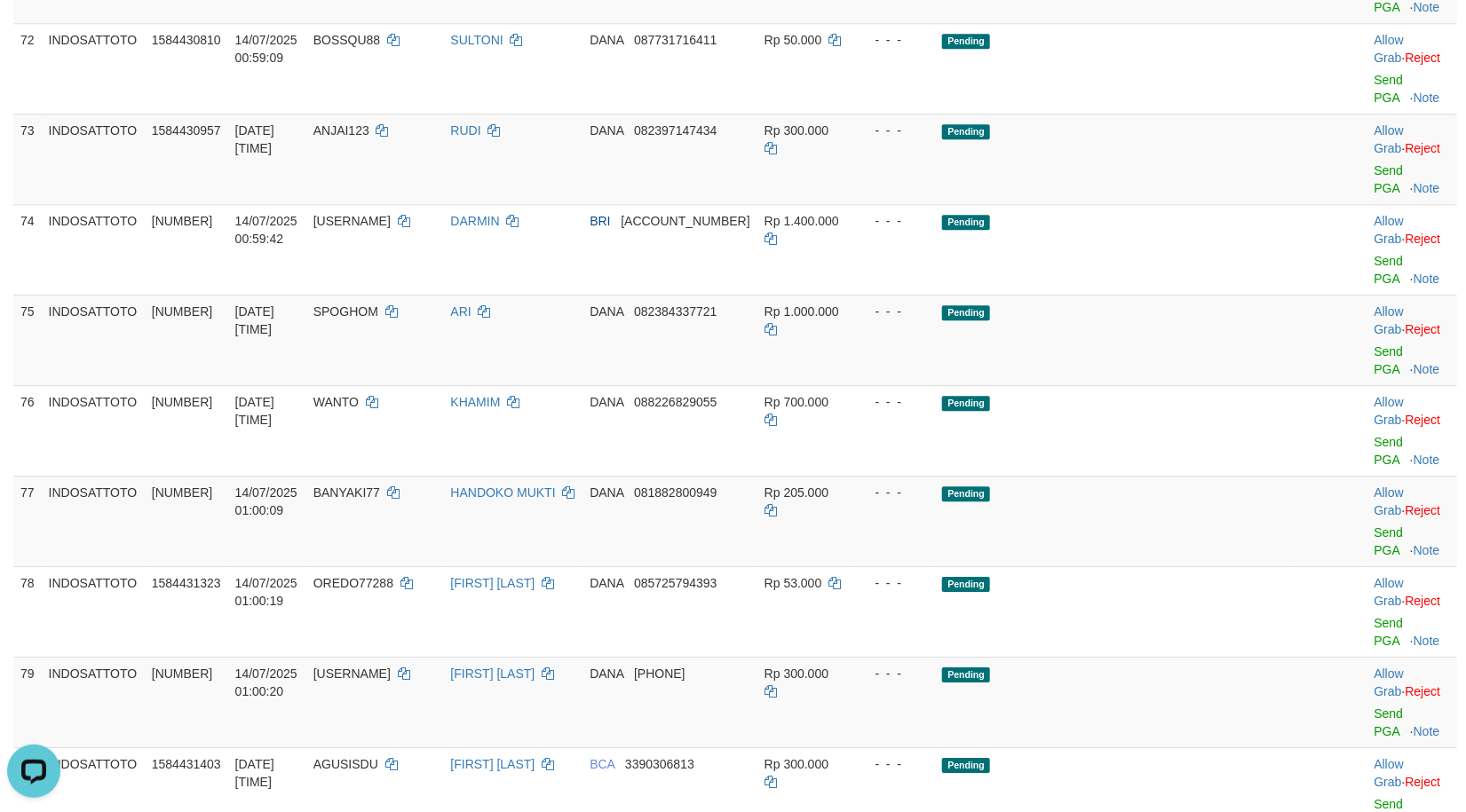 scroll, scrollTop: 4969, scrollLeft: 0, axis: vertical 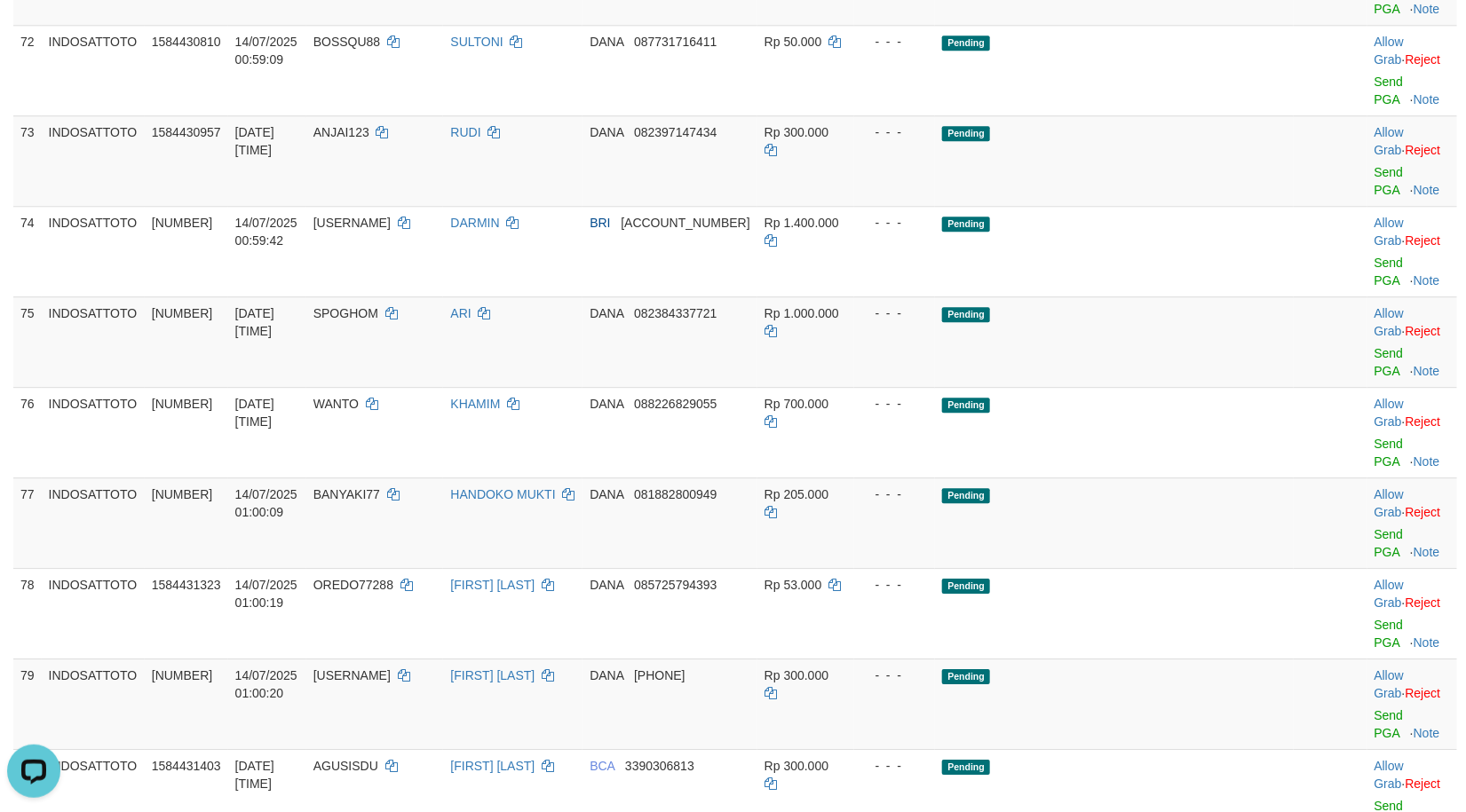 click on "BAJUKU" at bounding box center [375, -547] 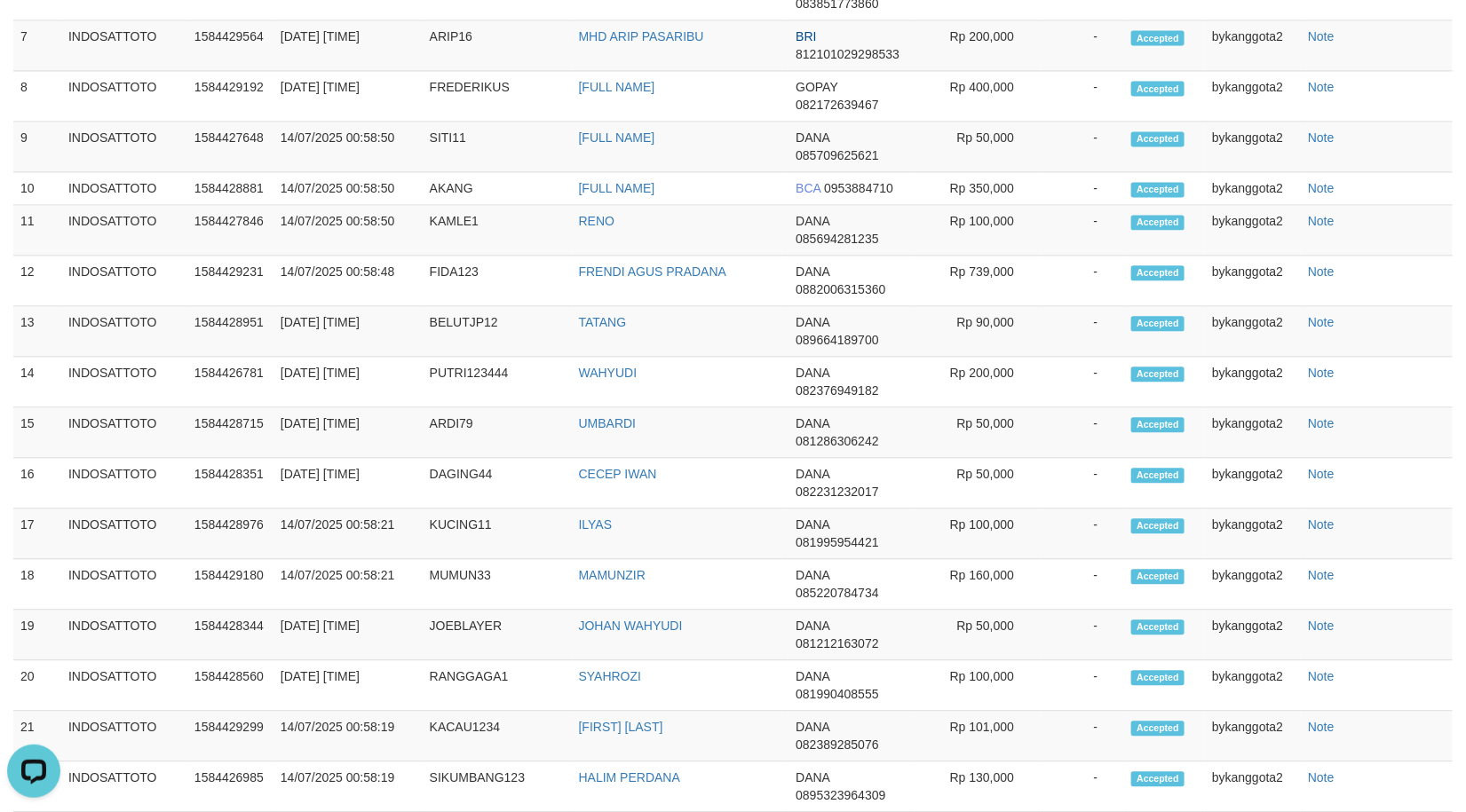 click on "DANA" at bounding box center [812, -65] 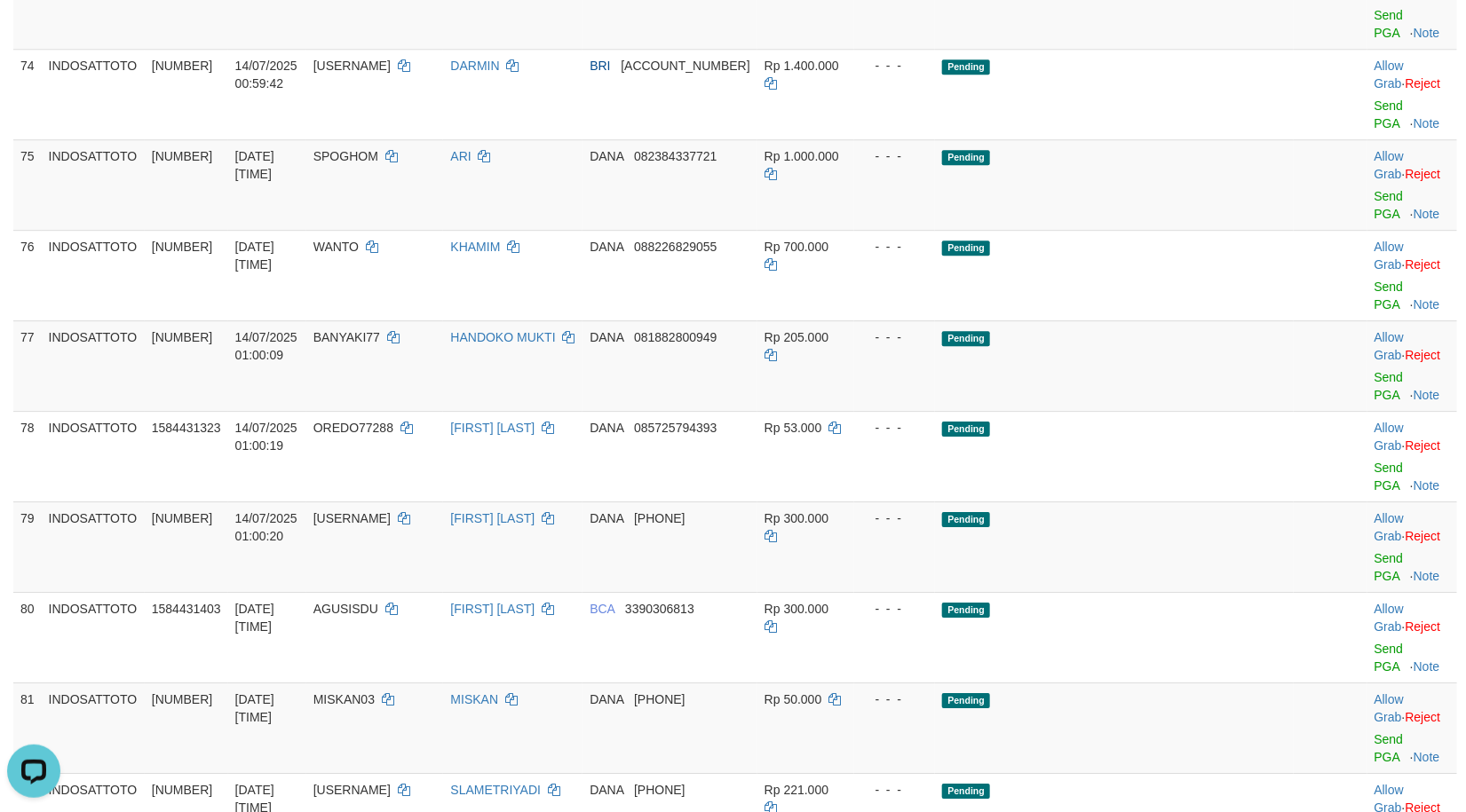 click on "DANA     085775523331" at bounding box center [670, -451] 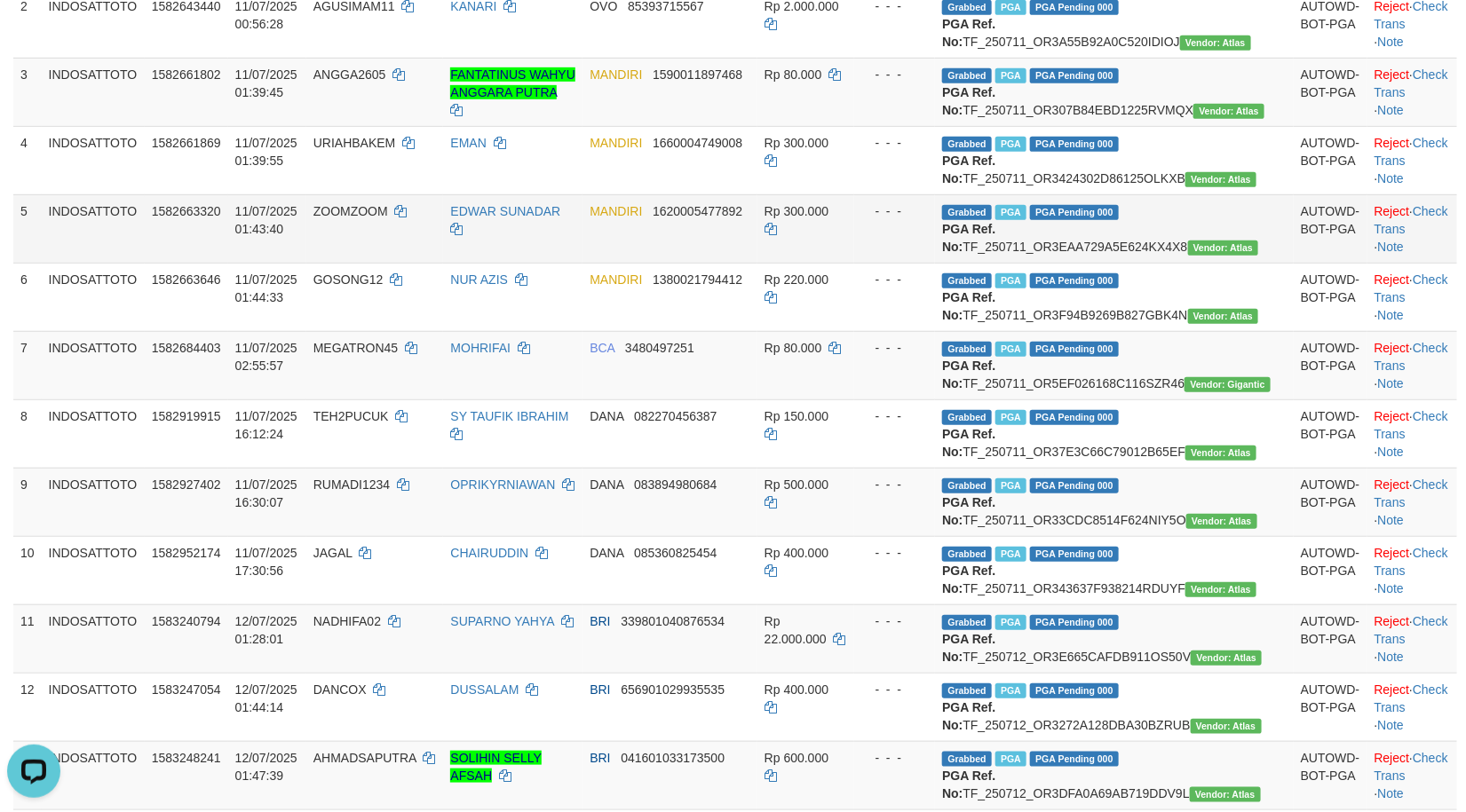 scroll, scrollTop: 0, scrollLeft: 0, axis: both 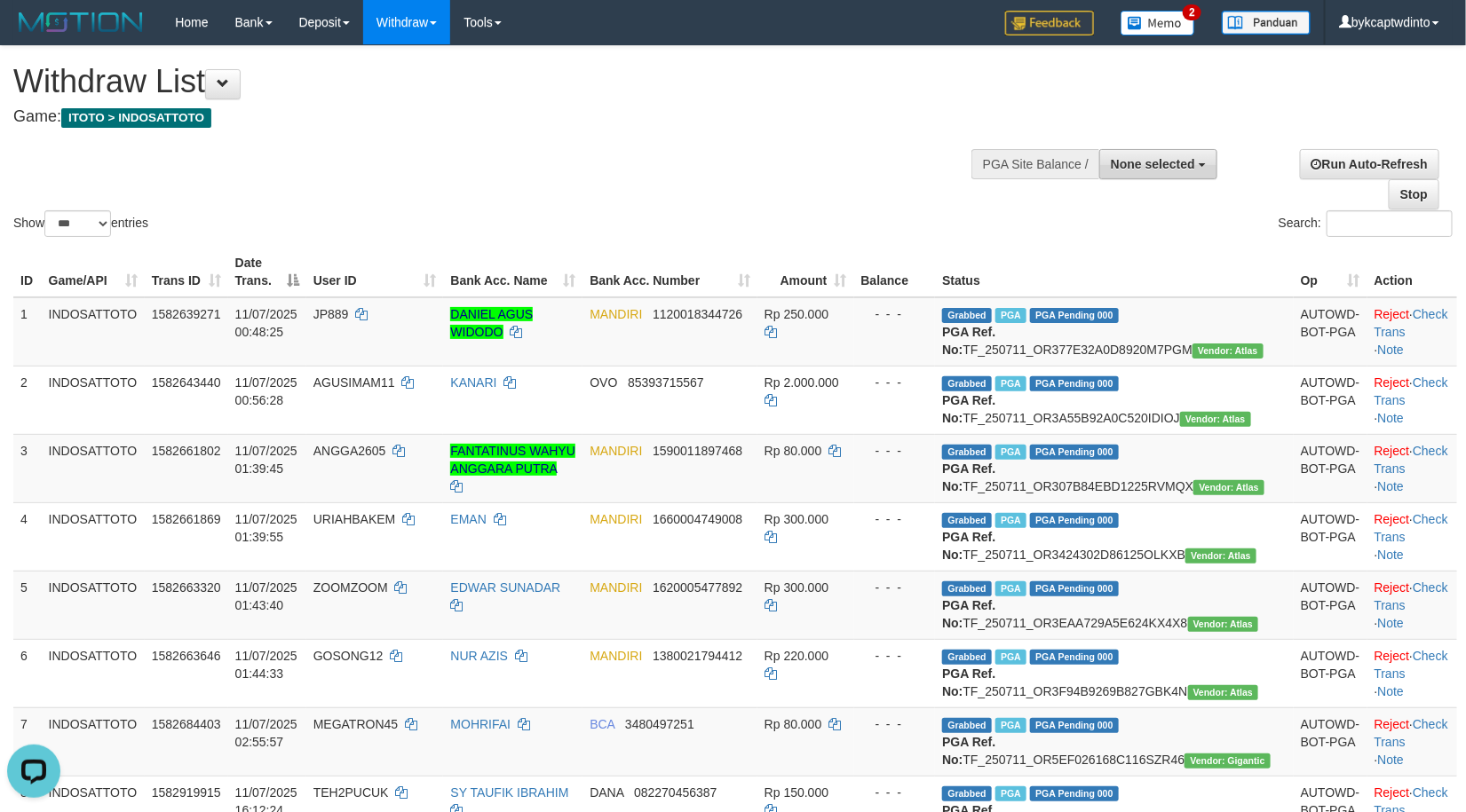 click on "None selected" at bounding box center [1158, 164] 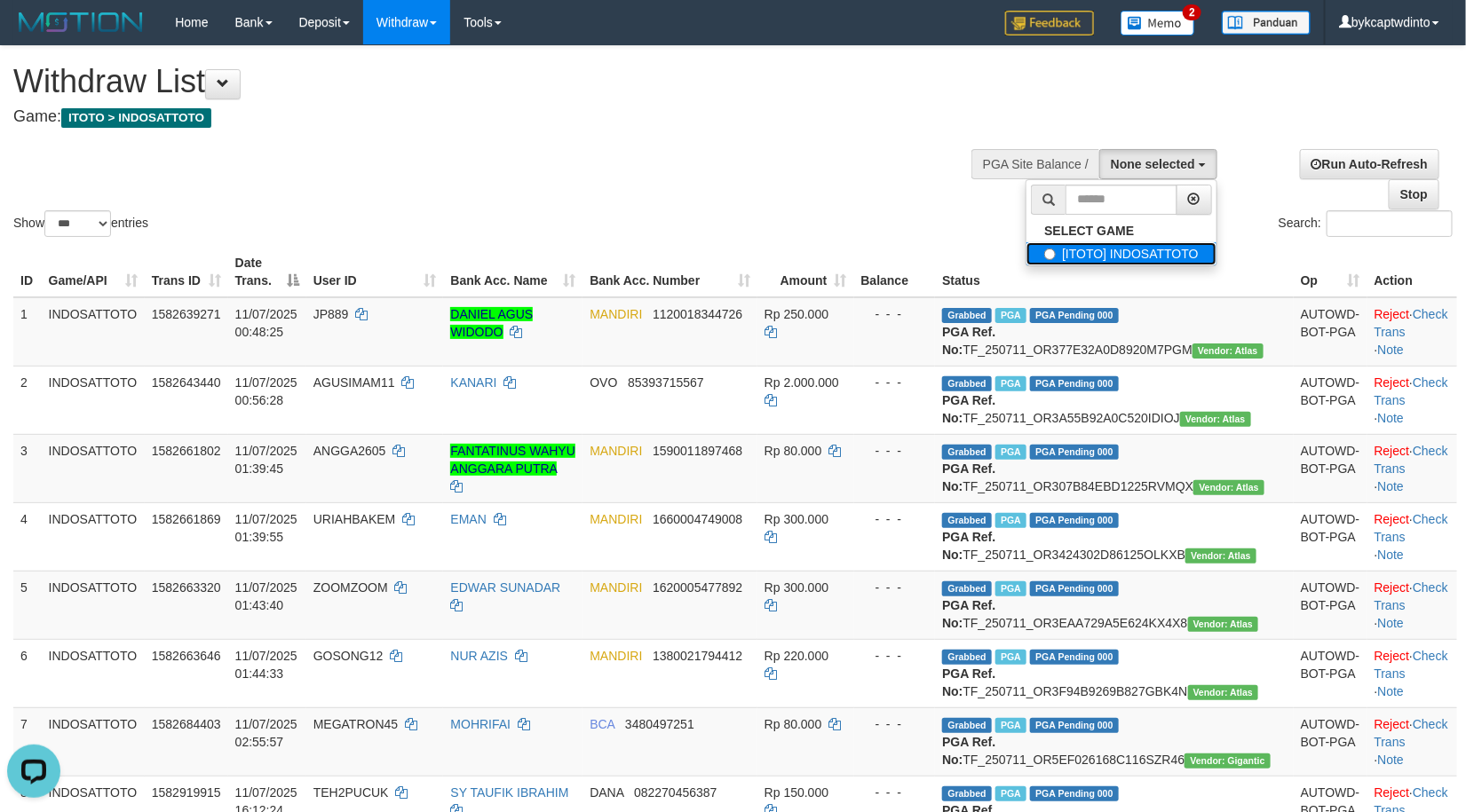click on "[ITOTO] INDOSATTOTO" at bounding box center (1121, 254) 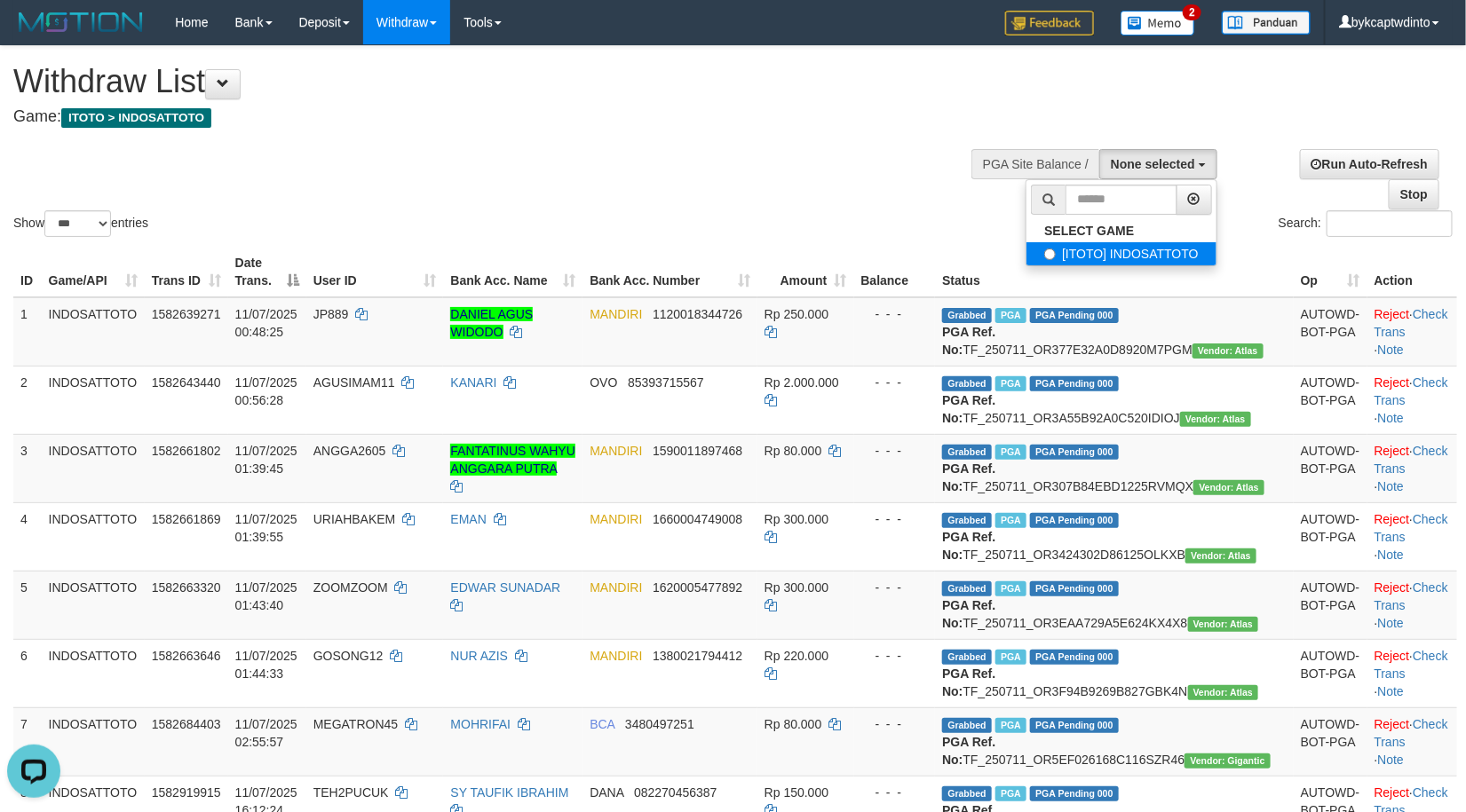 select on "****" 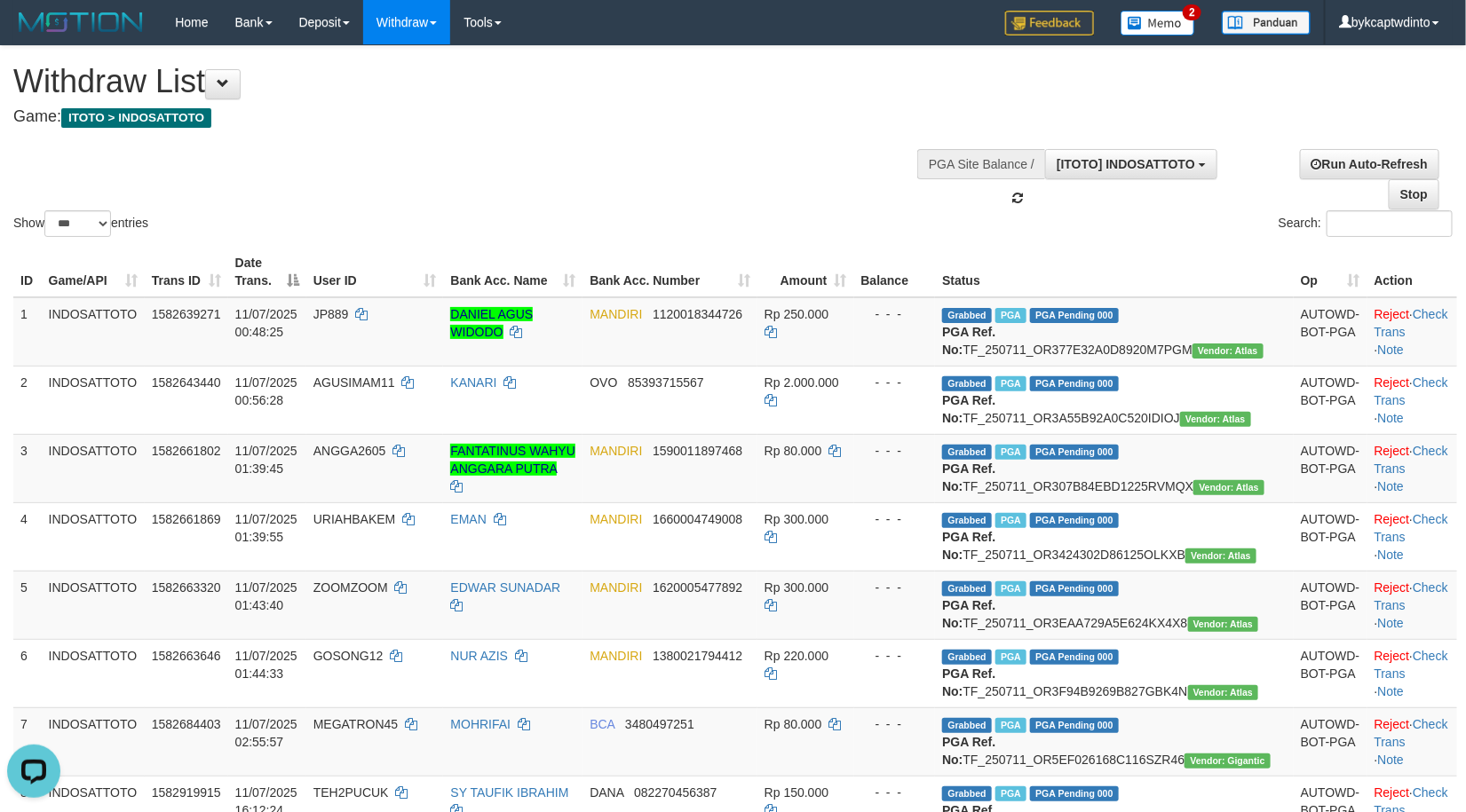 scroll, scrollTop: 16, scrollLeft: 0, axis: vertical 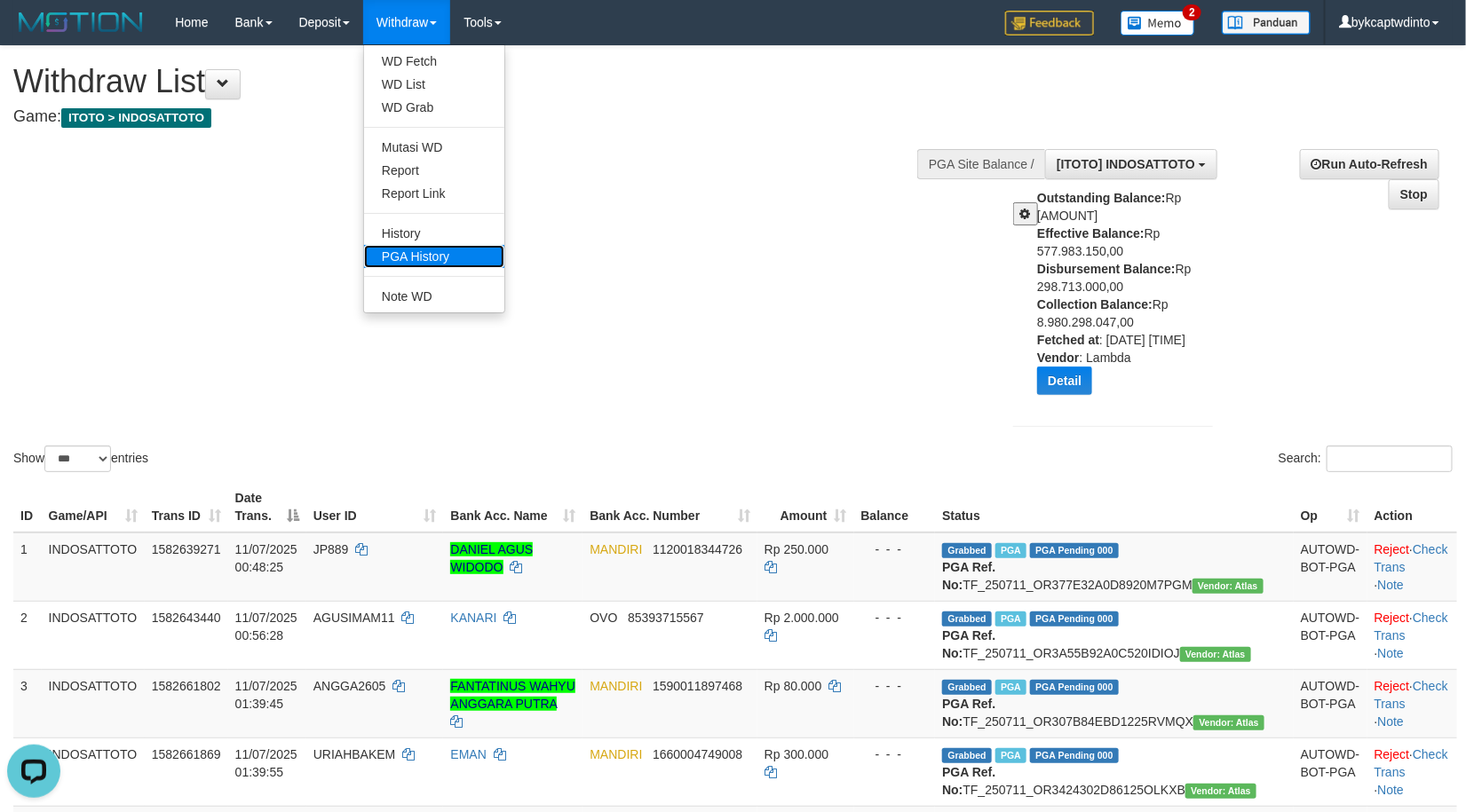 click on "PGA History" at bounding box center [434, 256] 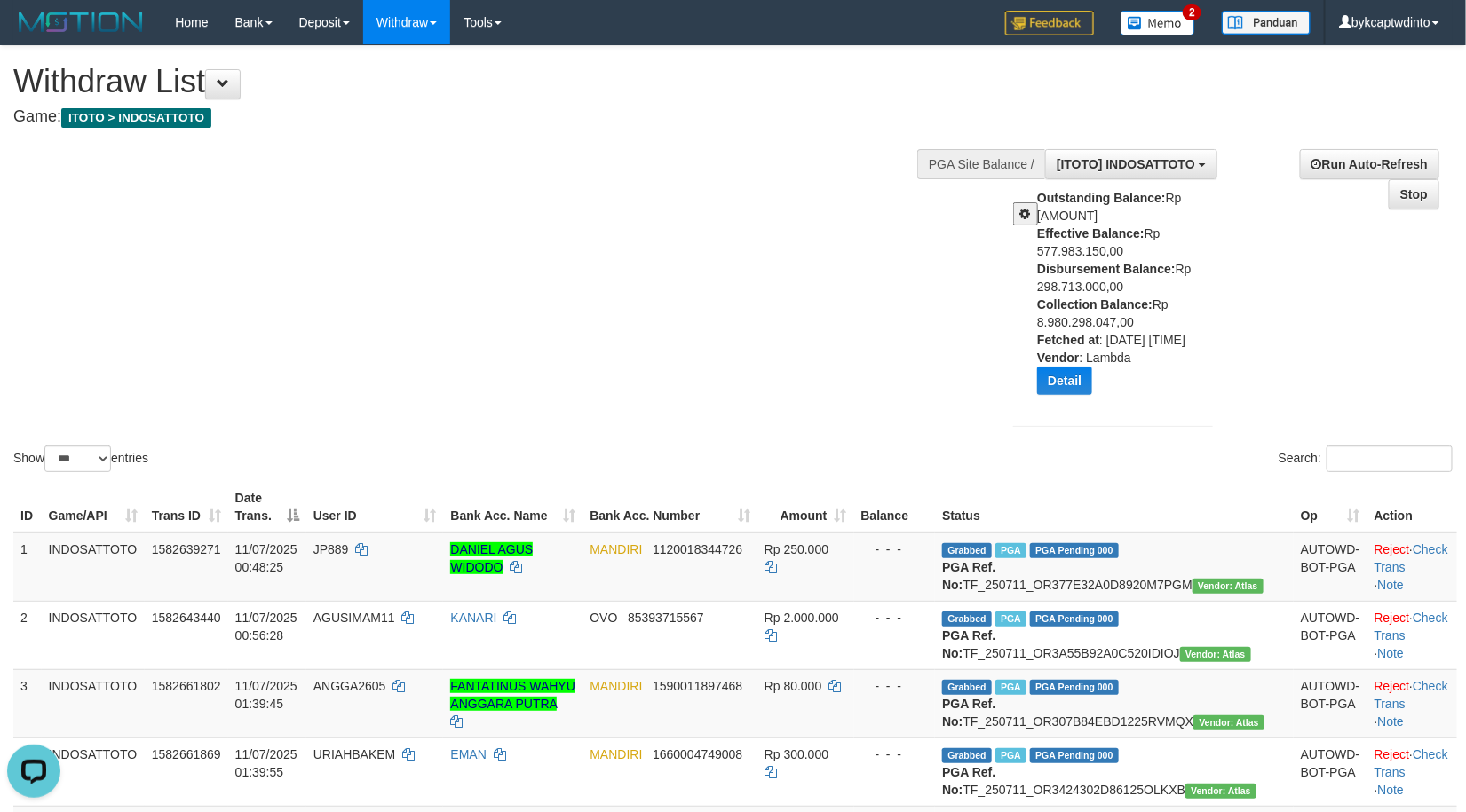 drag, startPoint x: 659, startPoint y: 149, endPoint x: 648, endPoint y: 157, distance: 14 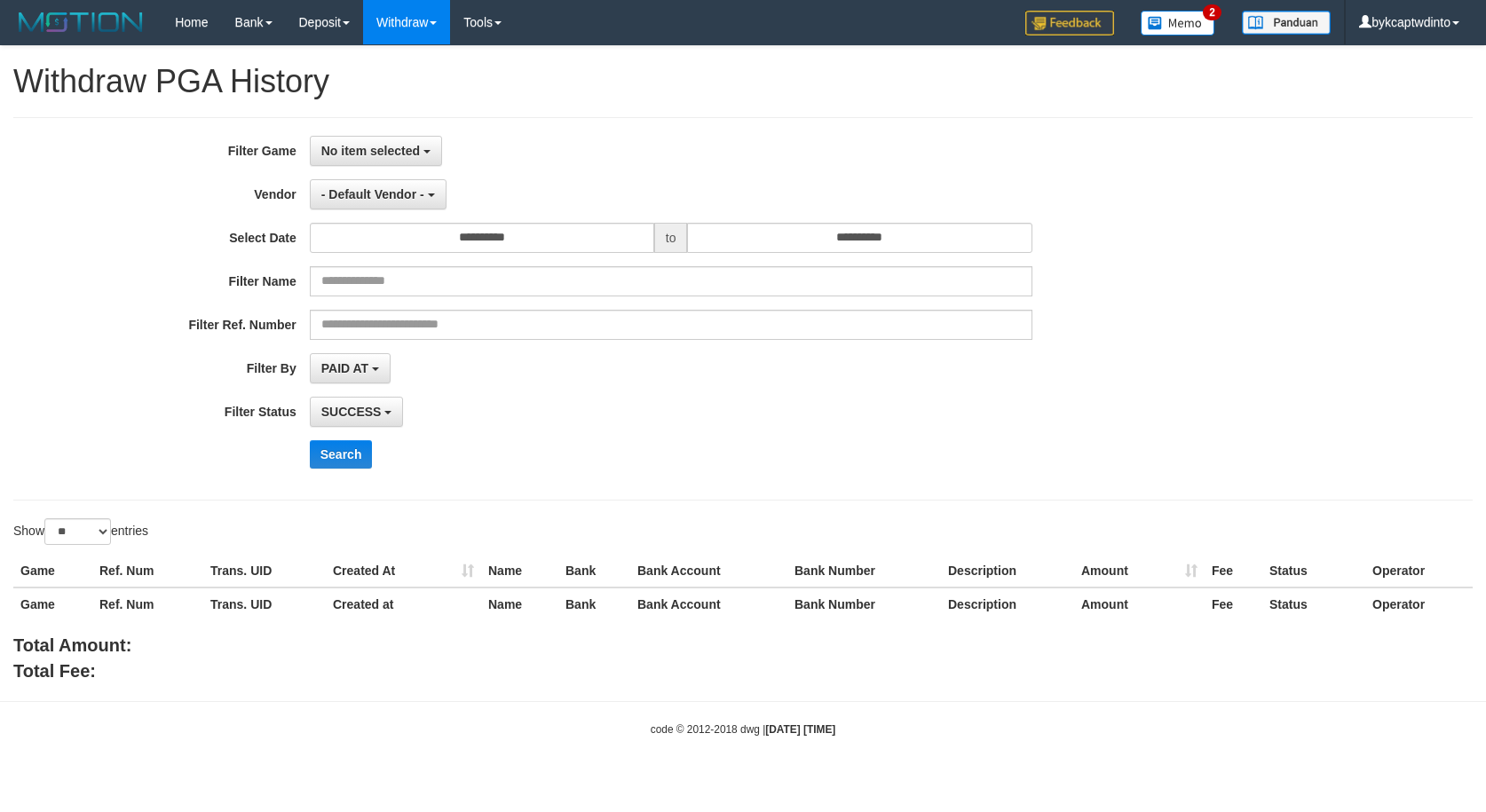 select 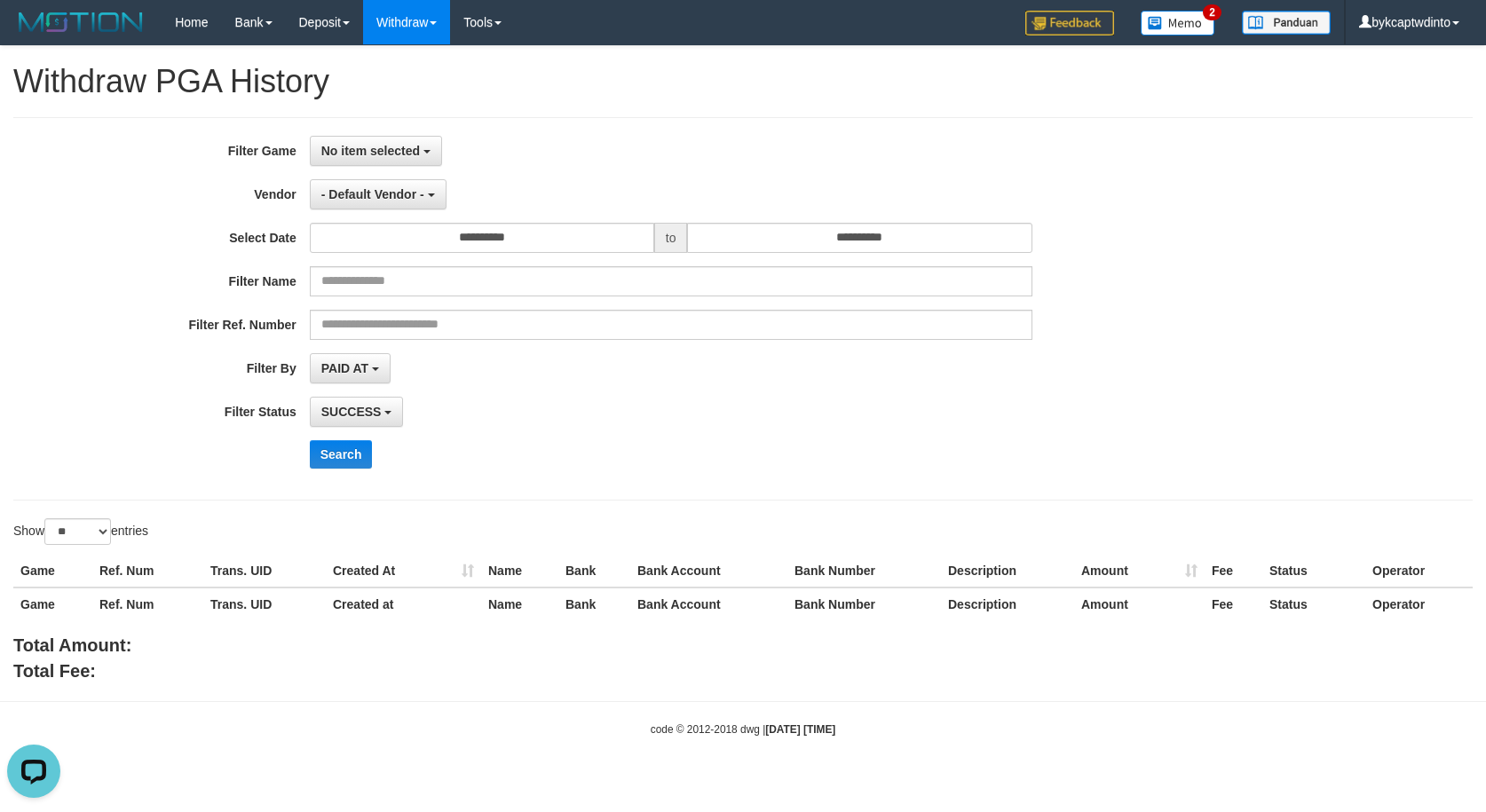 scroll, scrollTop: 0, scrollLeft: 0, axis: both 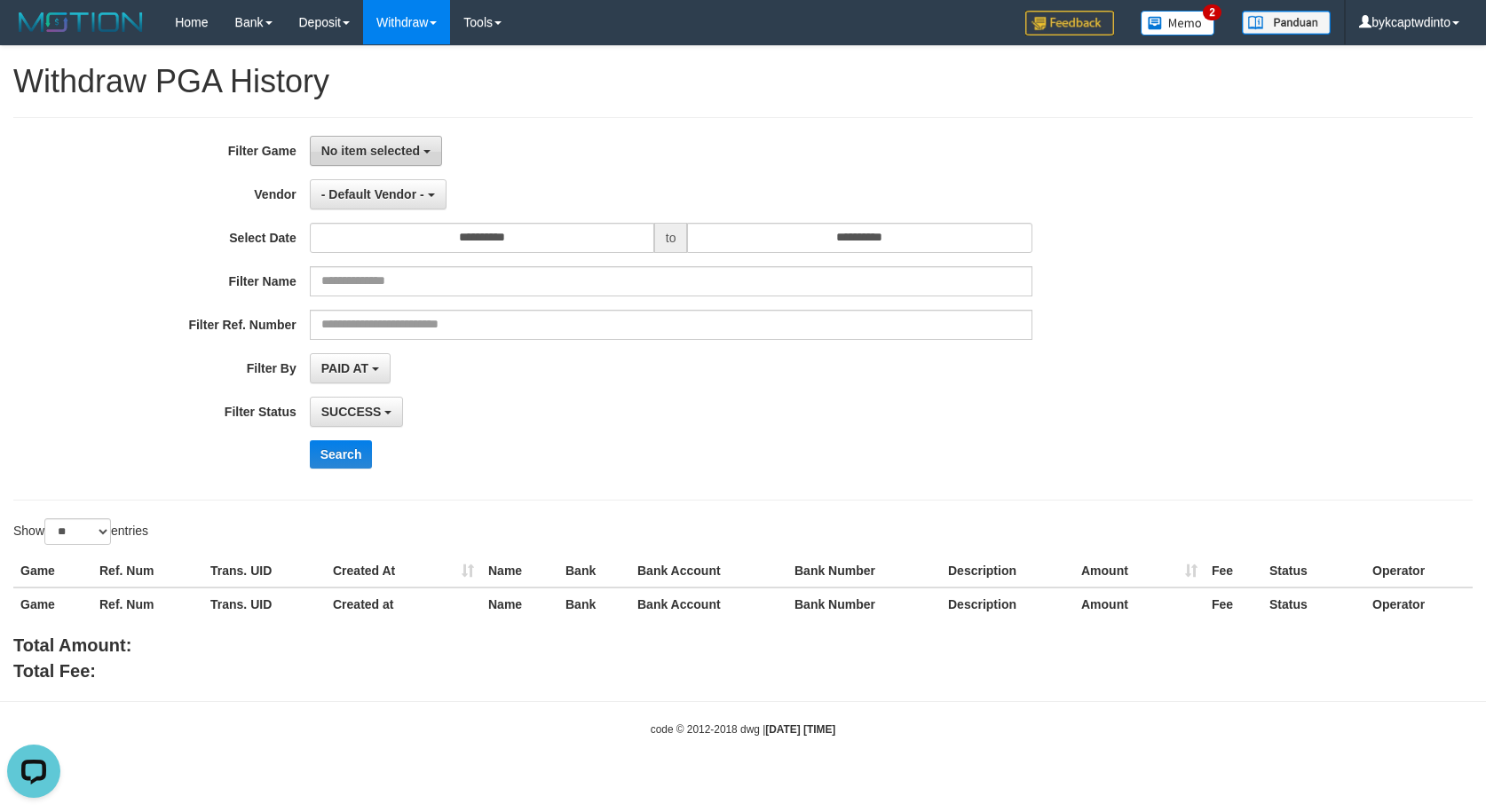 click on "No item selected" at bounding box center (370, 151) 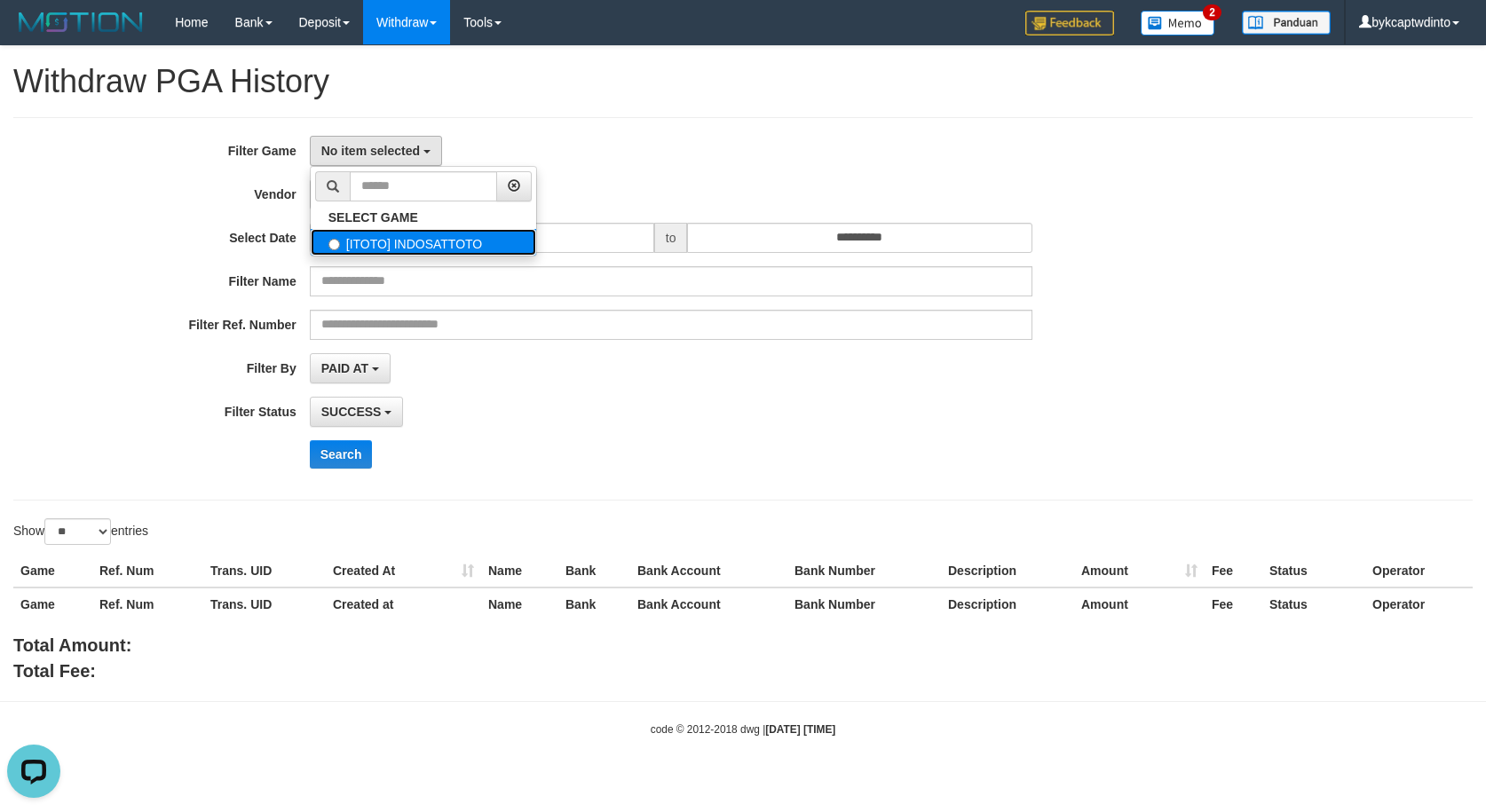 click on "[ITOTO] INDOSATTOTO" at bounding box center (423, 242) 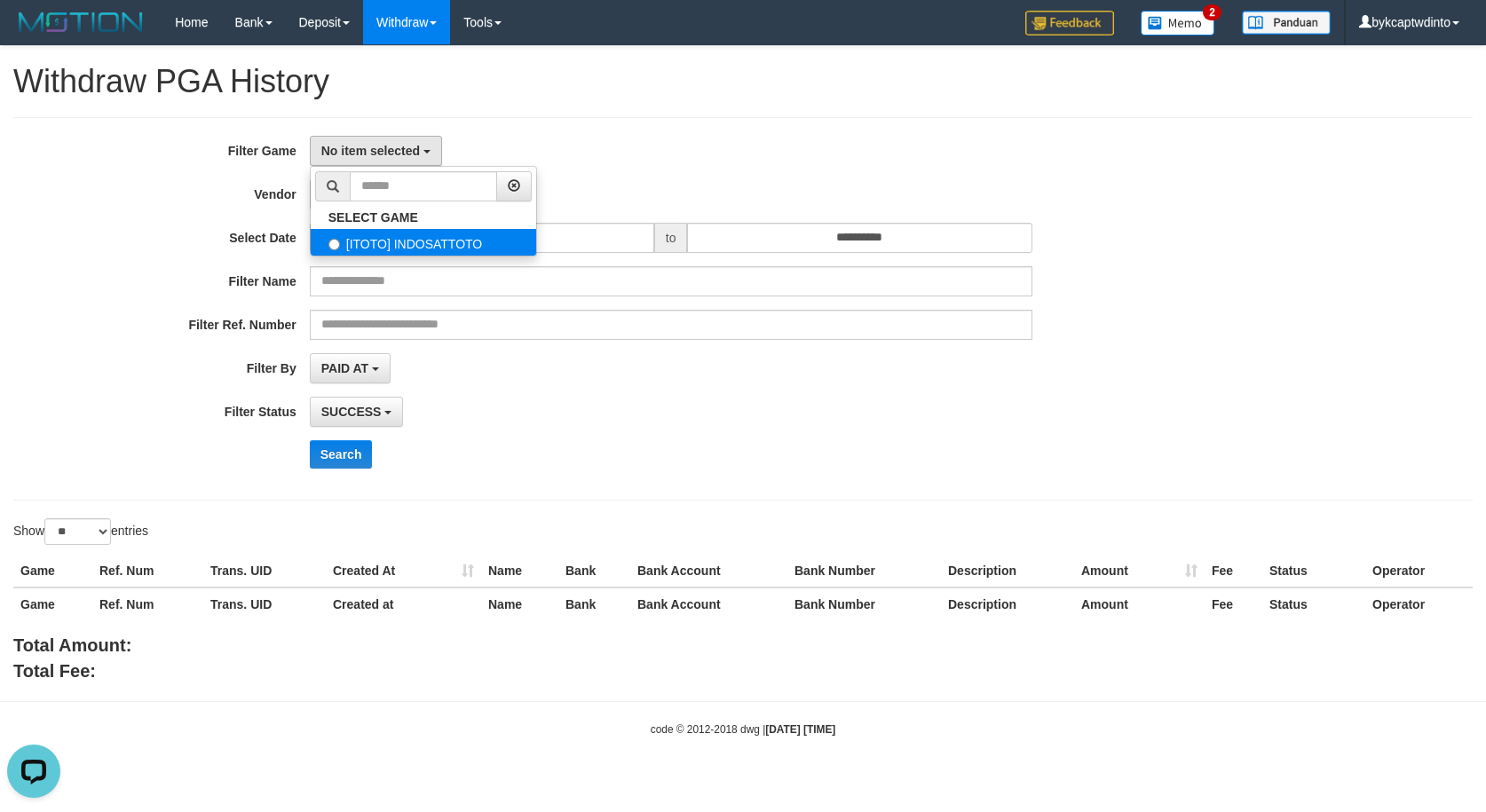 select on "****" 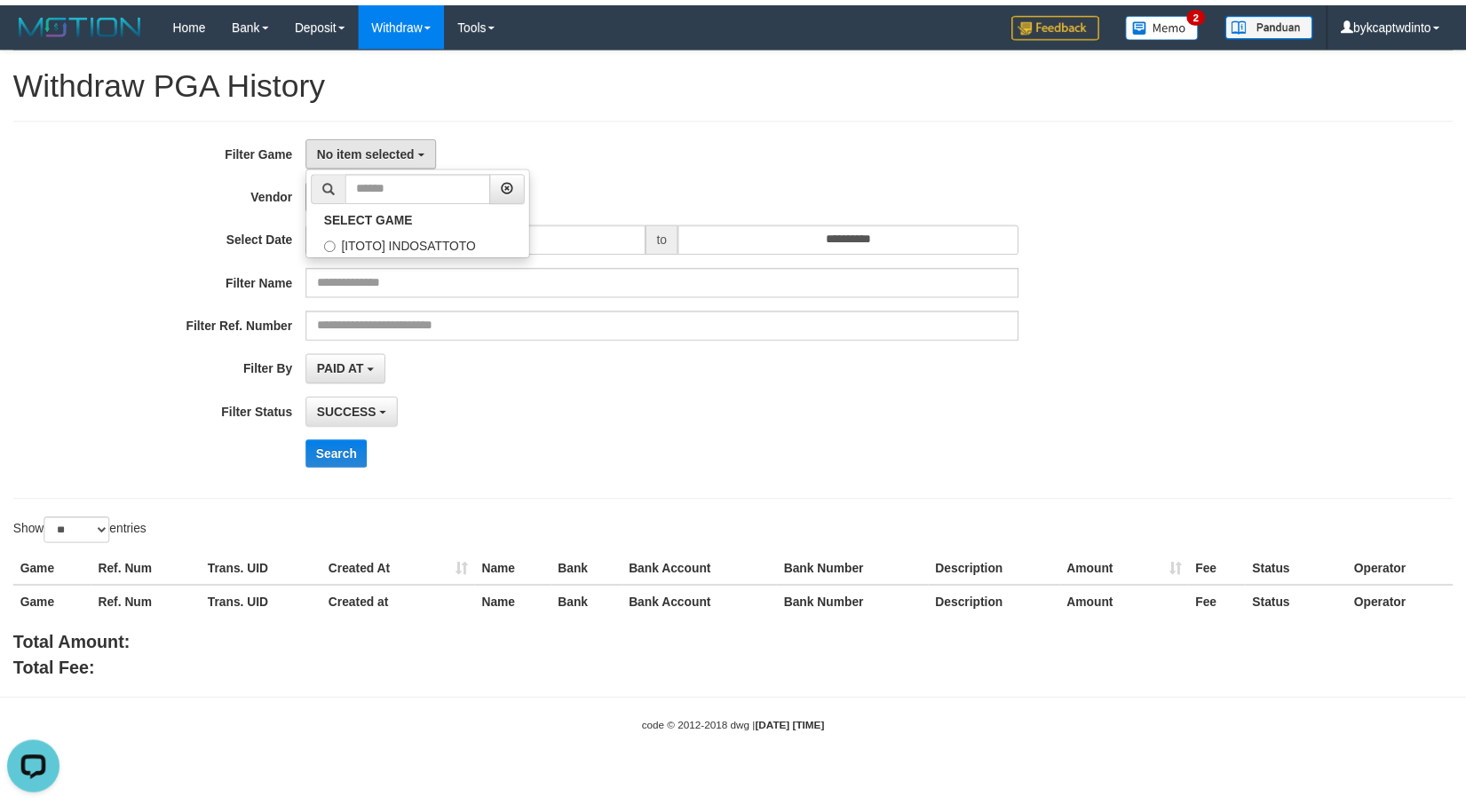 scroll, scrollTop: 16, scrollLeft: 0, axis: vertical 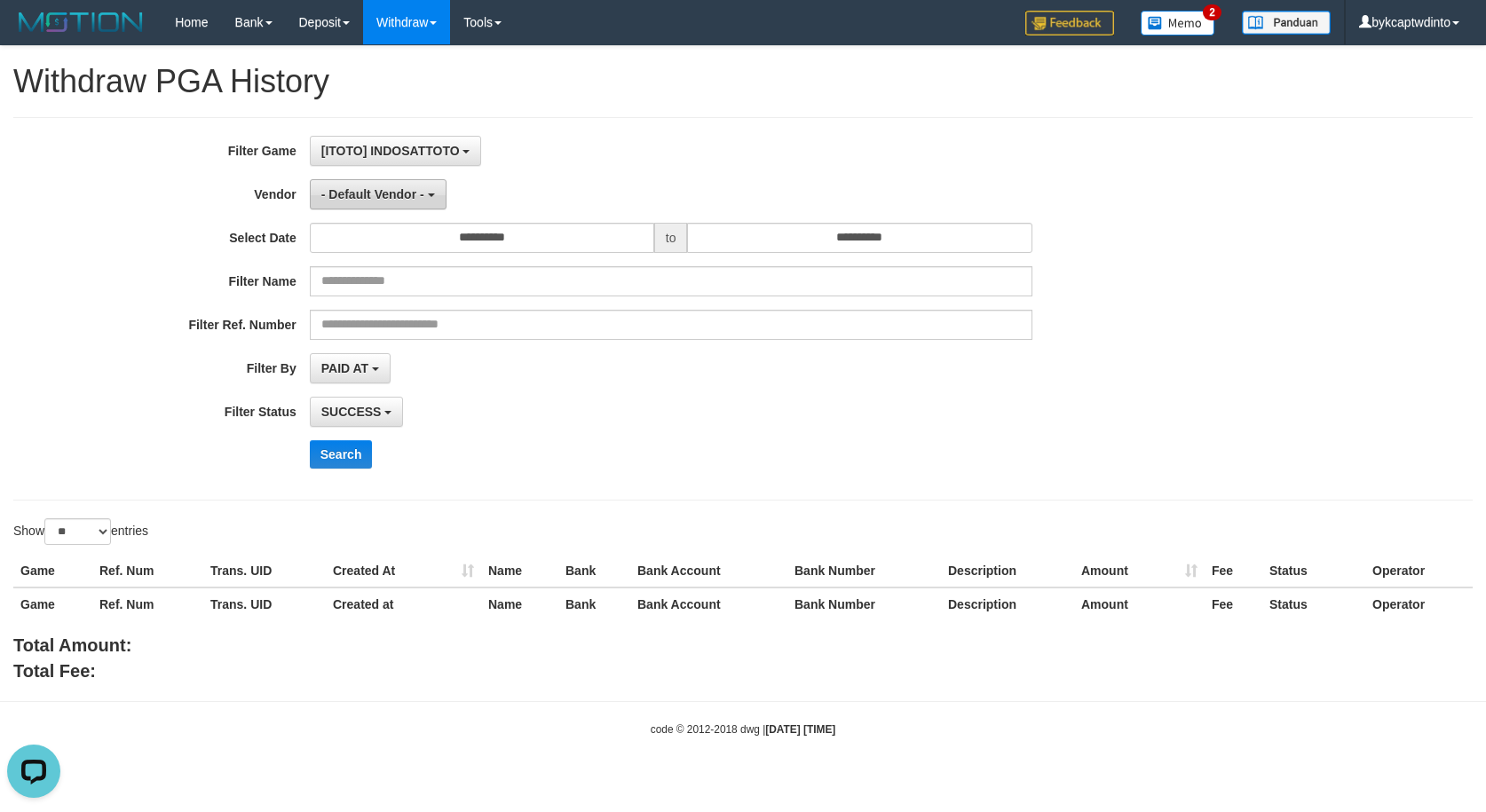 click on "- Default Vendor -" at bounding box center (378, 194) 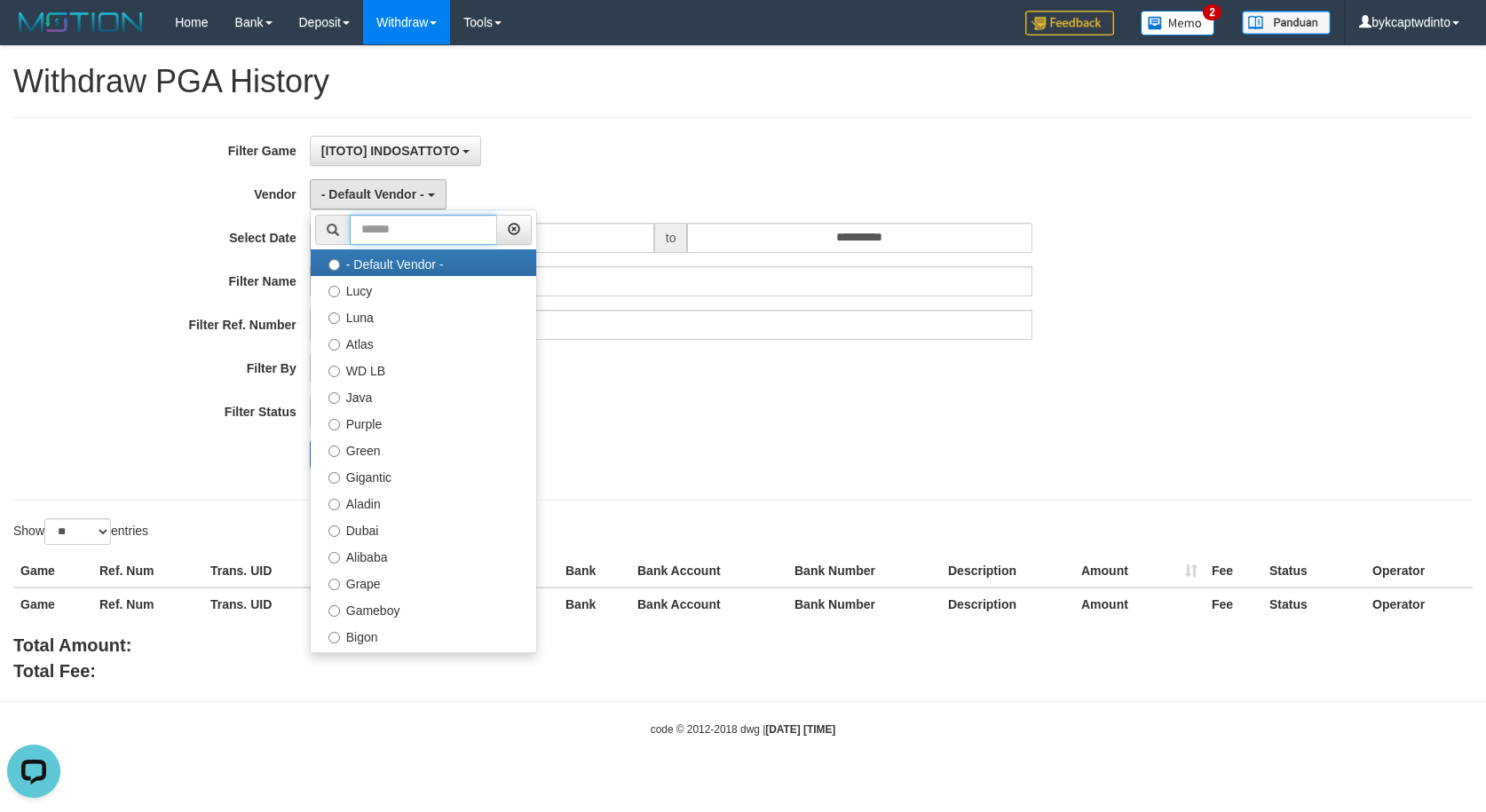 click at bounding box center (423, 230) 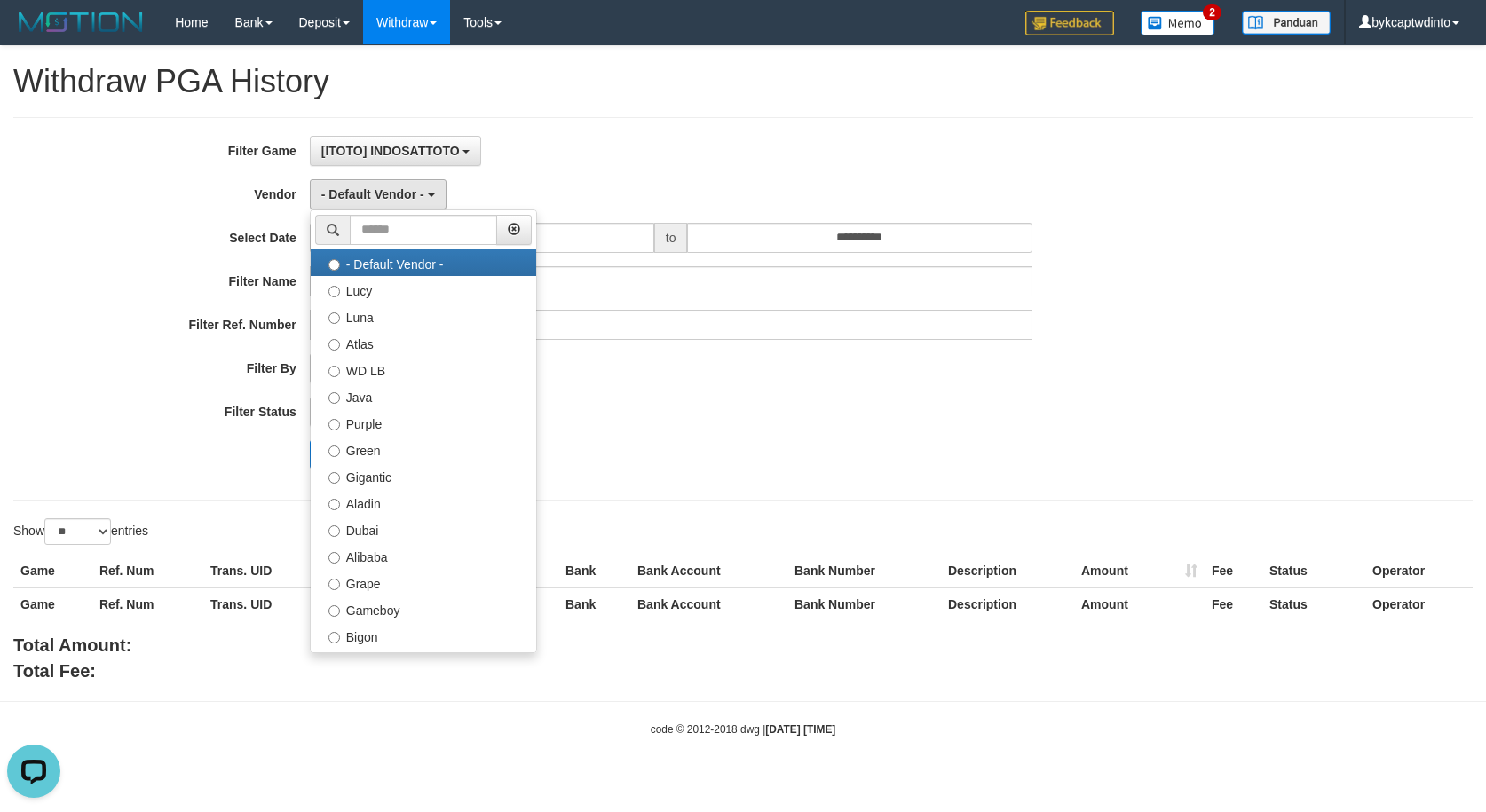 click on "Search" at bounding box center [774, 454] 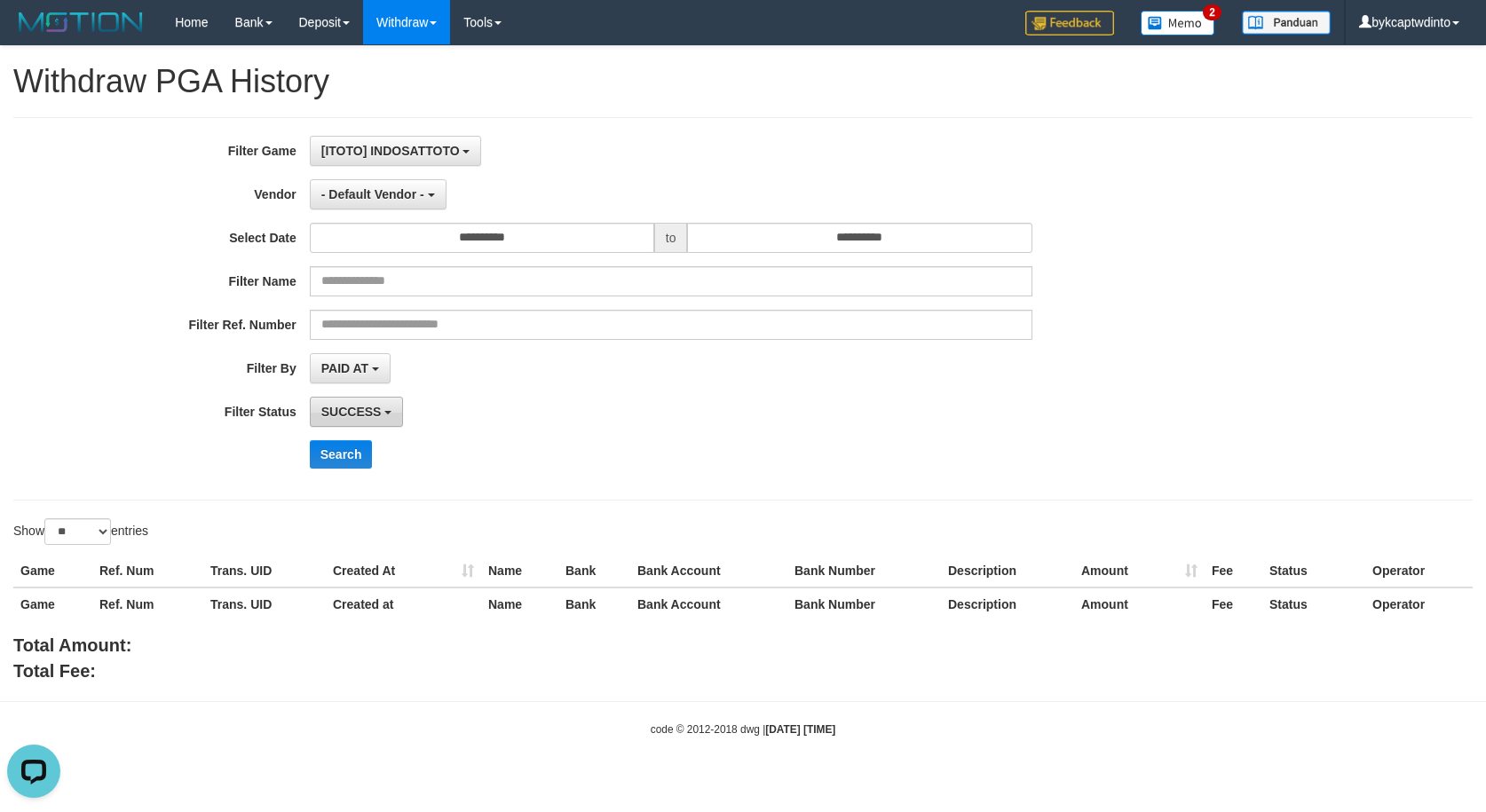 click on "SUCCESS" at bounding box center [352, 412] 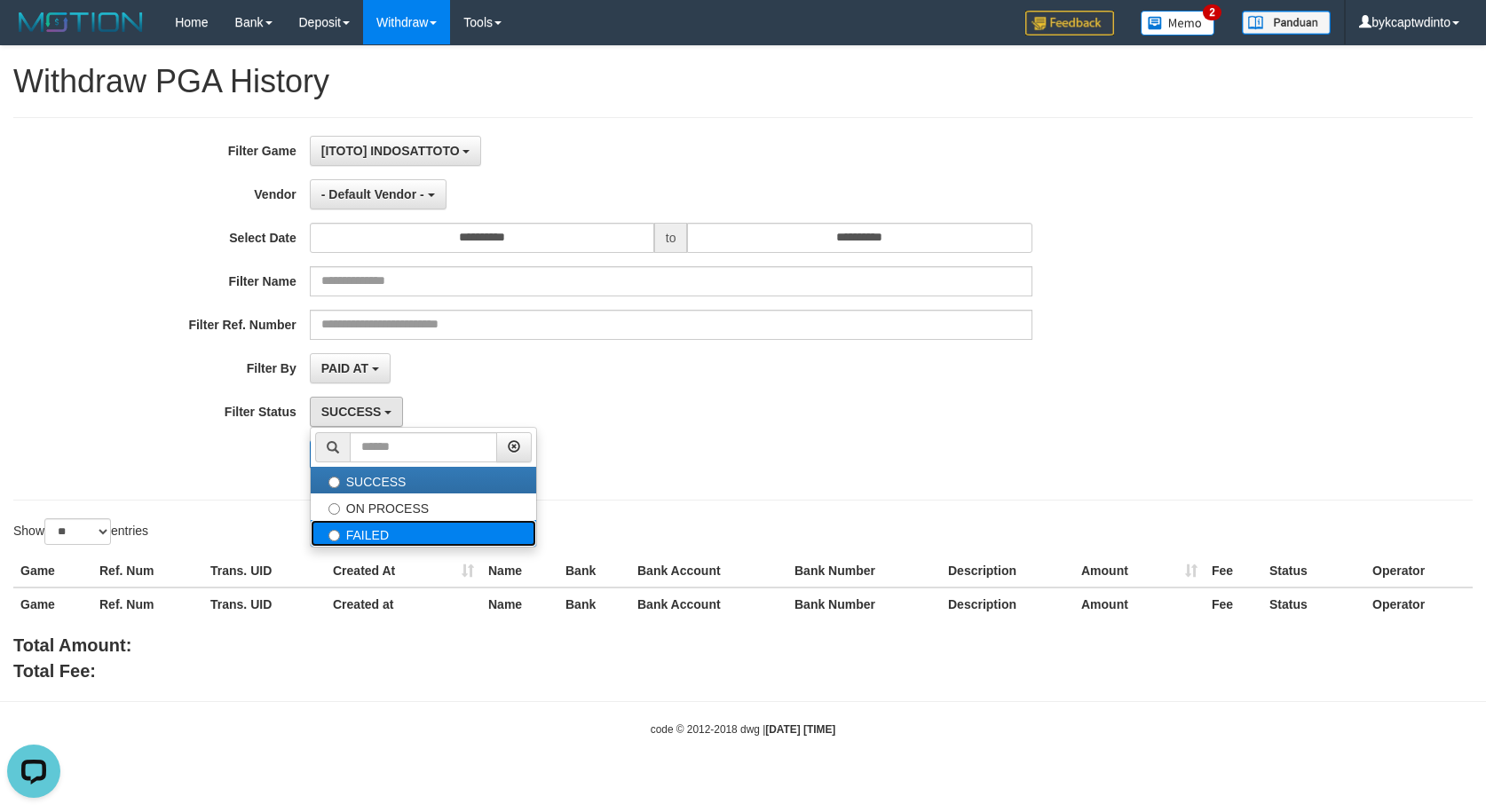 click on "FAILED" at bounding box center (423, 533) 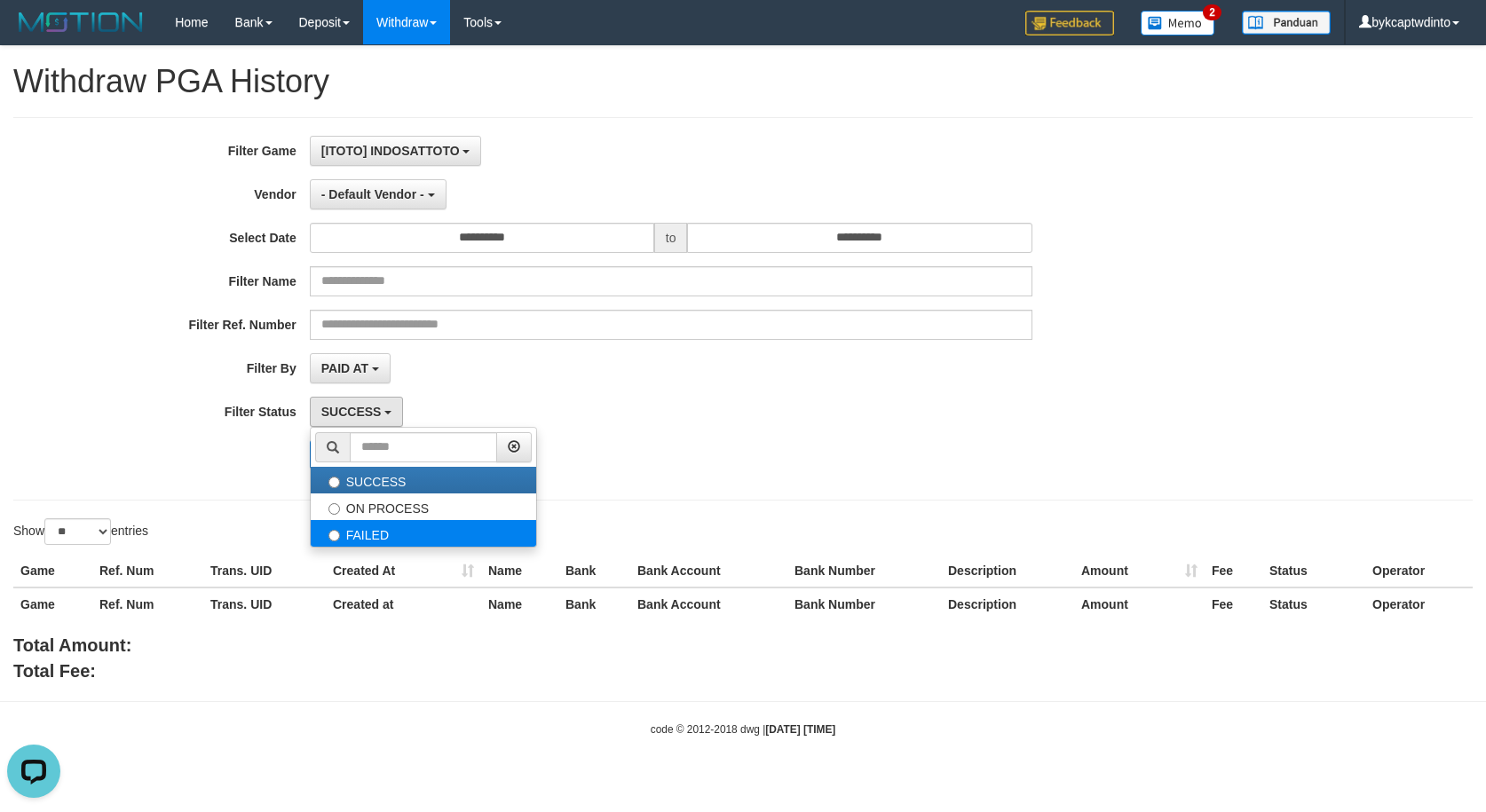 select on "*" 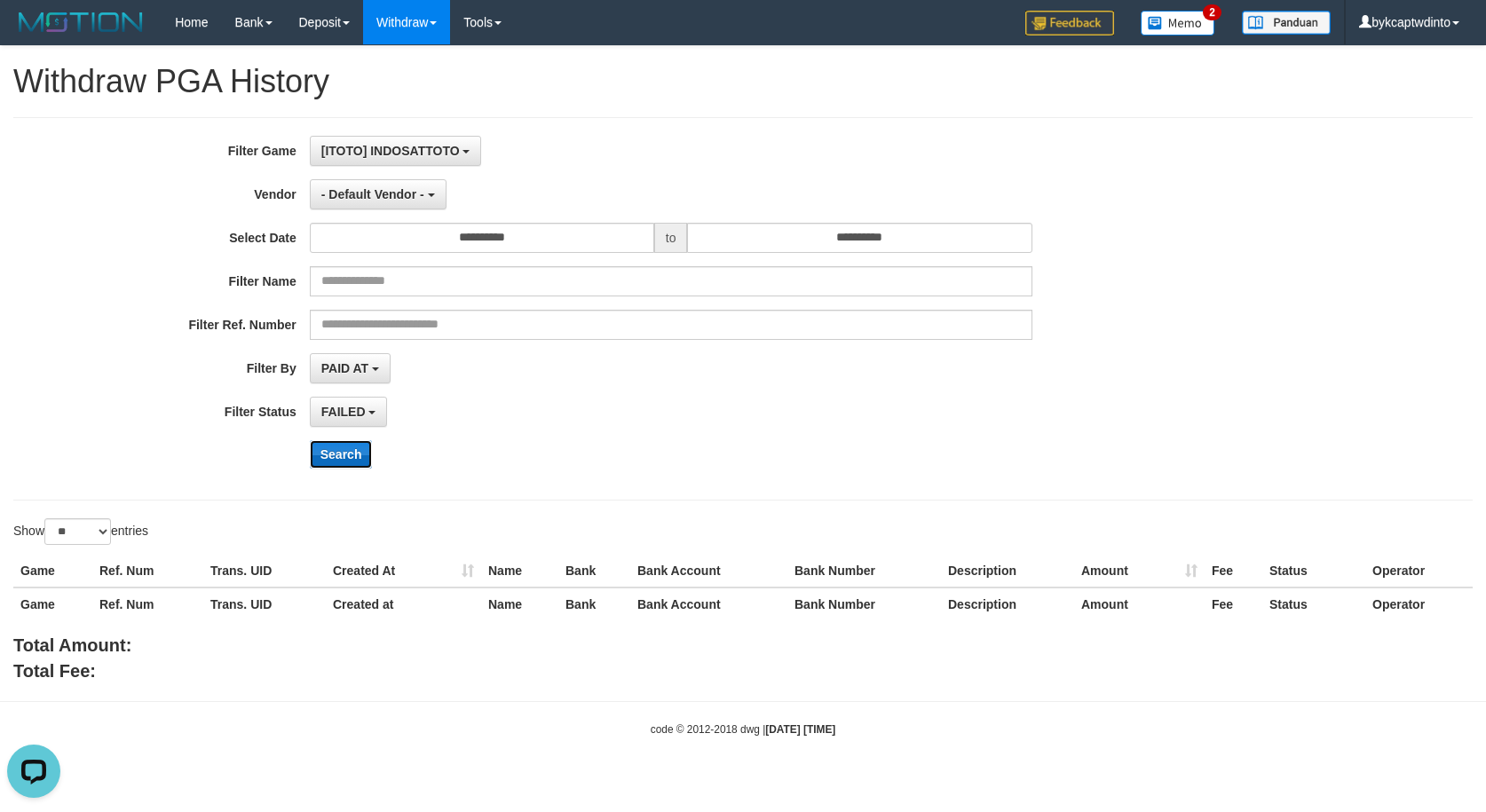 click on "Search" at bounding box center (341, 454) 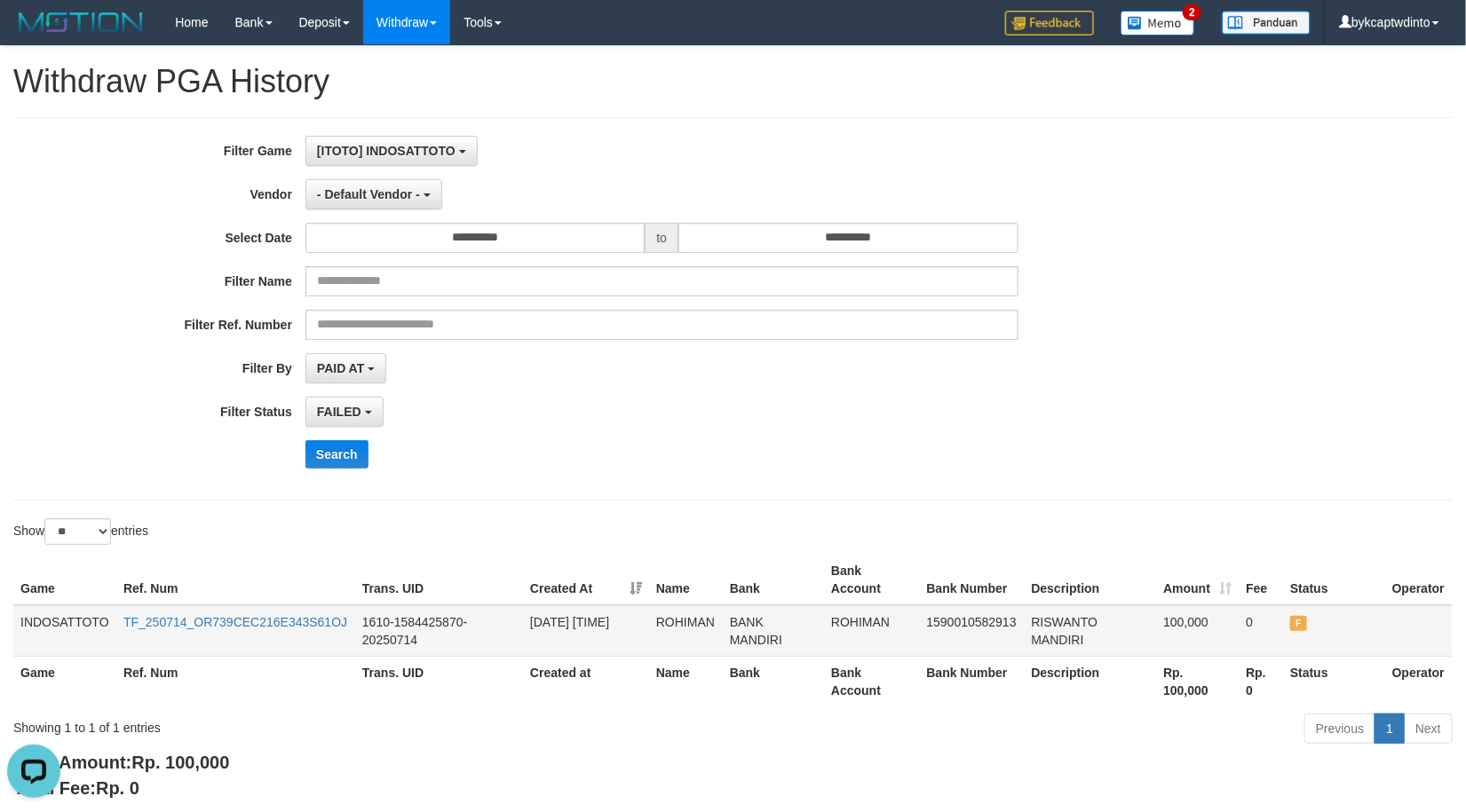 click on "ROHIMAN" at bounding box center (871, 631) 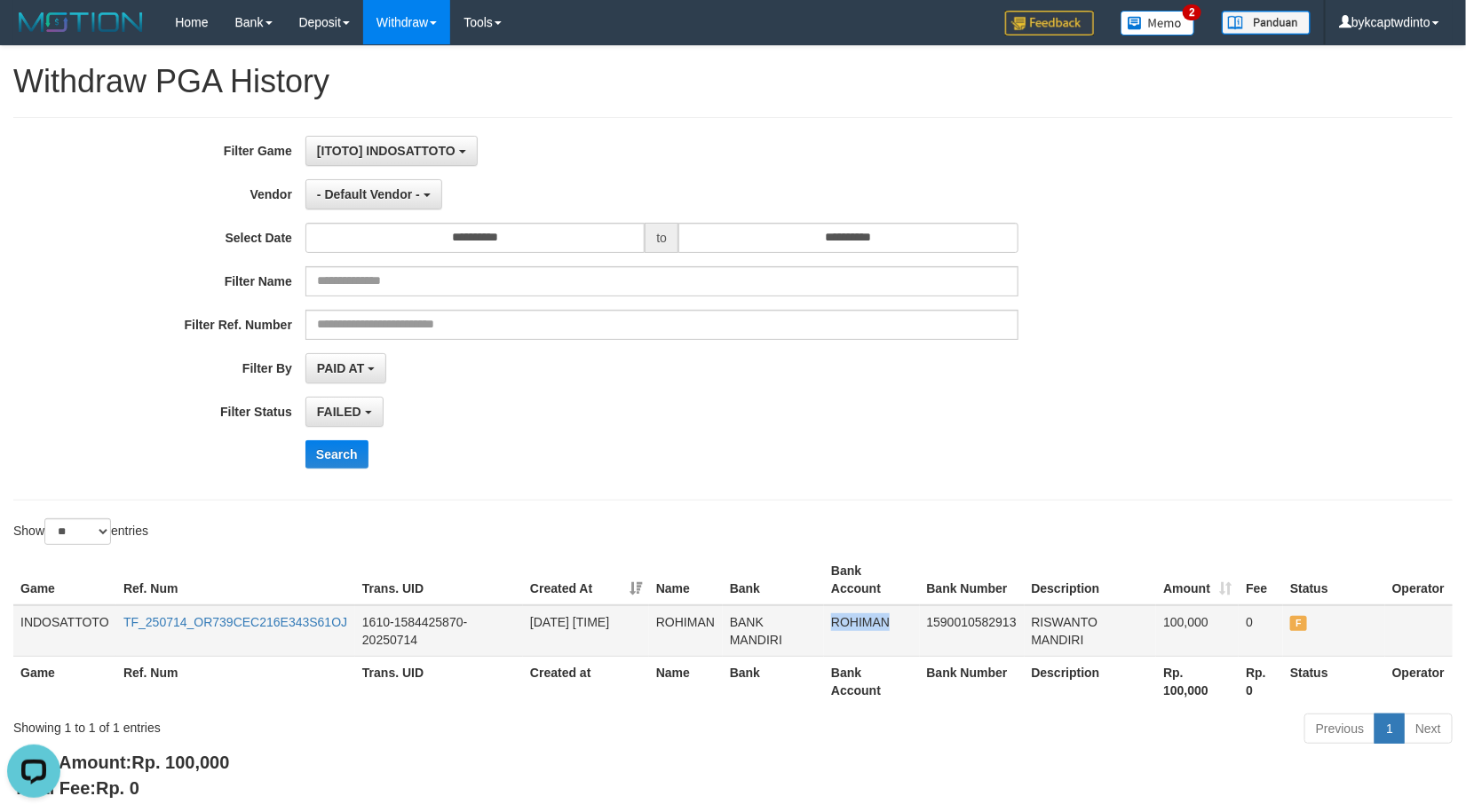 click on "ROHIMAN" at bounding box center (871, 631) 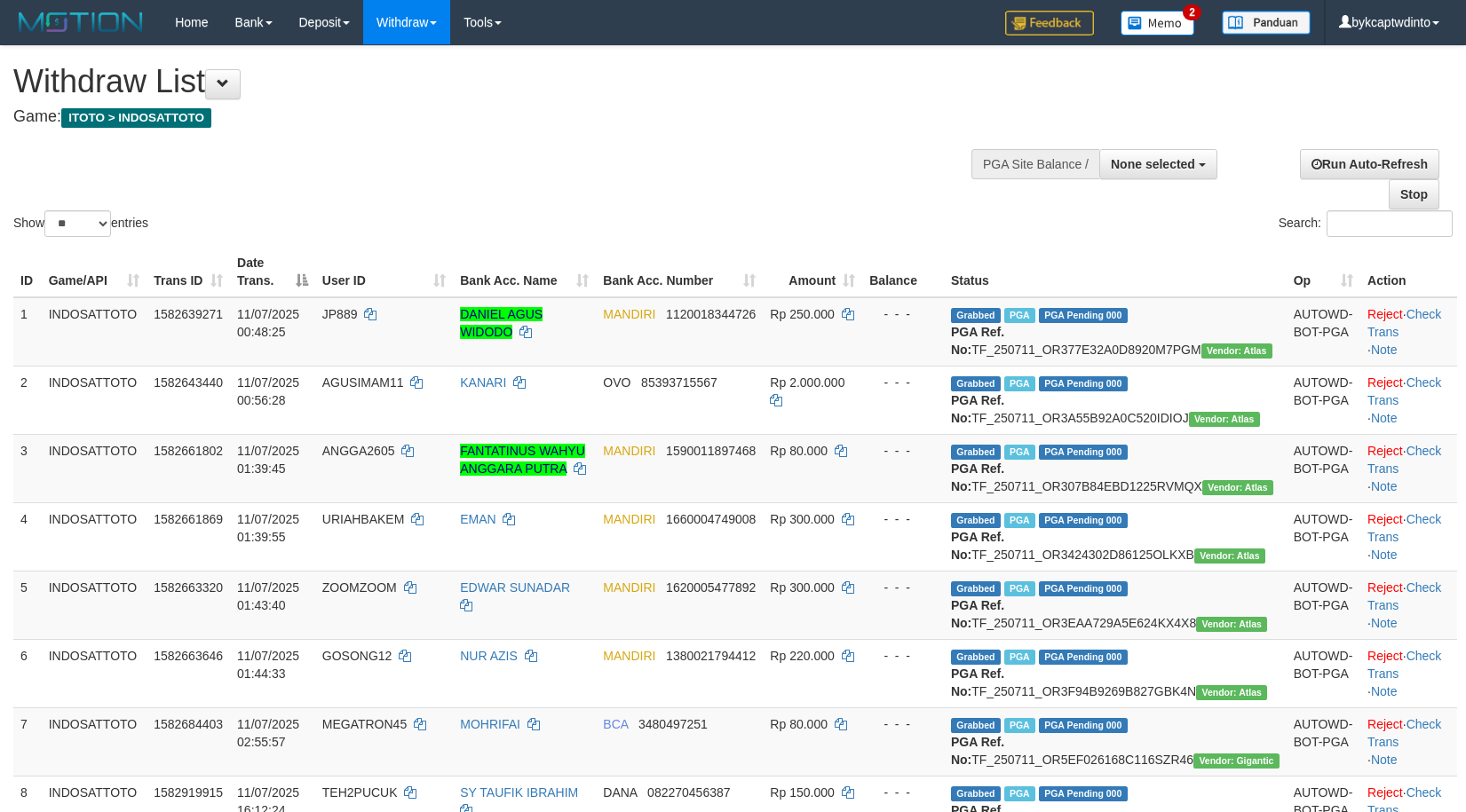 select 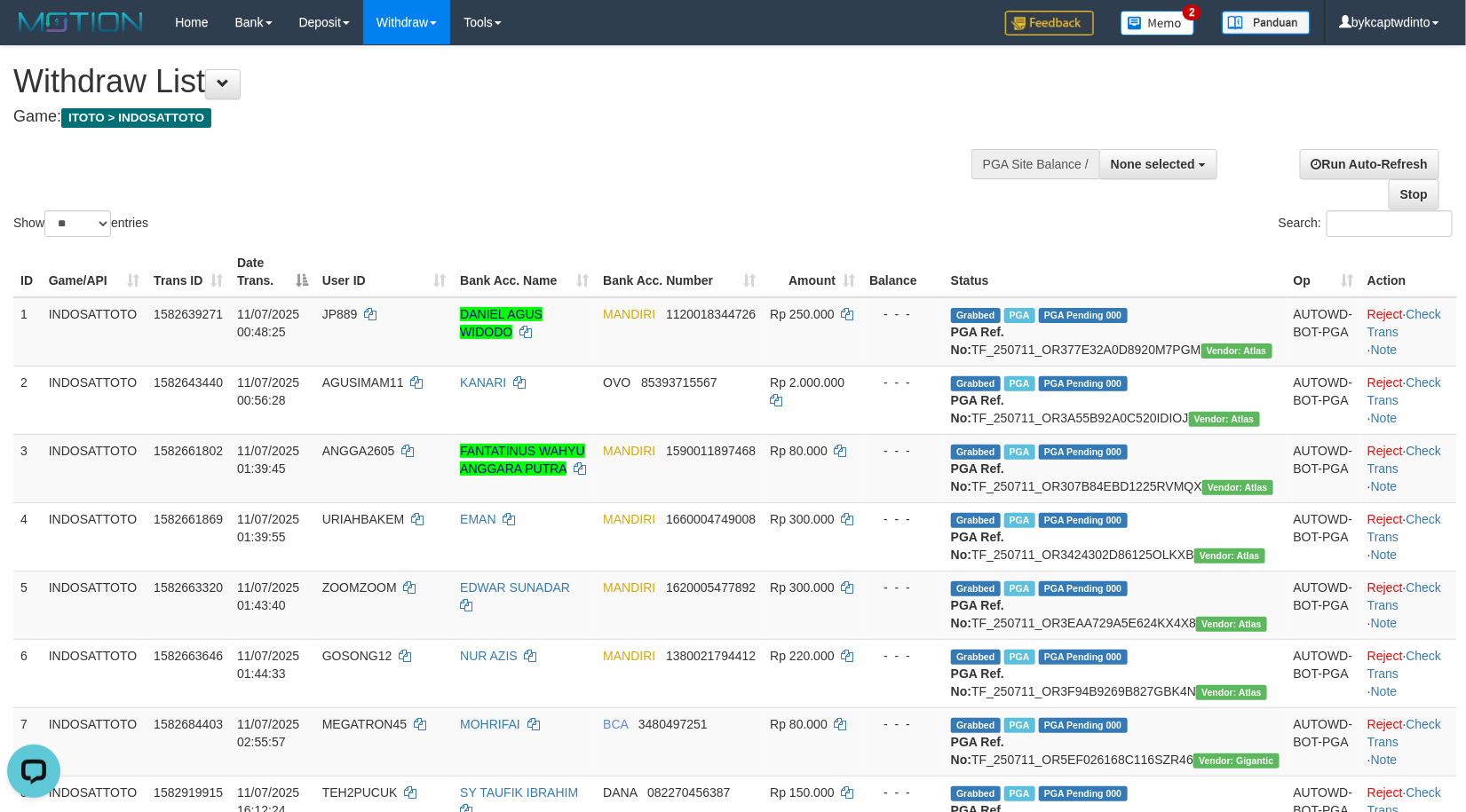 scroll, scrollTop: 0, scrollLeft: 0, axis: both 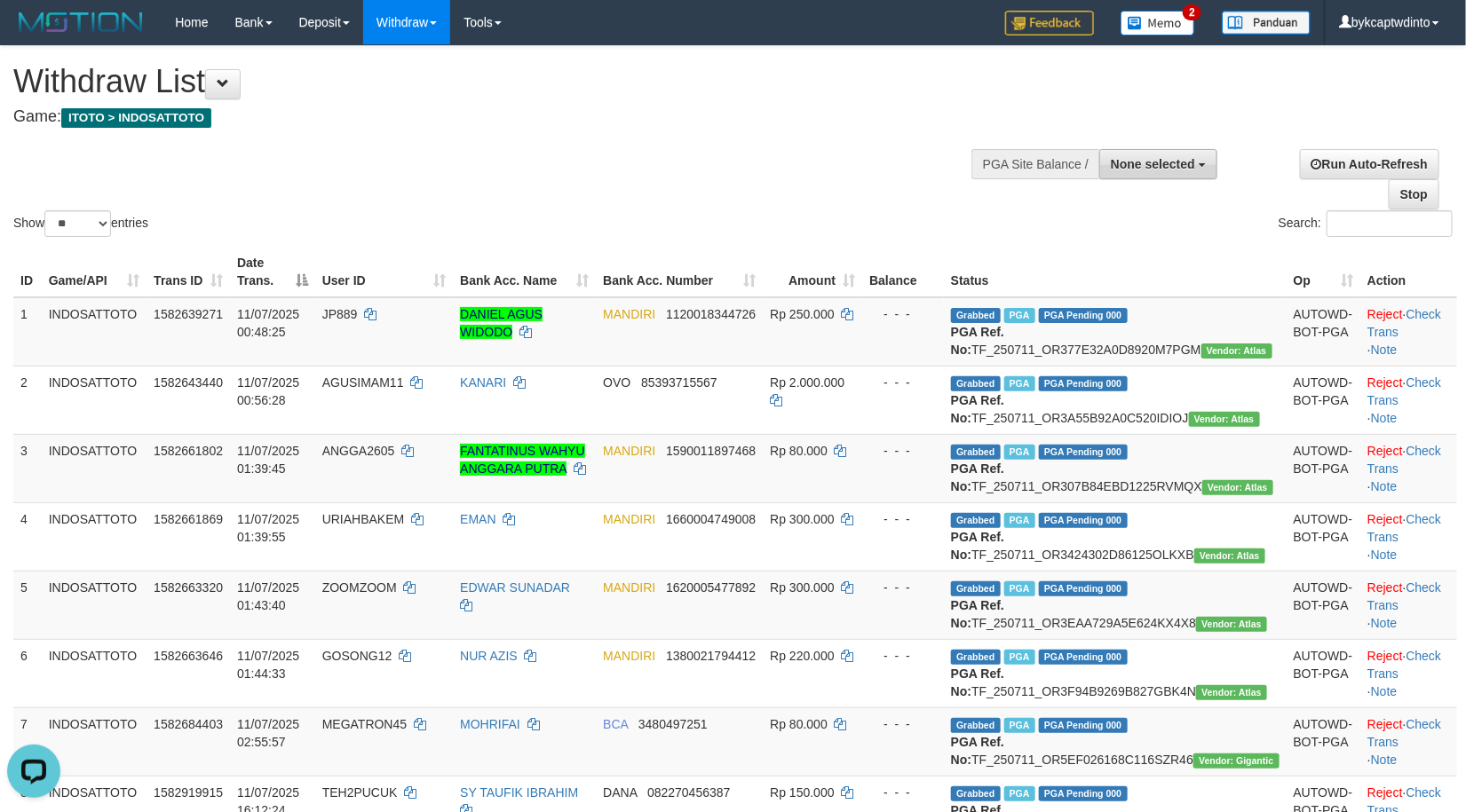 click on "None selected" at bounding box center [1158, 164] 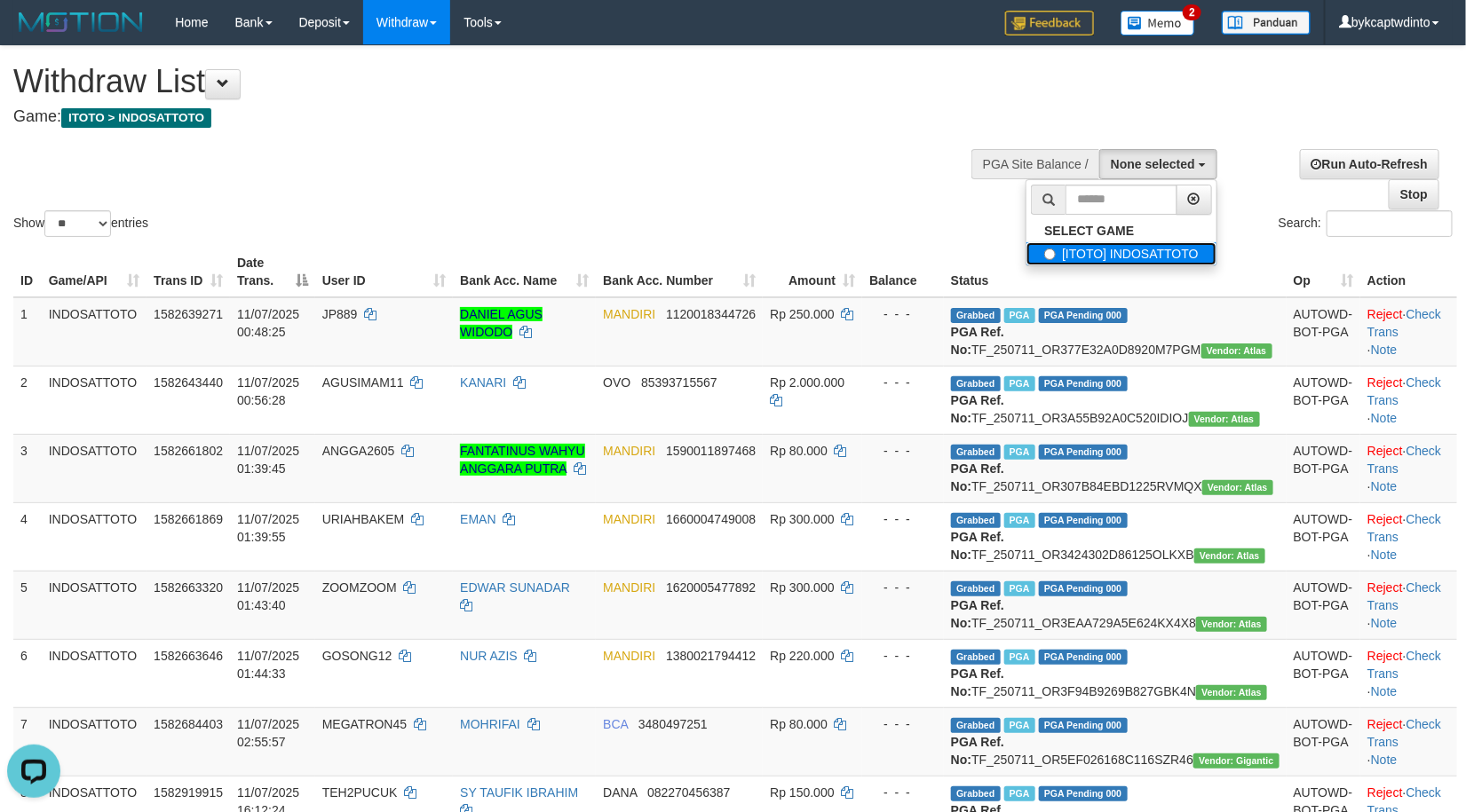 click on "[ITOTO] INDOSATTOTO" at bounding box center (1121, 254) 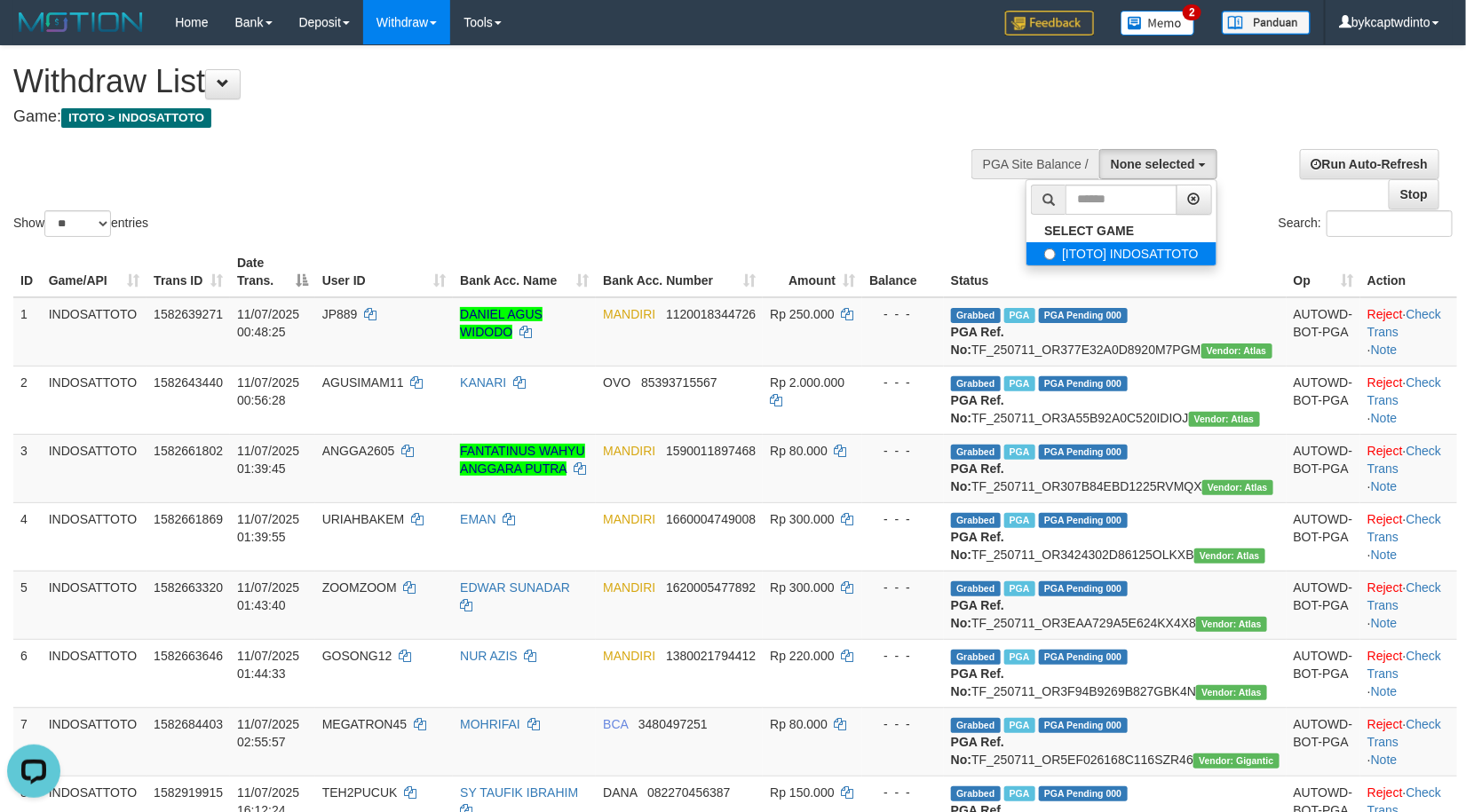 select on "****" 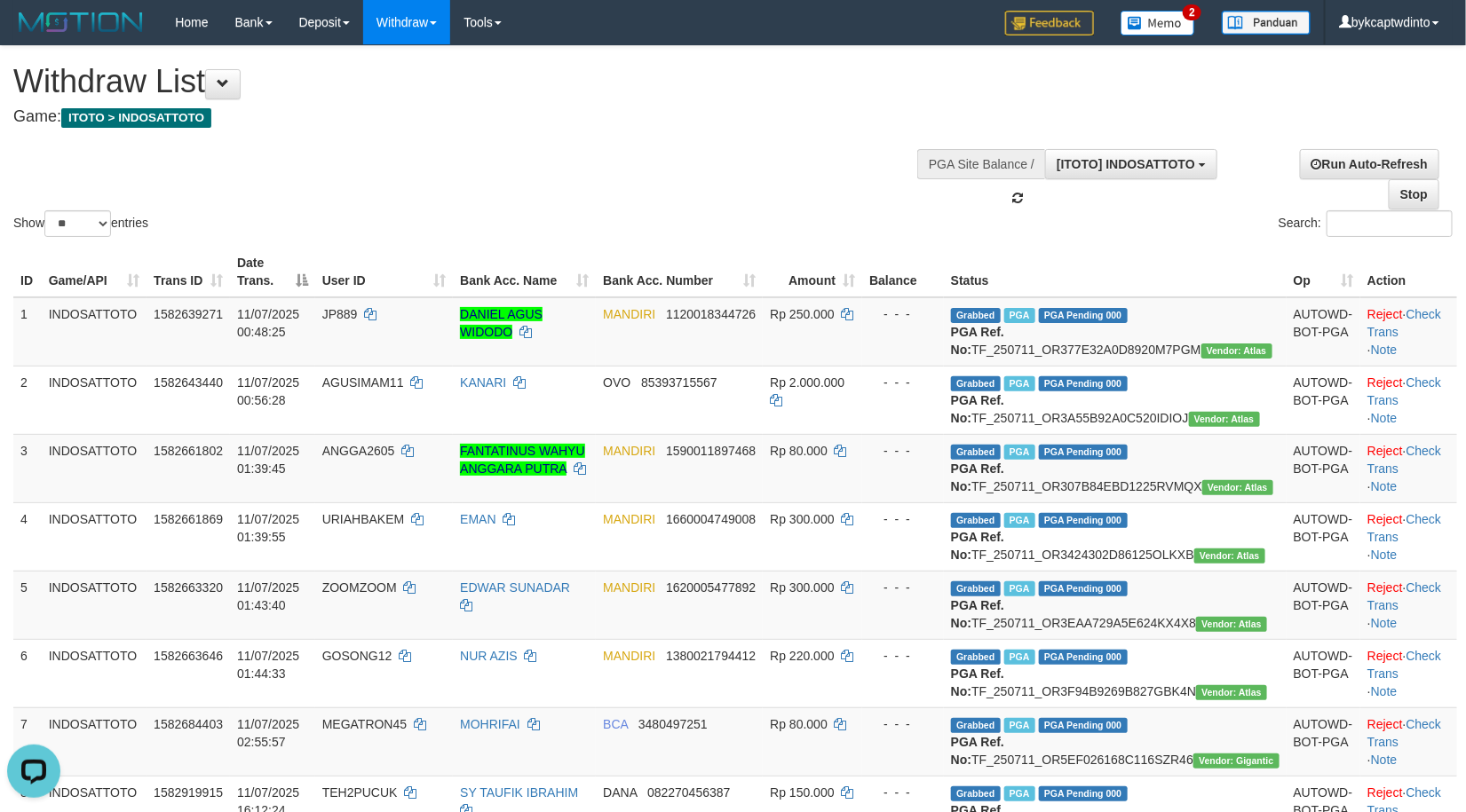 scroll, scrollTop: 16, scrollLeft: 0, axis: vertical 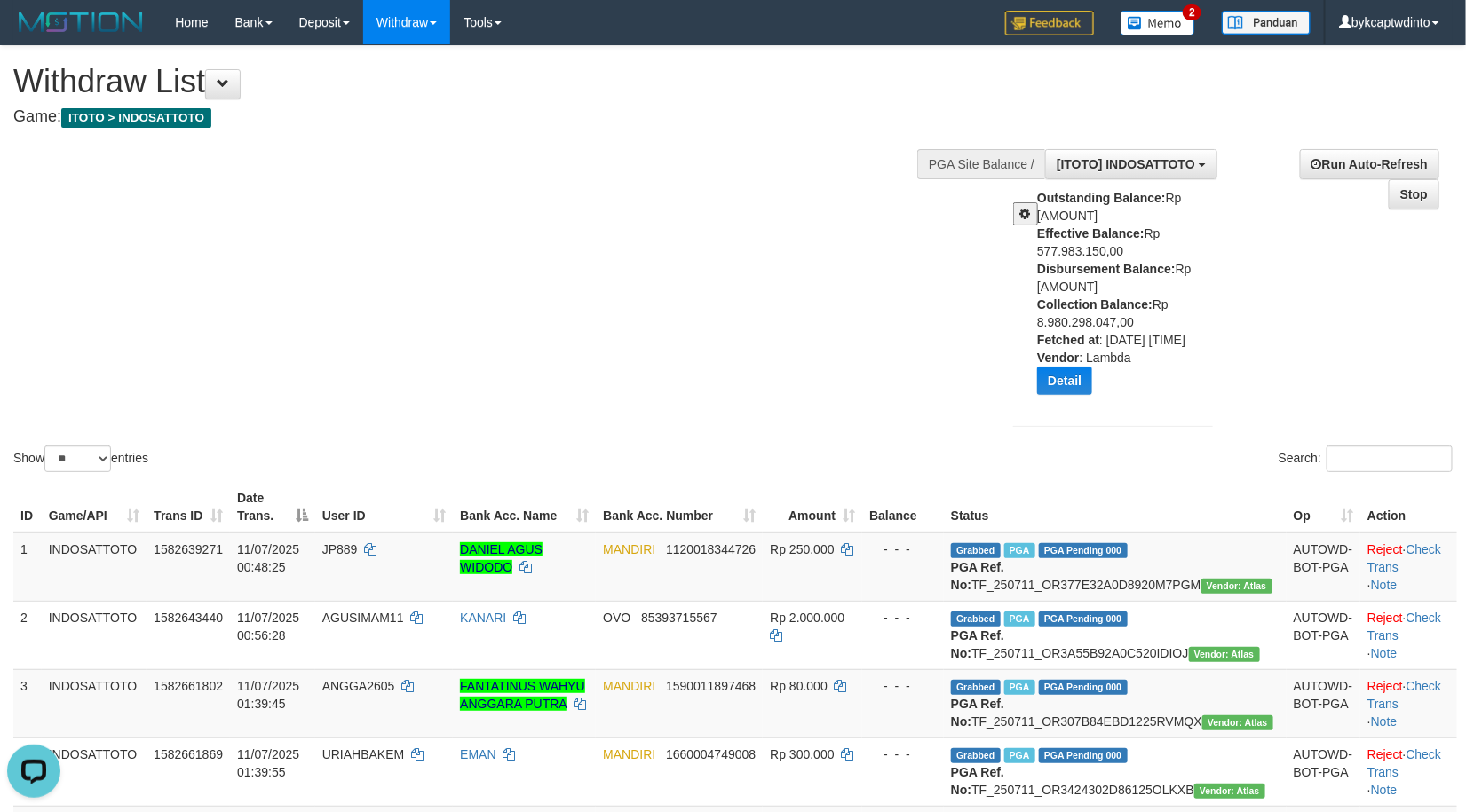 click on "Disbursement Balance:" at bounding box center [1106, 269] 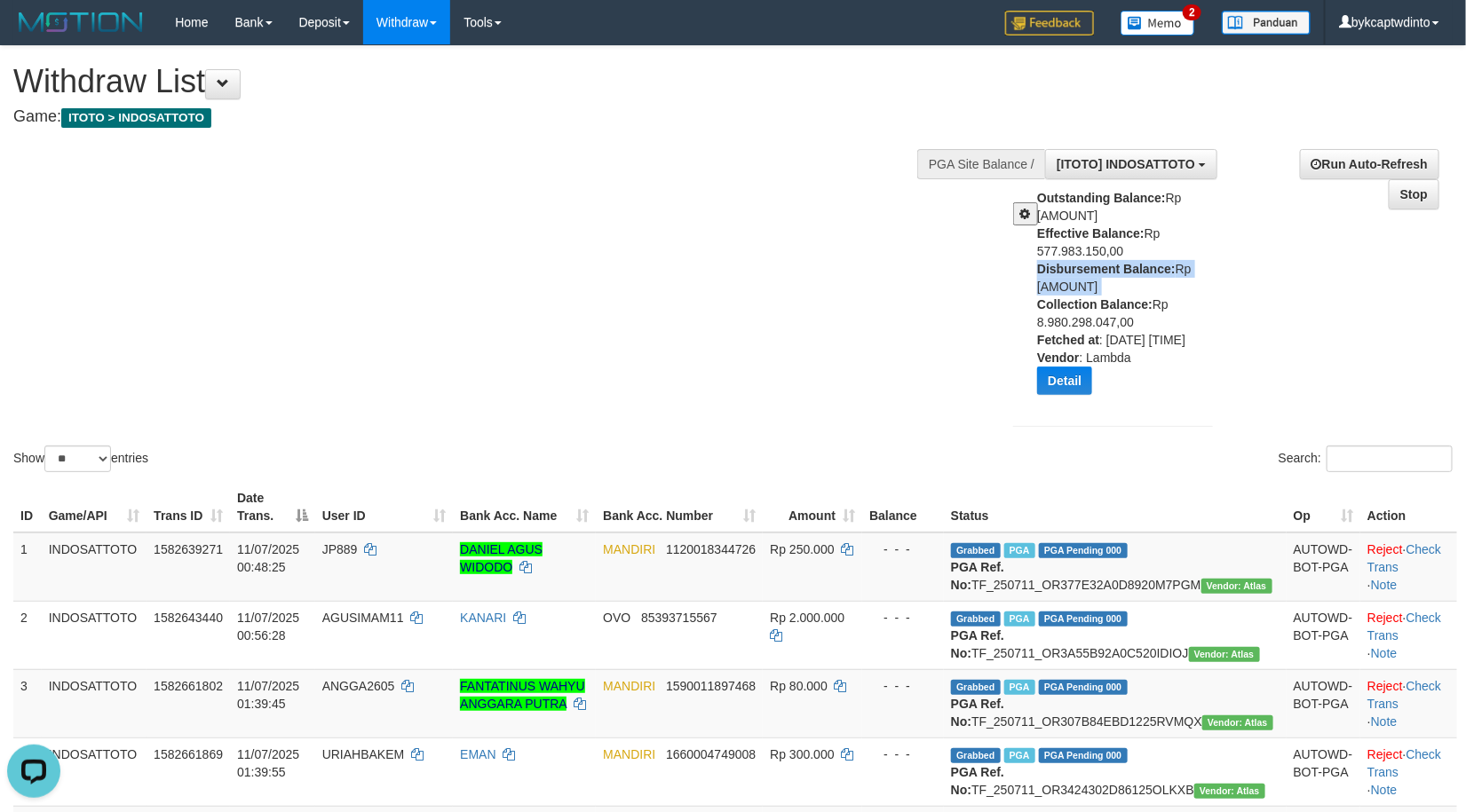 drag, startPoint x: 1079, startPoint y: 270, endPoint x: 1176, endPoint y: 286, distance: 98.31073 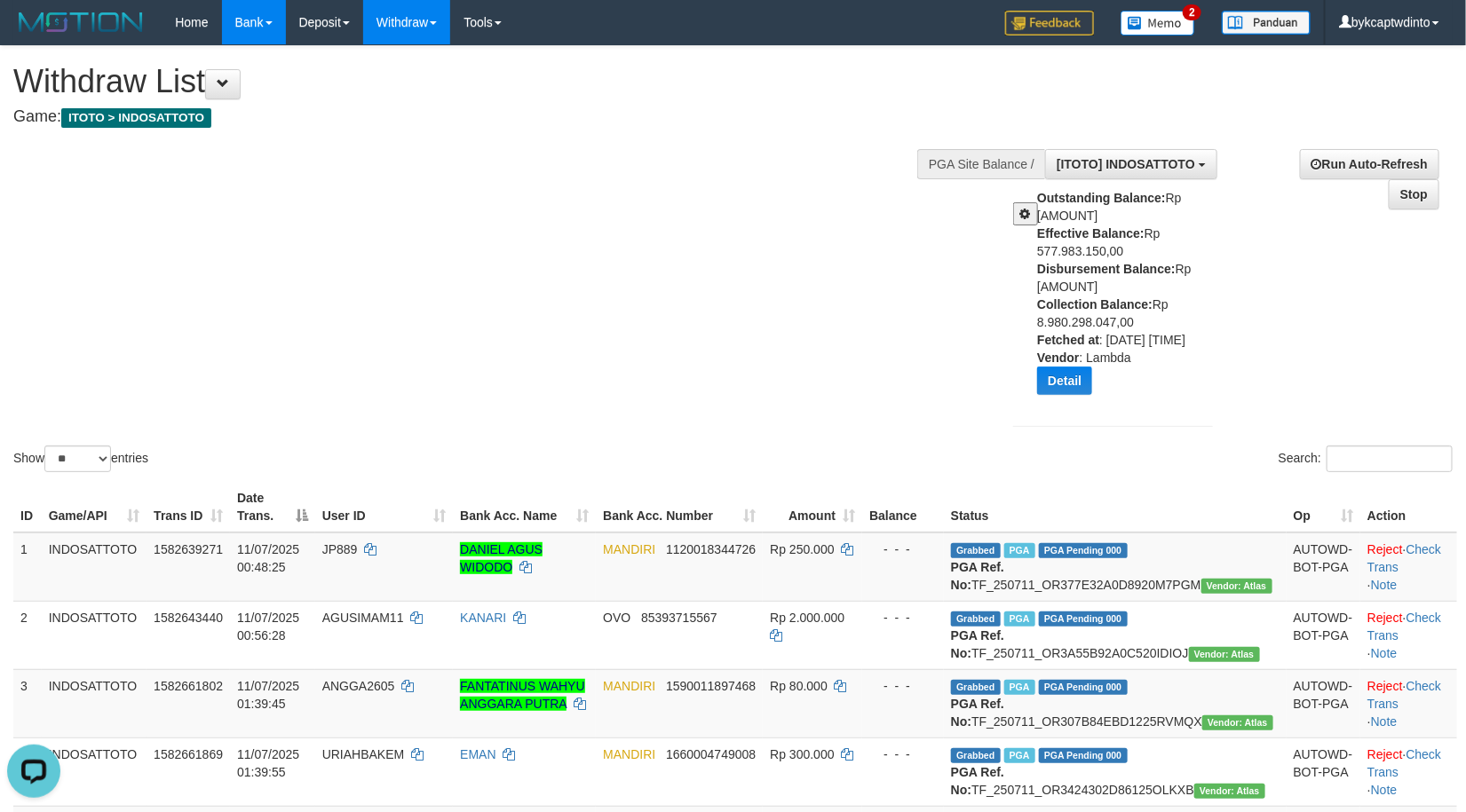 drag, startPoint x: 651, startPoint y: 169, endPoint x: 262, endPoint y: 27, distance: 414.1075 